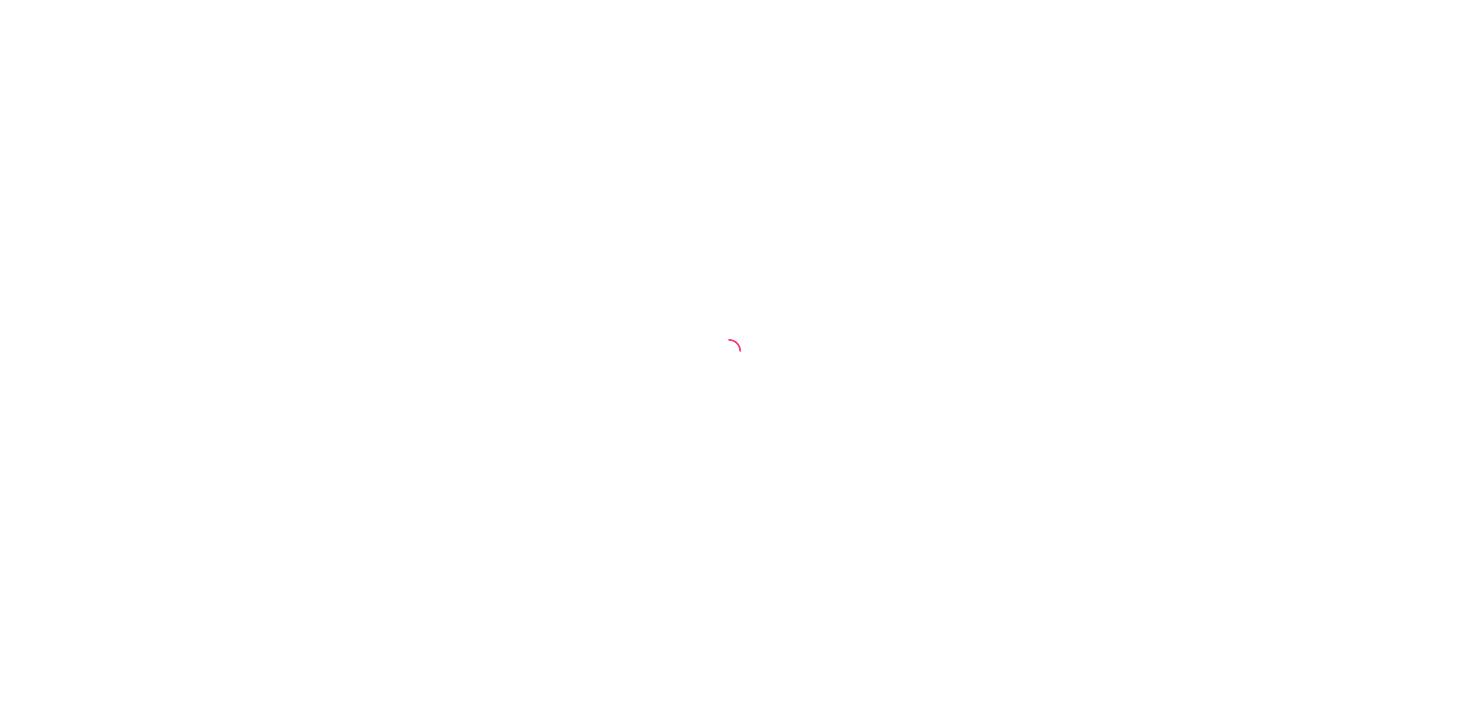 scroll, scrollTop: 0, scrollLeft: 0, axis: both 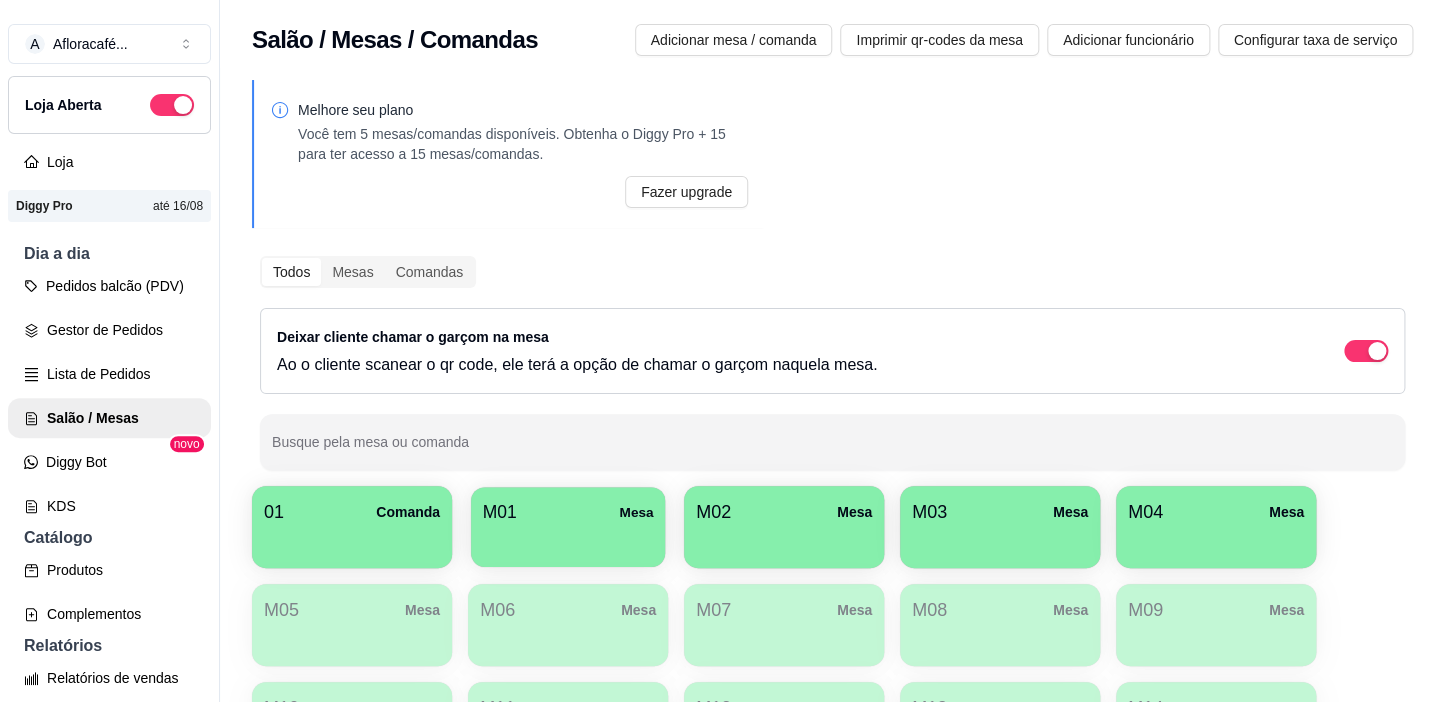 click on "M01 Mesa" at bounding box center (568, 512) 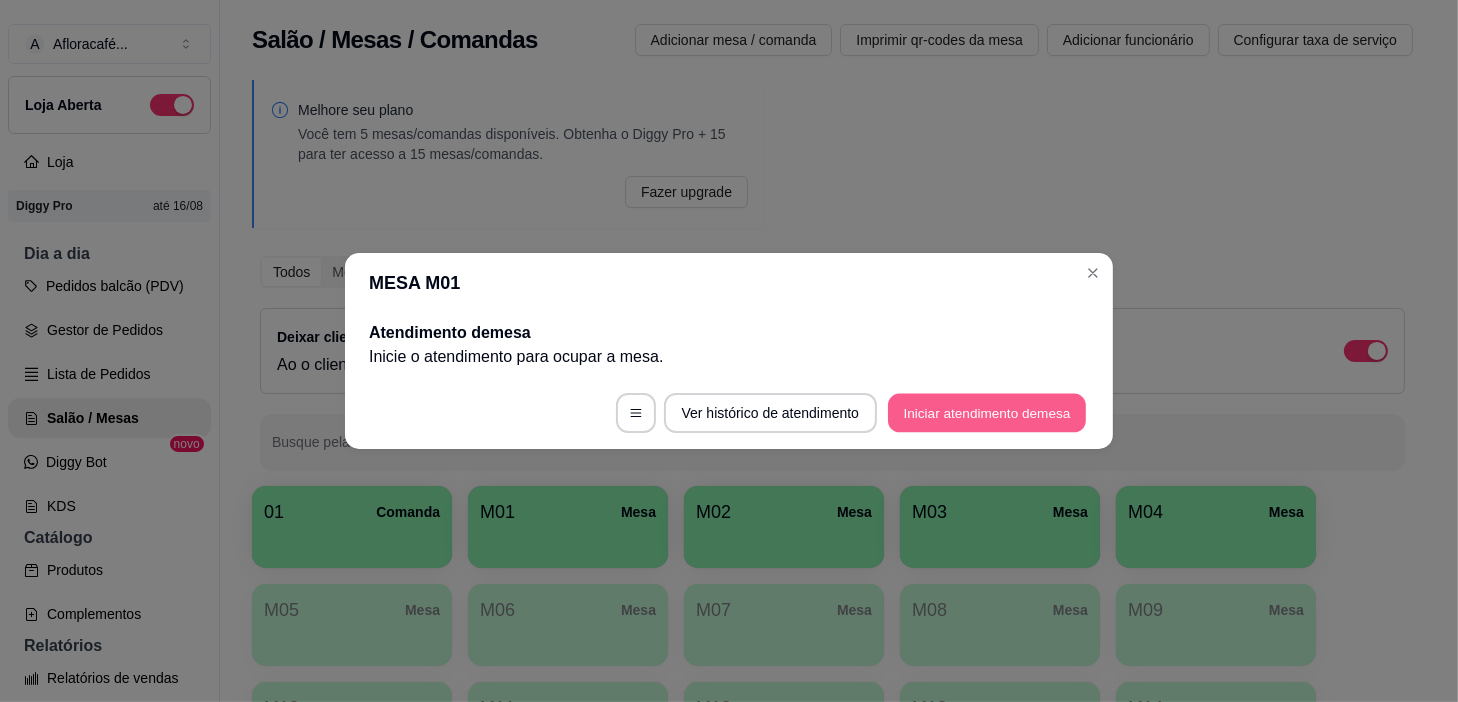 click on "Iniciar atendimento de  mesa" at bounding box center [987, 413] 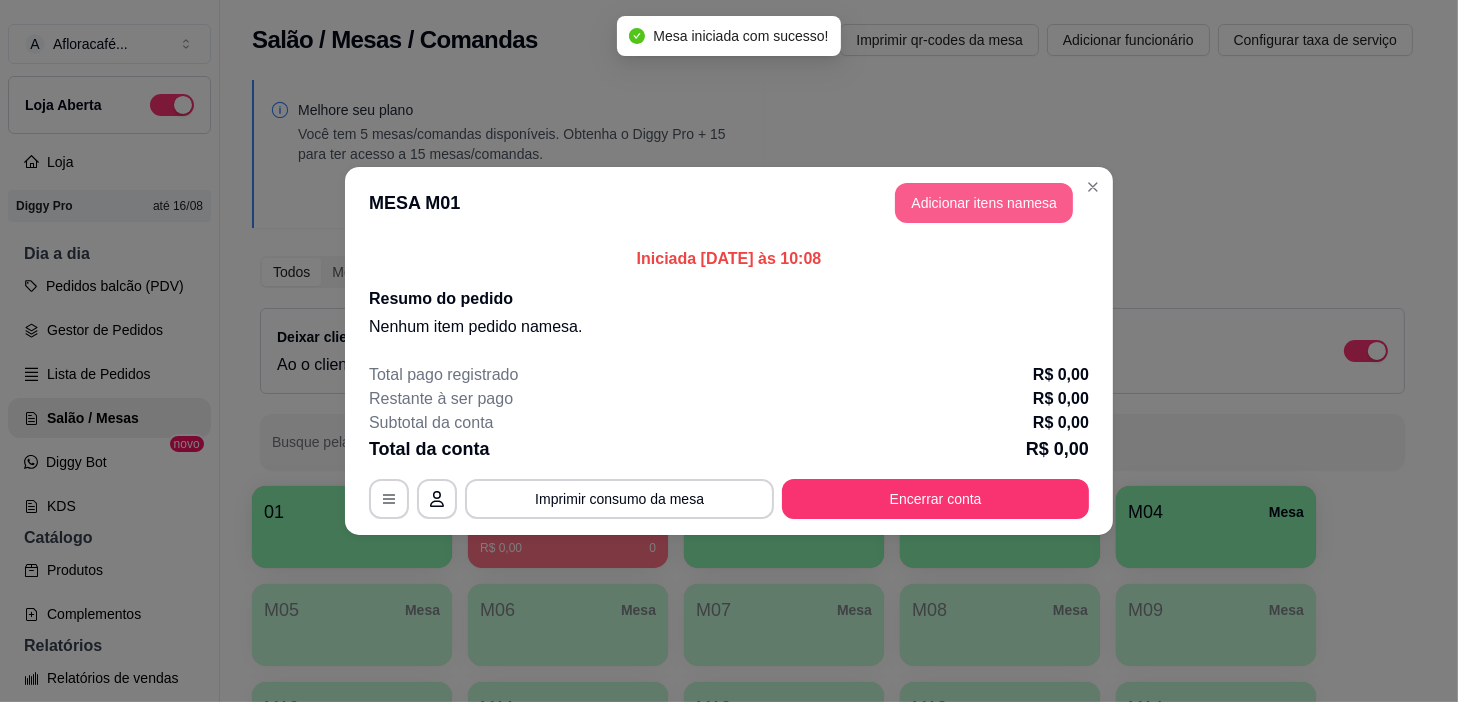 click on "Adicionar itens na  mesa" at bounding box center (984, 203) 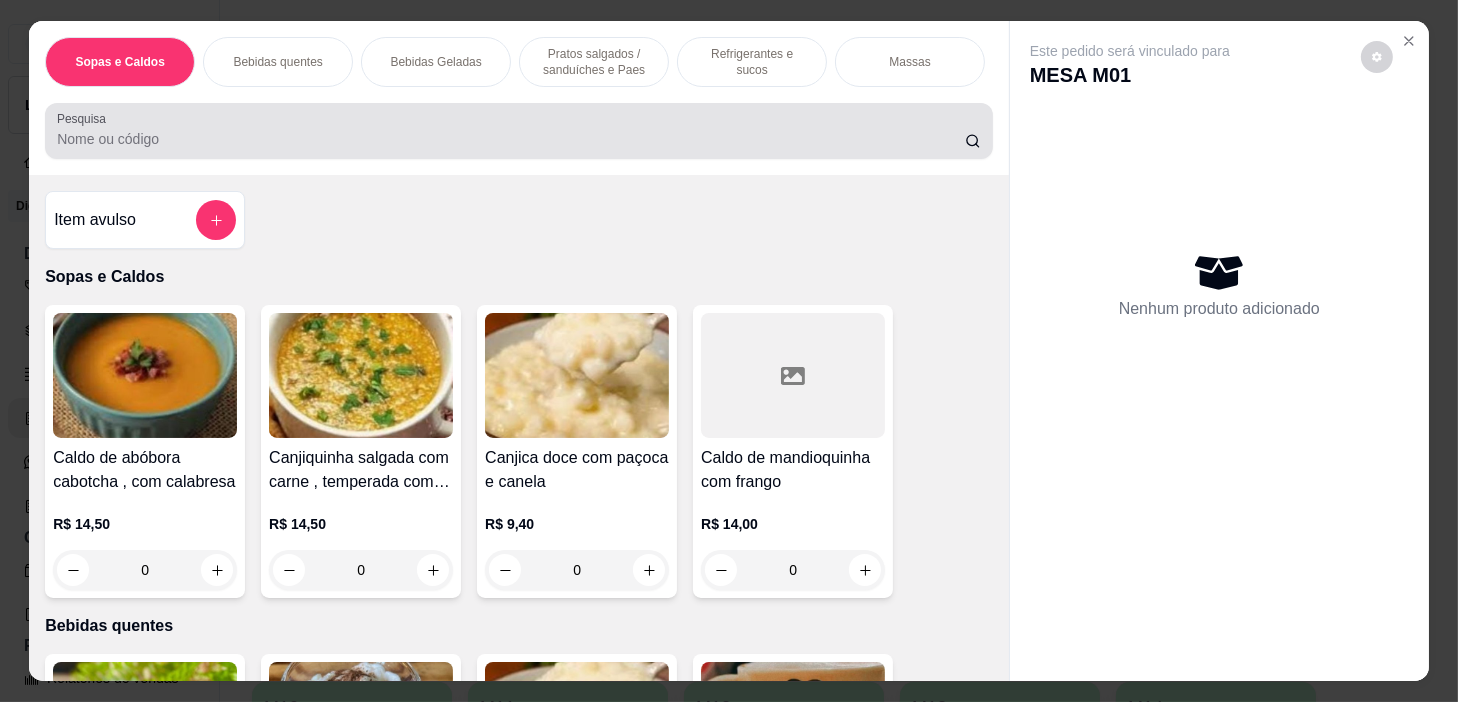 click at bounding box center [519, 131] 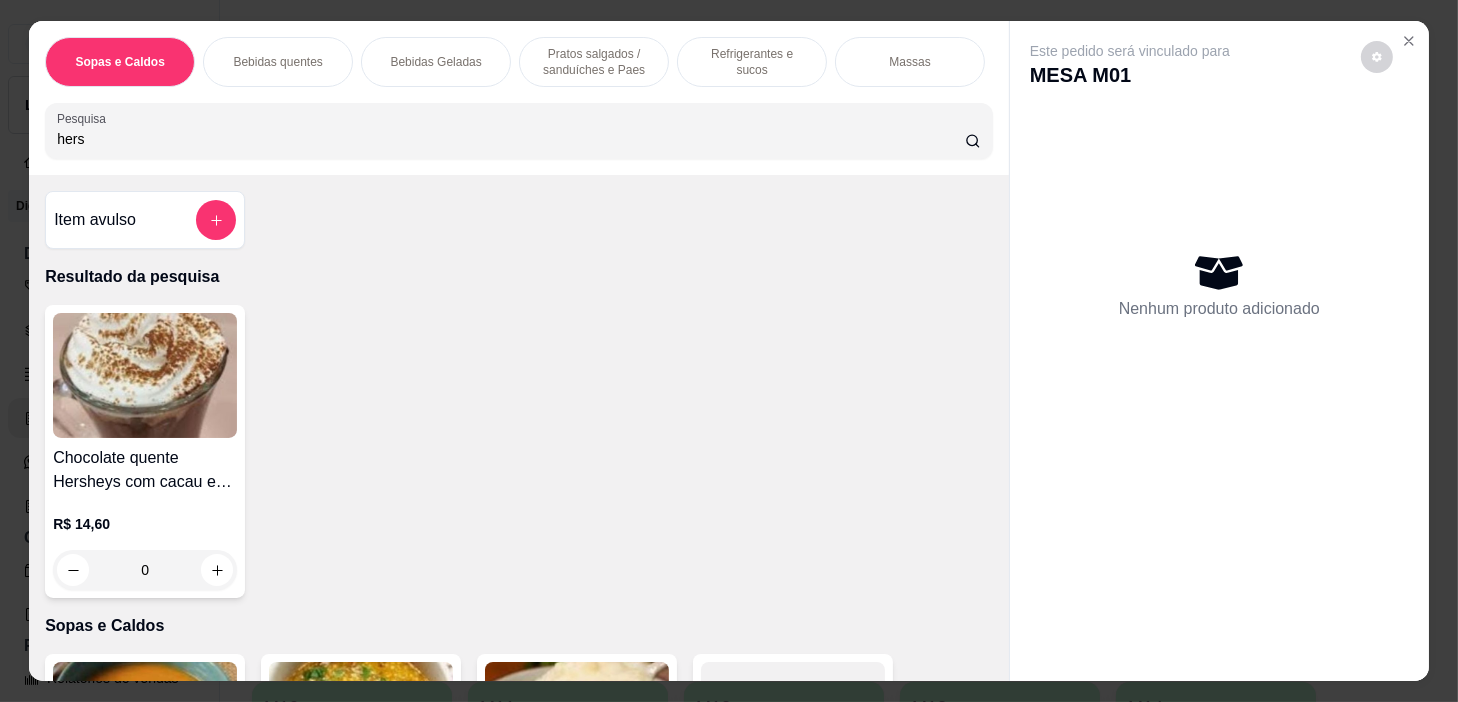 type on "hers" 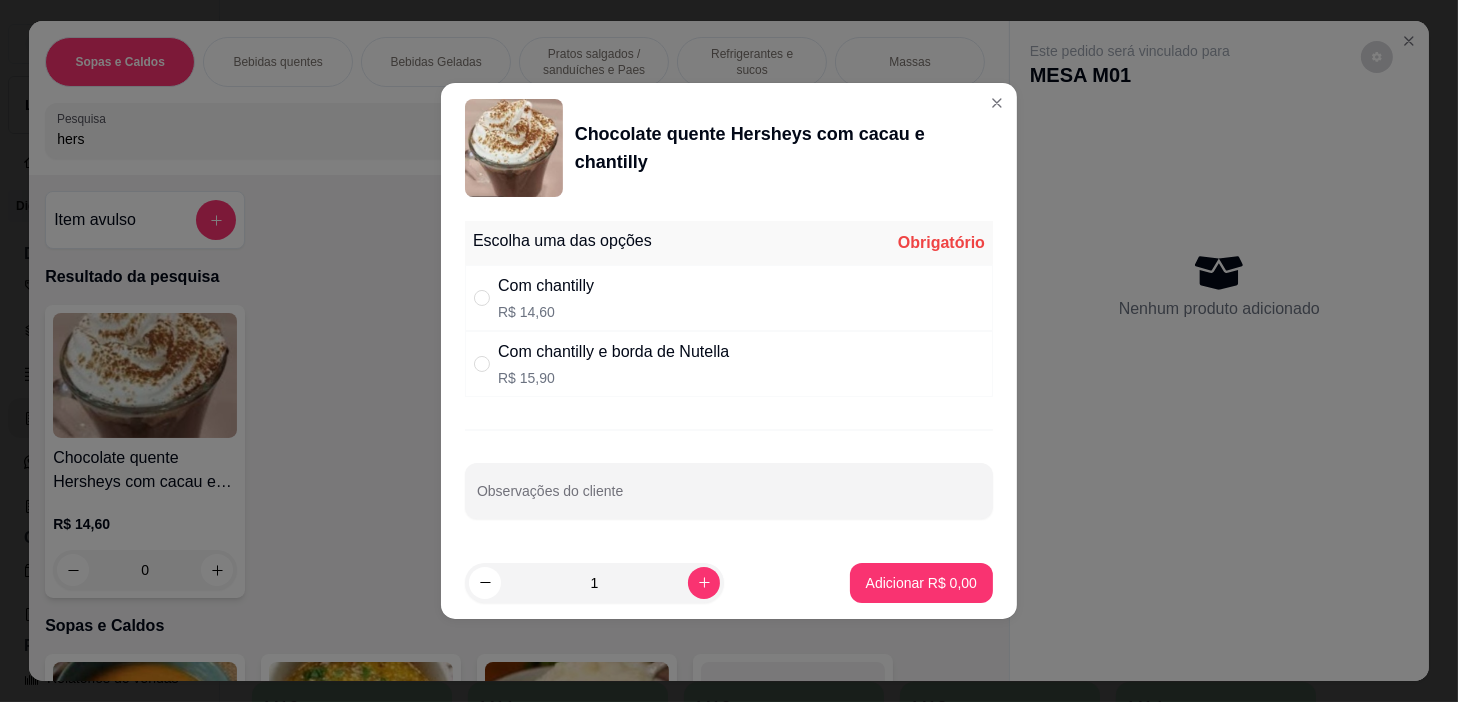 click on "Com chantilly   R$ 14,60" at bounding box center (729, 298) 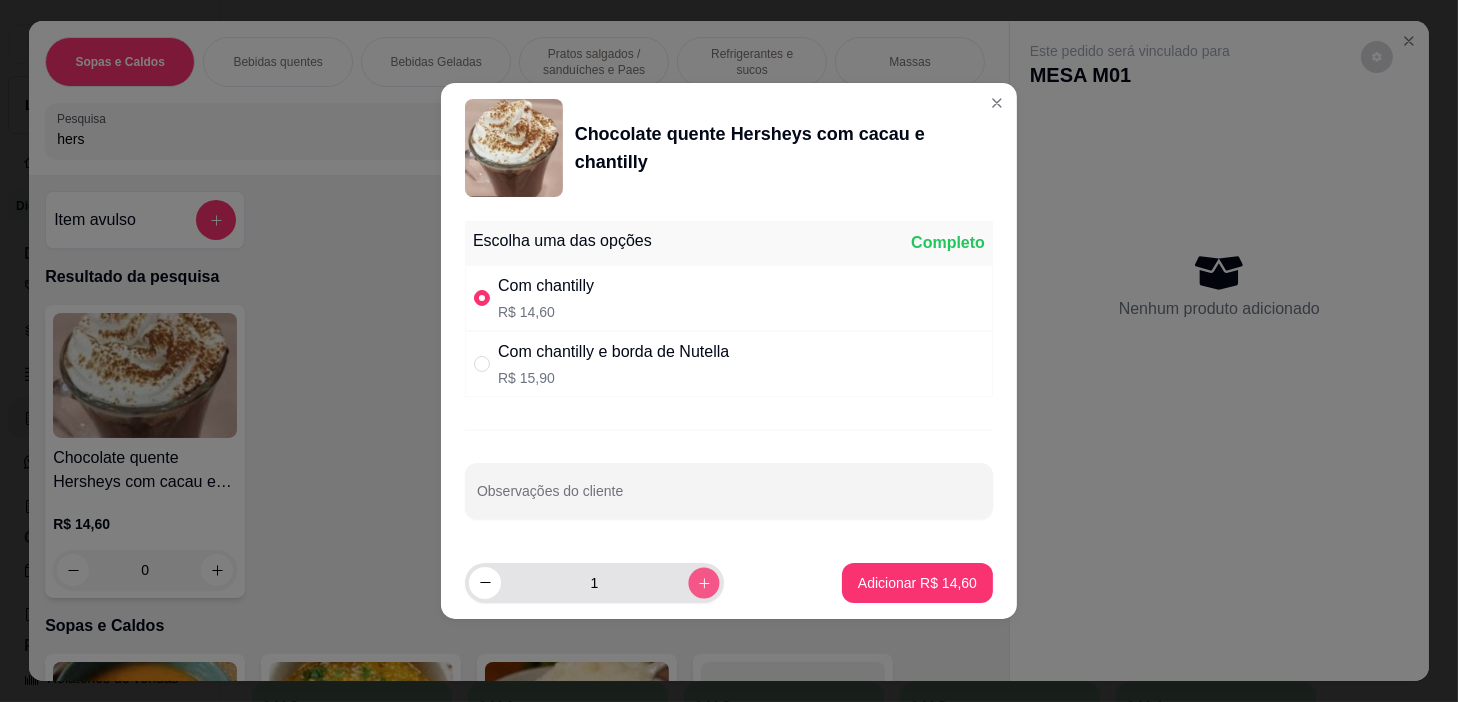 click at bounding box center [703, 582] 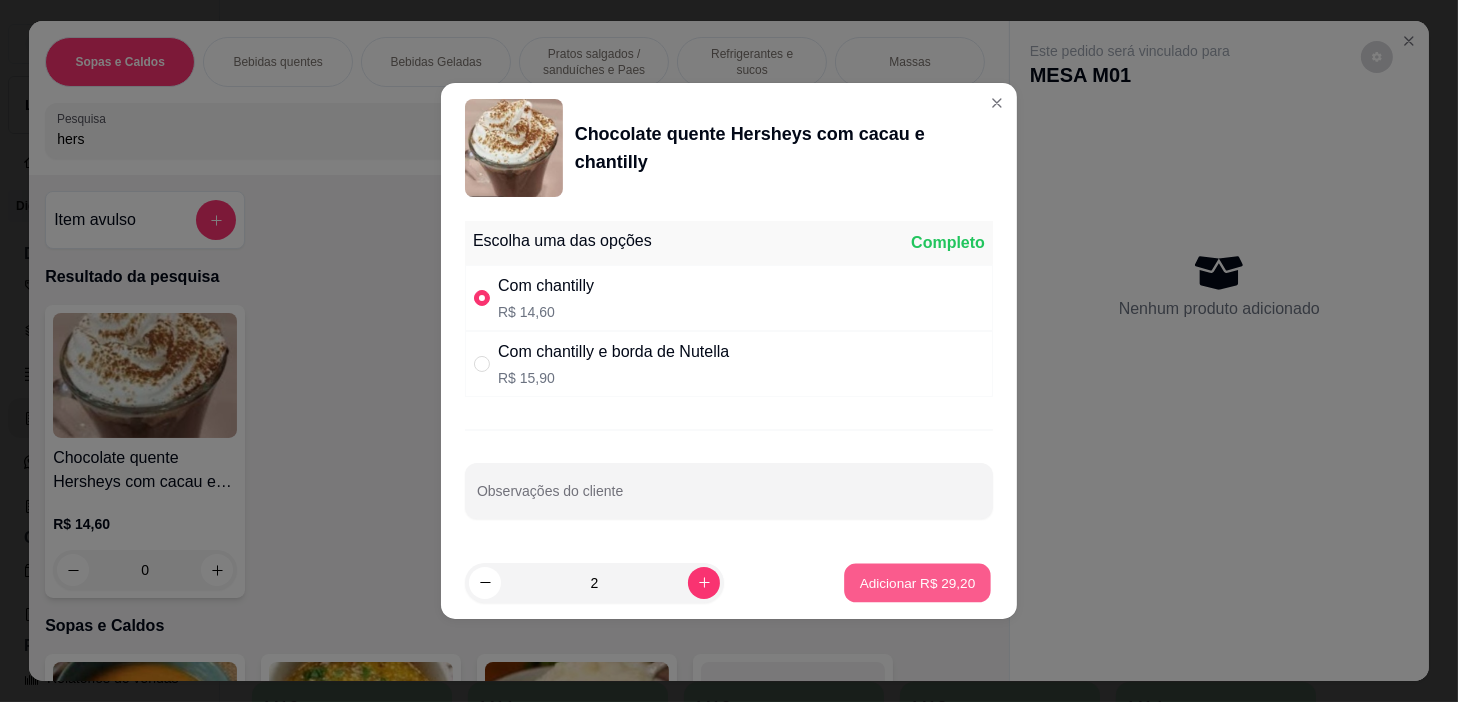 click on "Adicionar R$ 29,20" at bounding box center (918, 582) 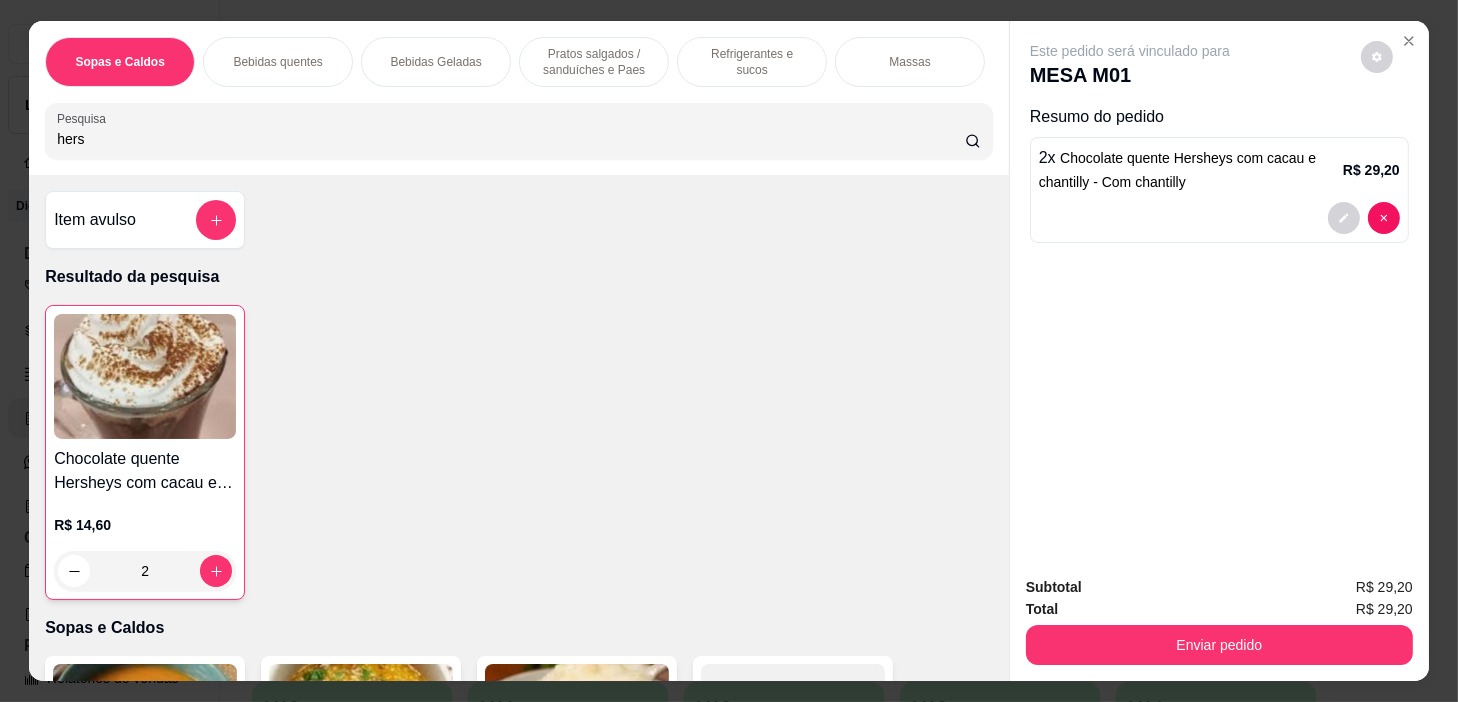 click on "Total R$ 29,20" at bounding box center (1219, 609) 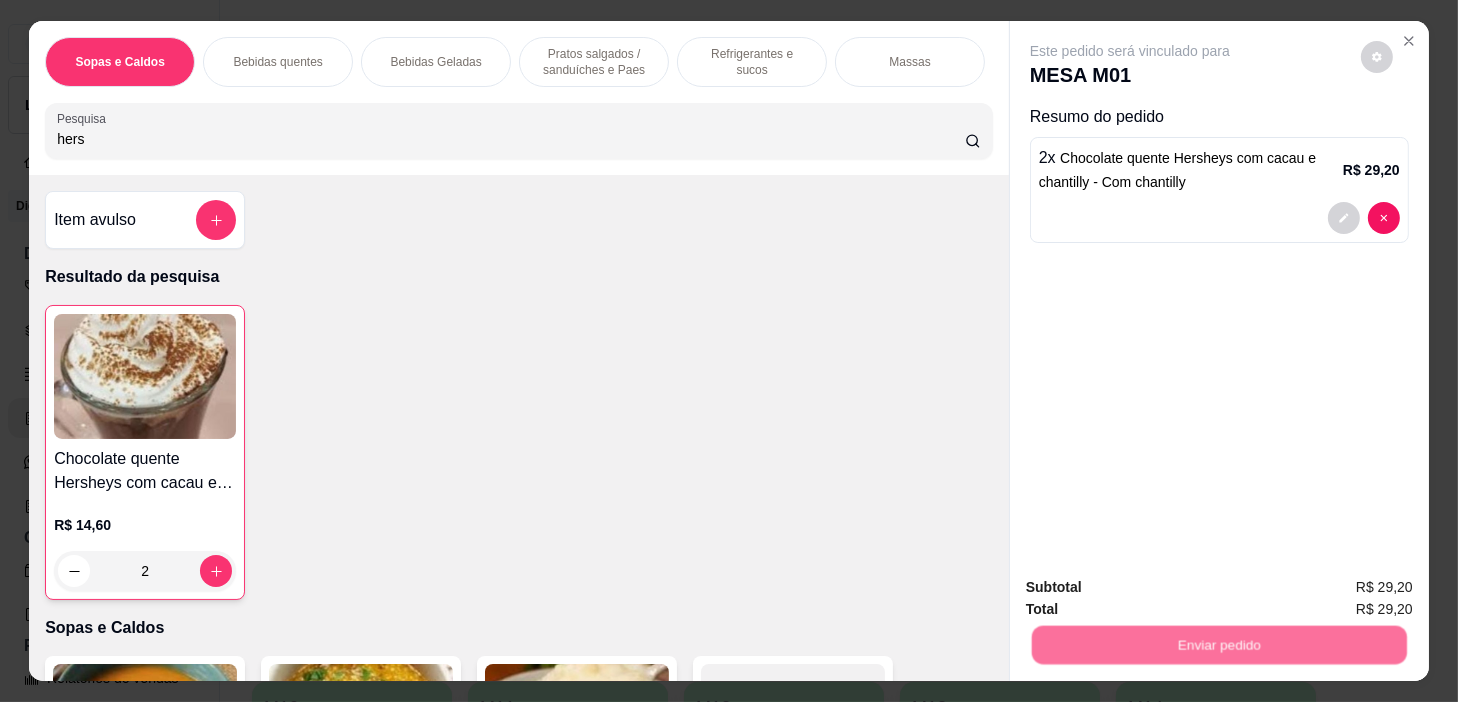 click on "Não registrar e enviar pedido" at bounding box center (1154, 588) 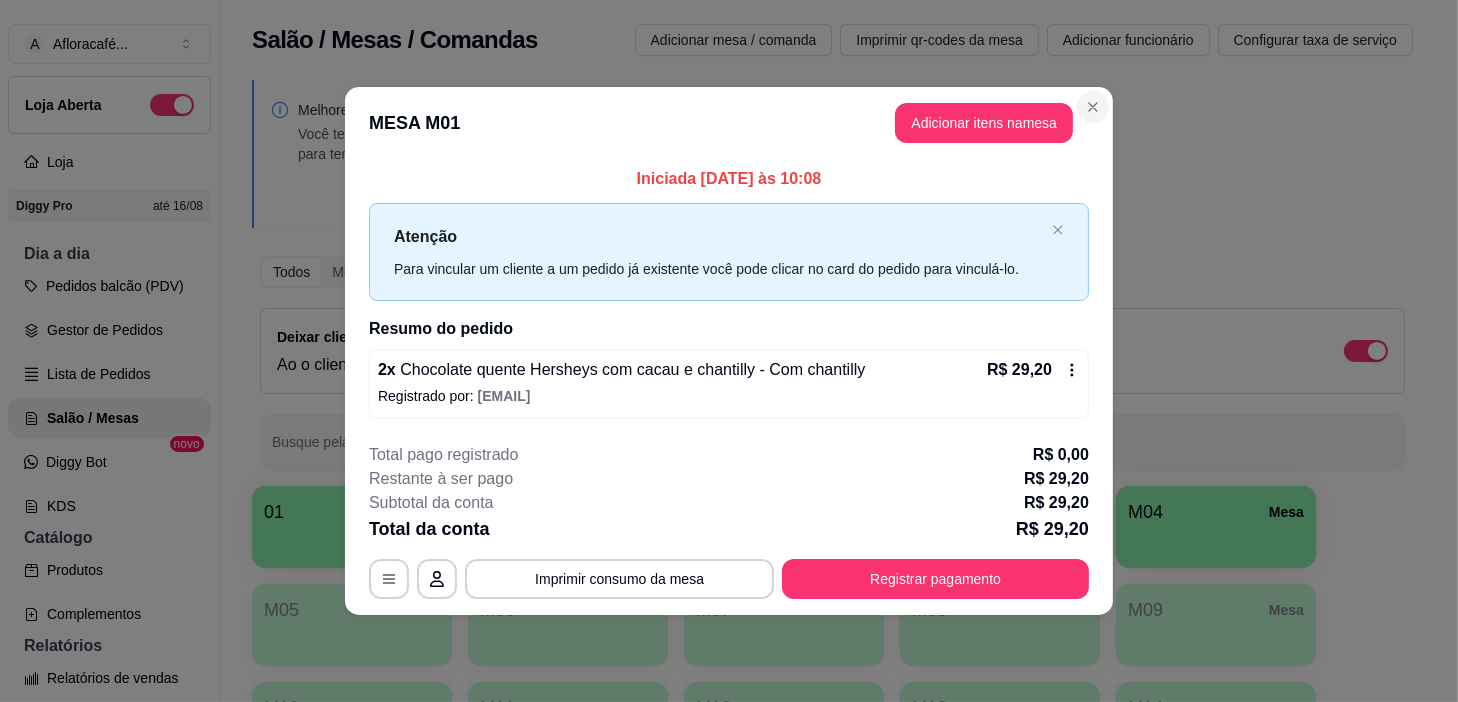drag, startPoint x: 1078, startPoint y: 118, endPoint x: 1083, endPoint y: 105, distance: 13.928389 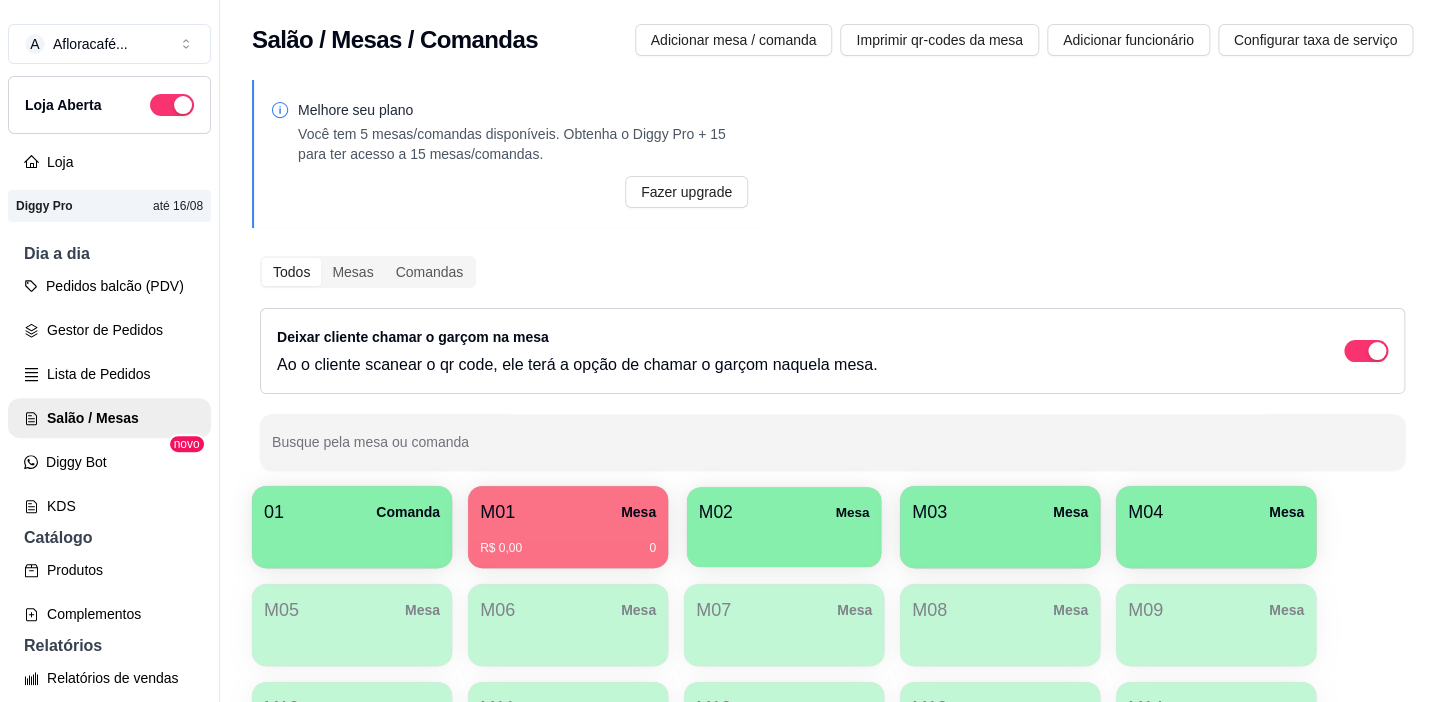 click on "M02 Mesa" at bounding box center (784, 512) 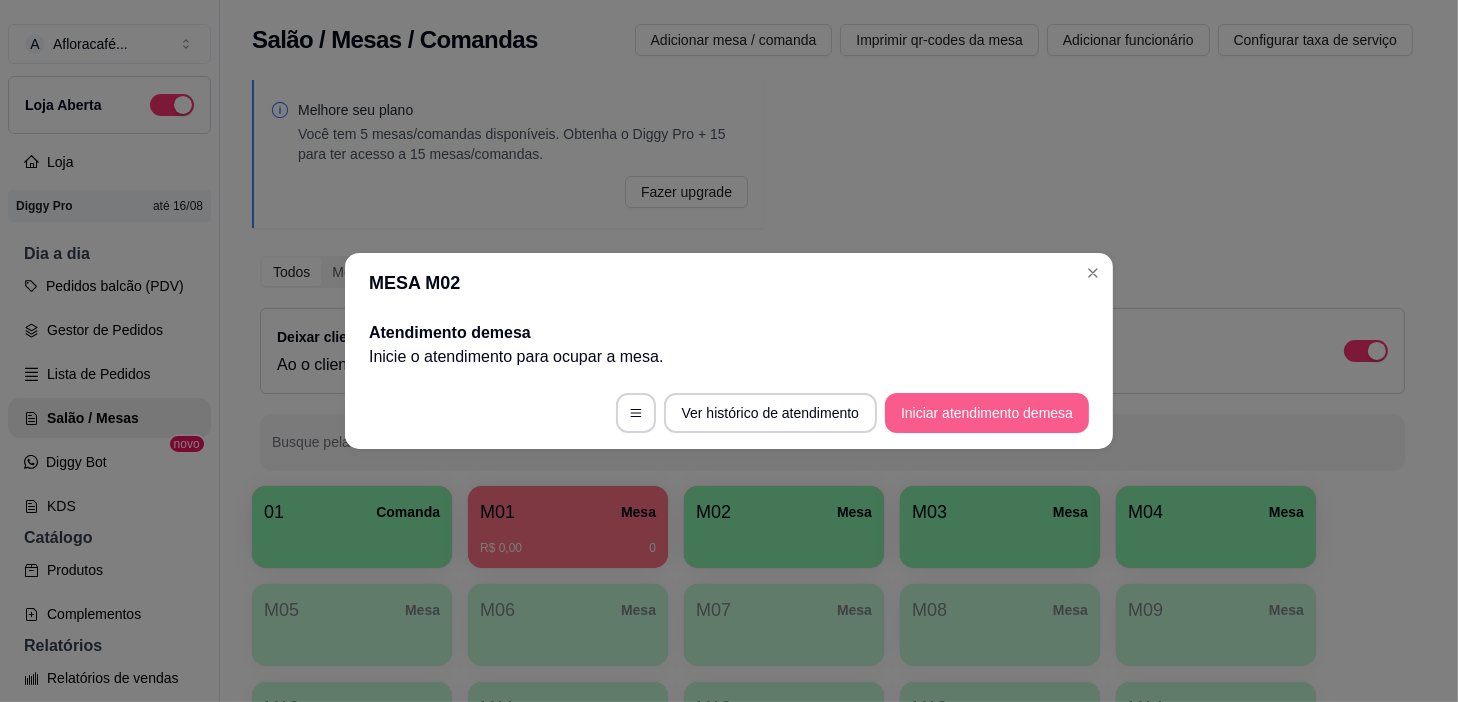 click on "Iniciar atendimento de  mesa" at bounding box center [987, 413] 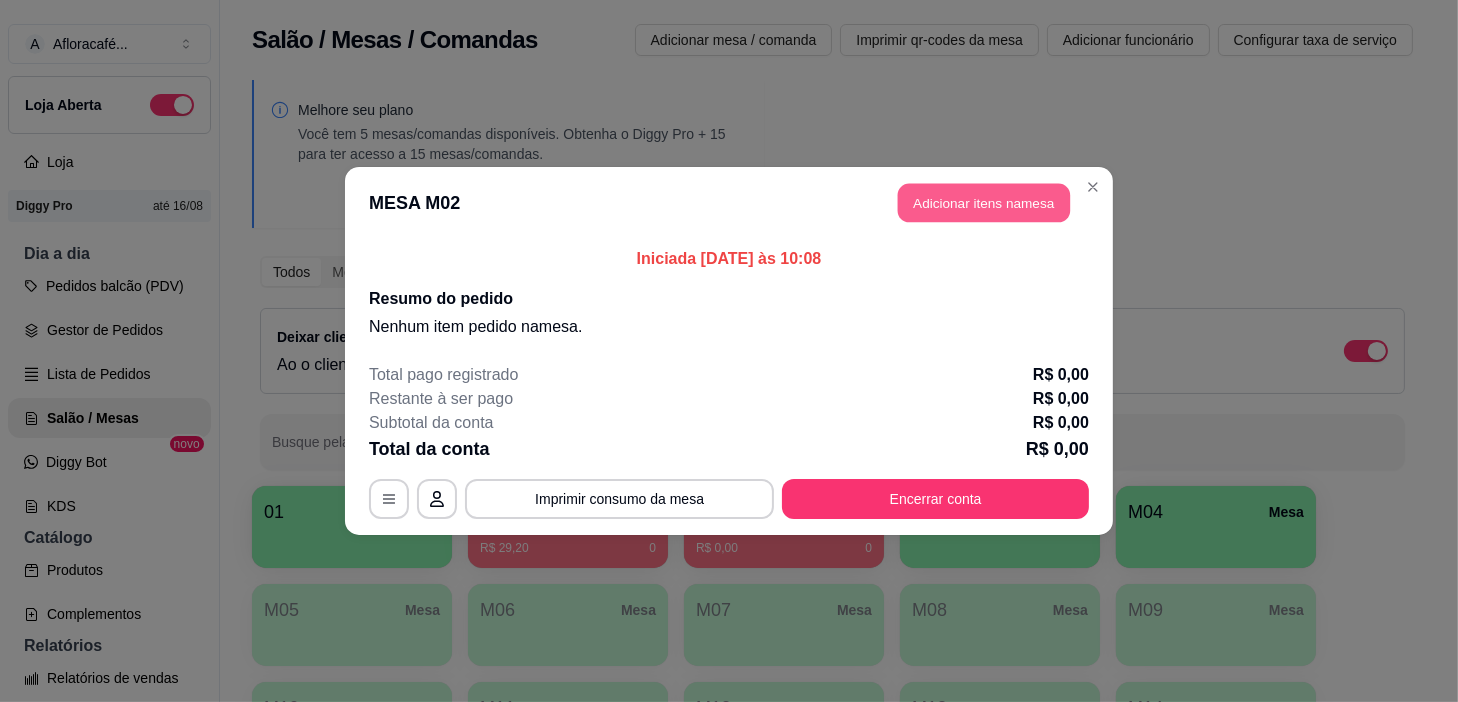 click on "Adicionar itens na  mesa" at bounding box center [984, 203] 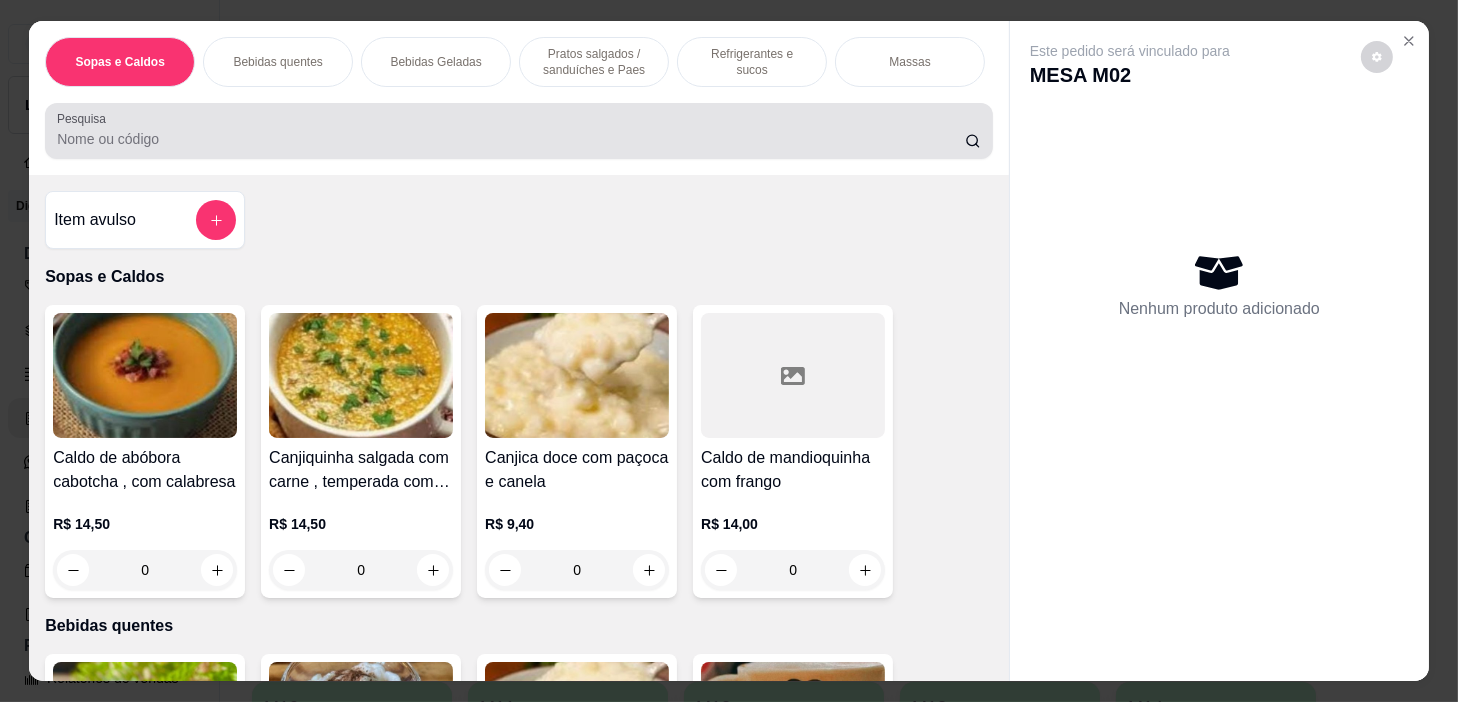 click on "Pesquisa" at bounding box center [519, 131] 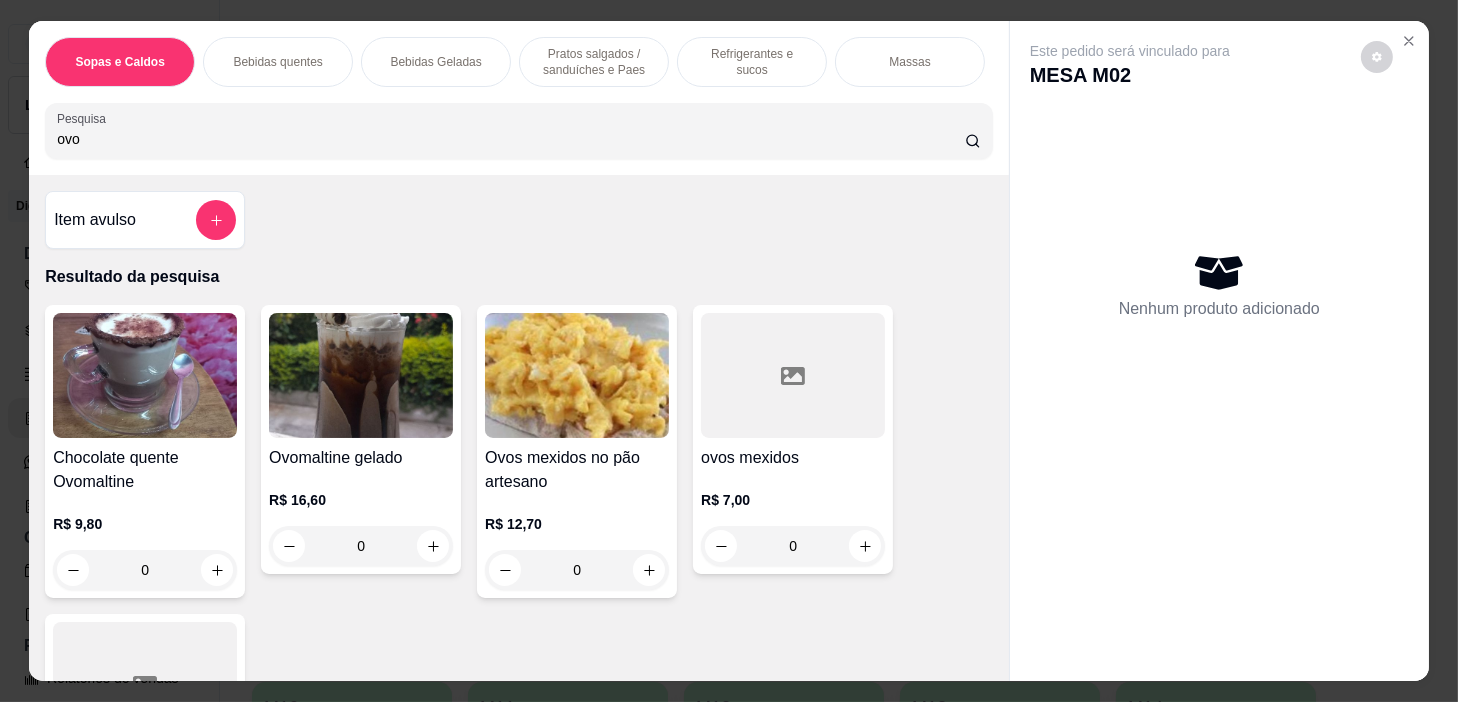 type on "ovo" 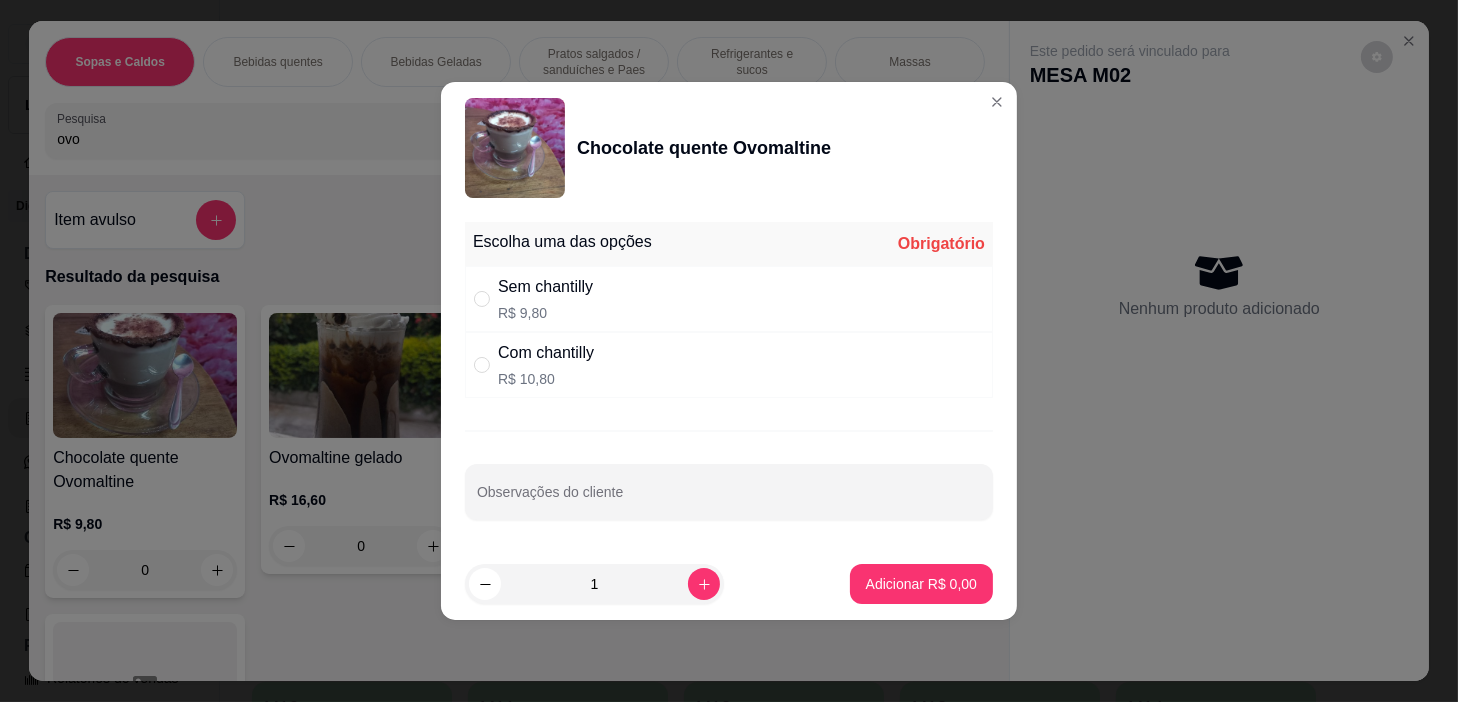 drag, startPoint x: 555, startPoint y: 361, endPoint x: 689, endPoint y: 421, distance: 146.81961 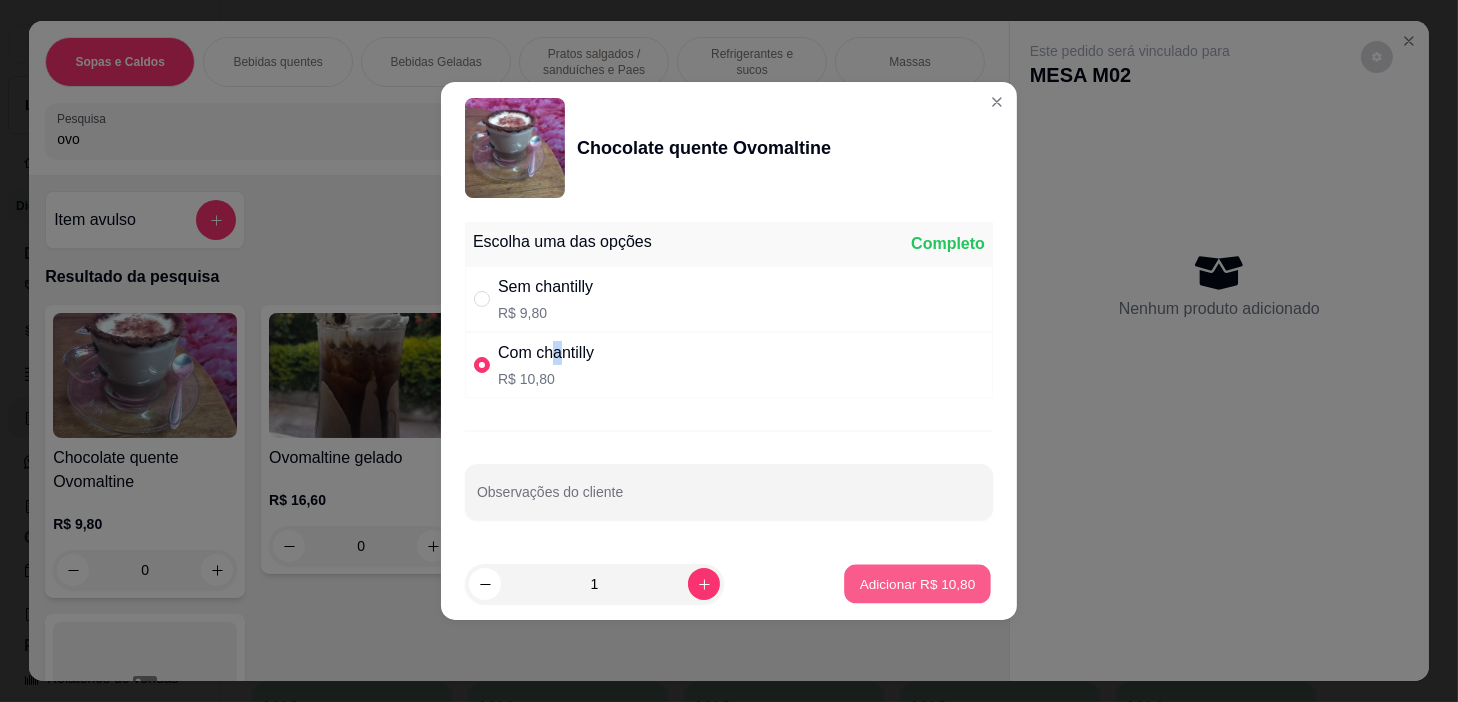 click on "Adicionar   R$ 10,80" at bounding box center [918, 583] 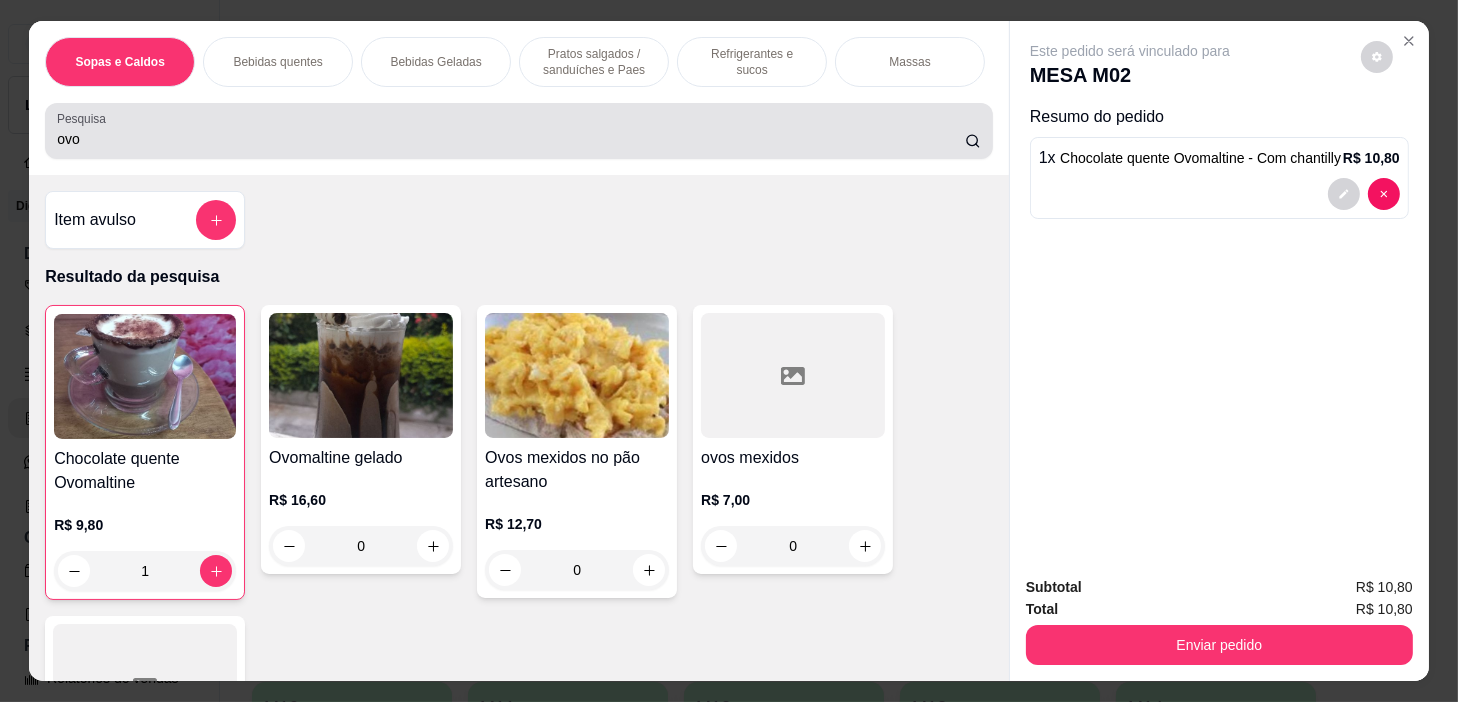 click on "ovo" at bounding box center (511, 139) 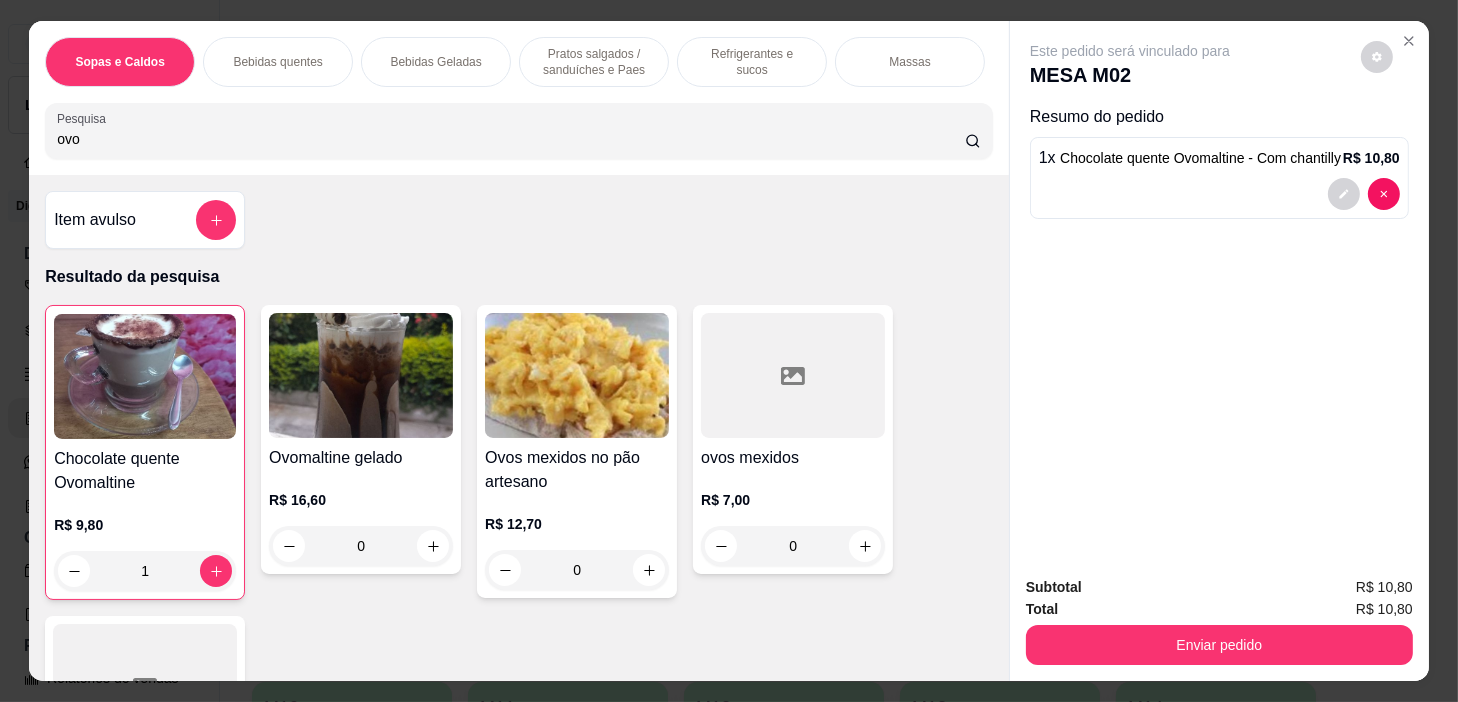 drag, startPoint x: 377, startPoint y: 193, endPoint x: 392, endPoint y: 160, distance: 36.249138 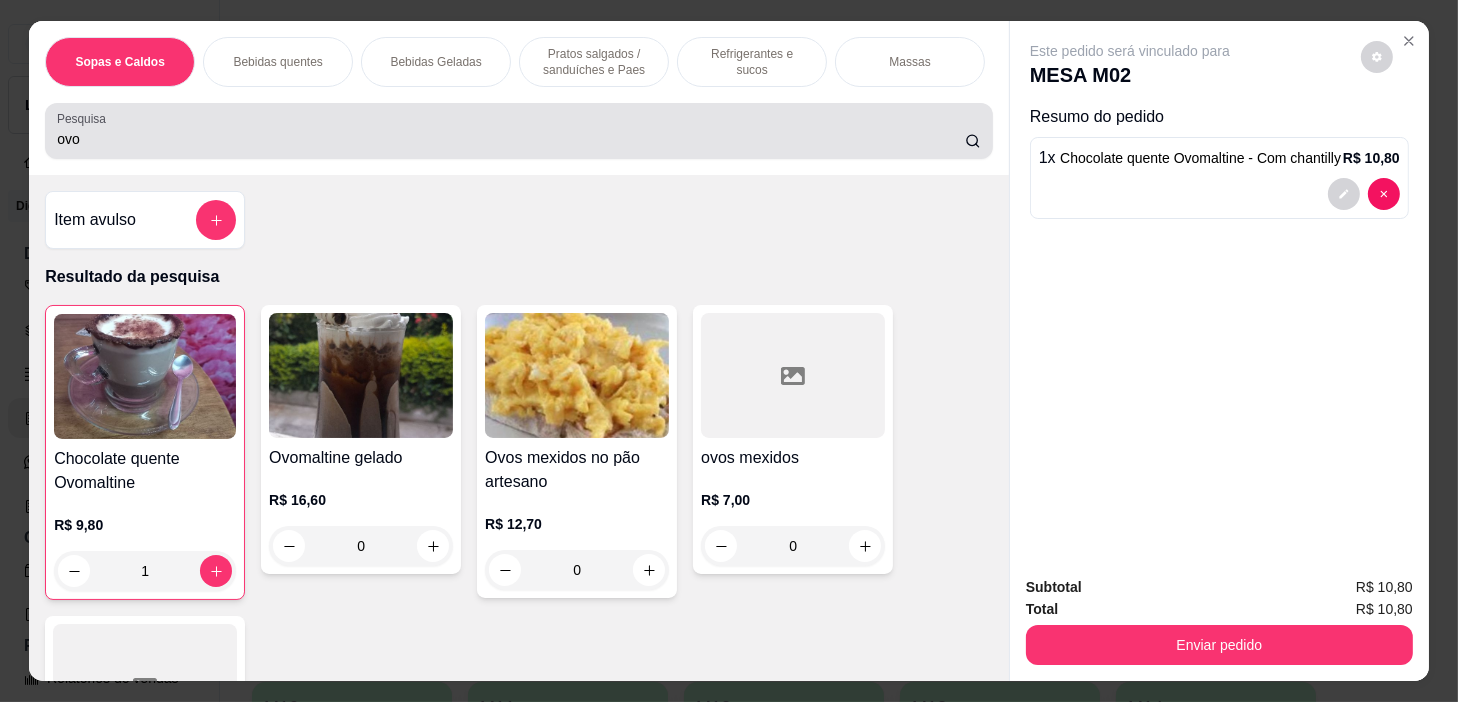 click on "Pesquisa ovo" at bounding box center (519, 131) 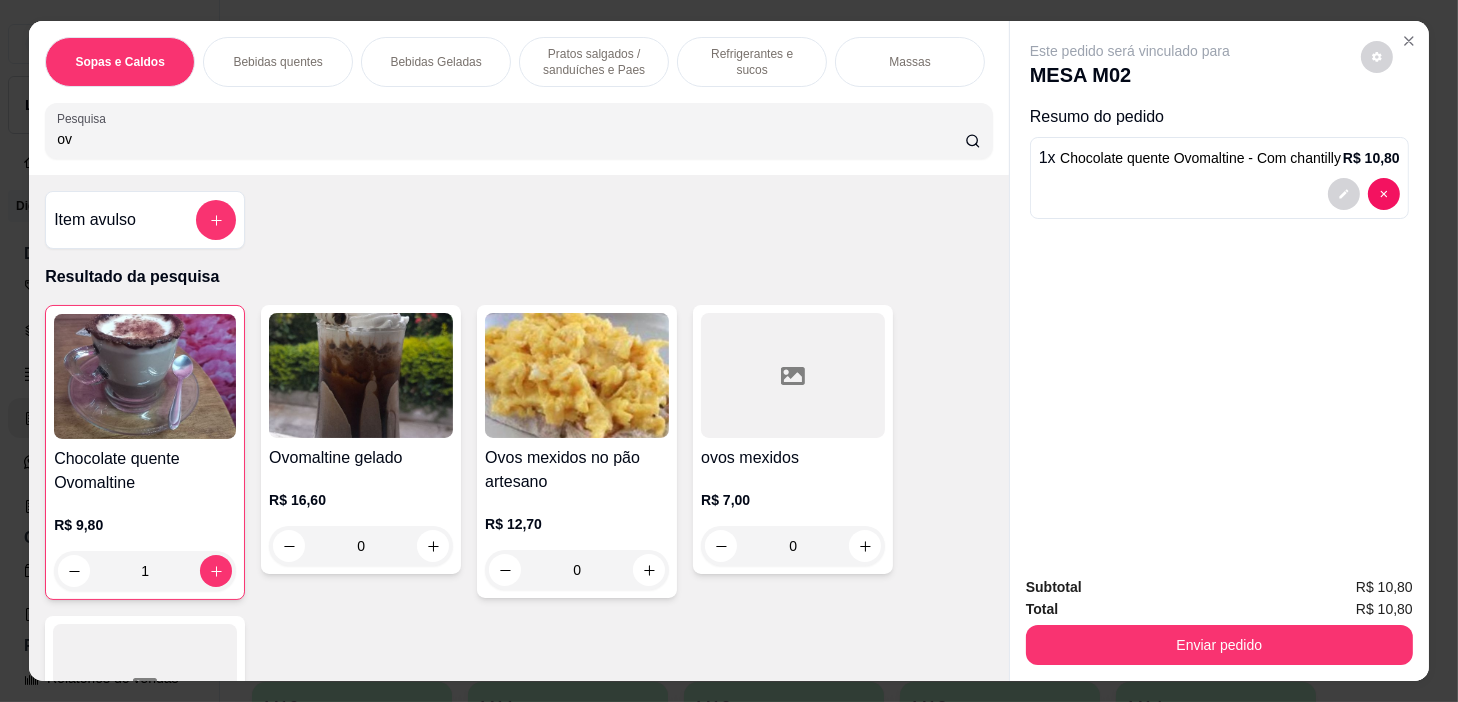 type on "o" 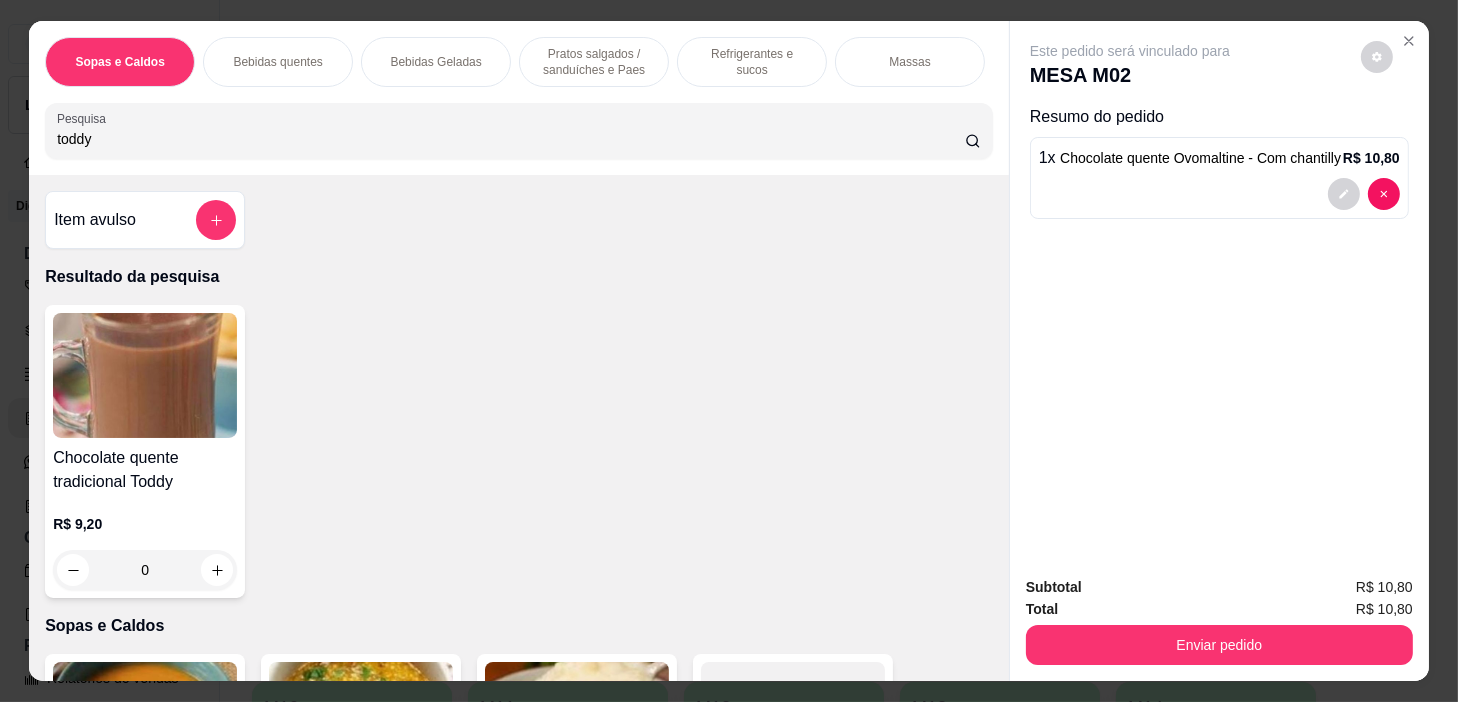 type on "toddy" 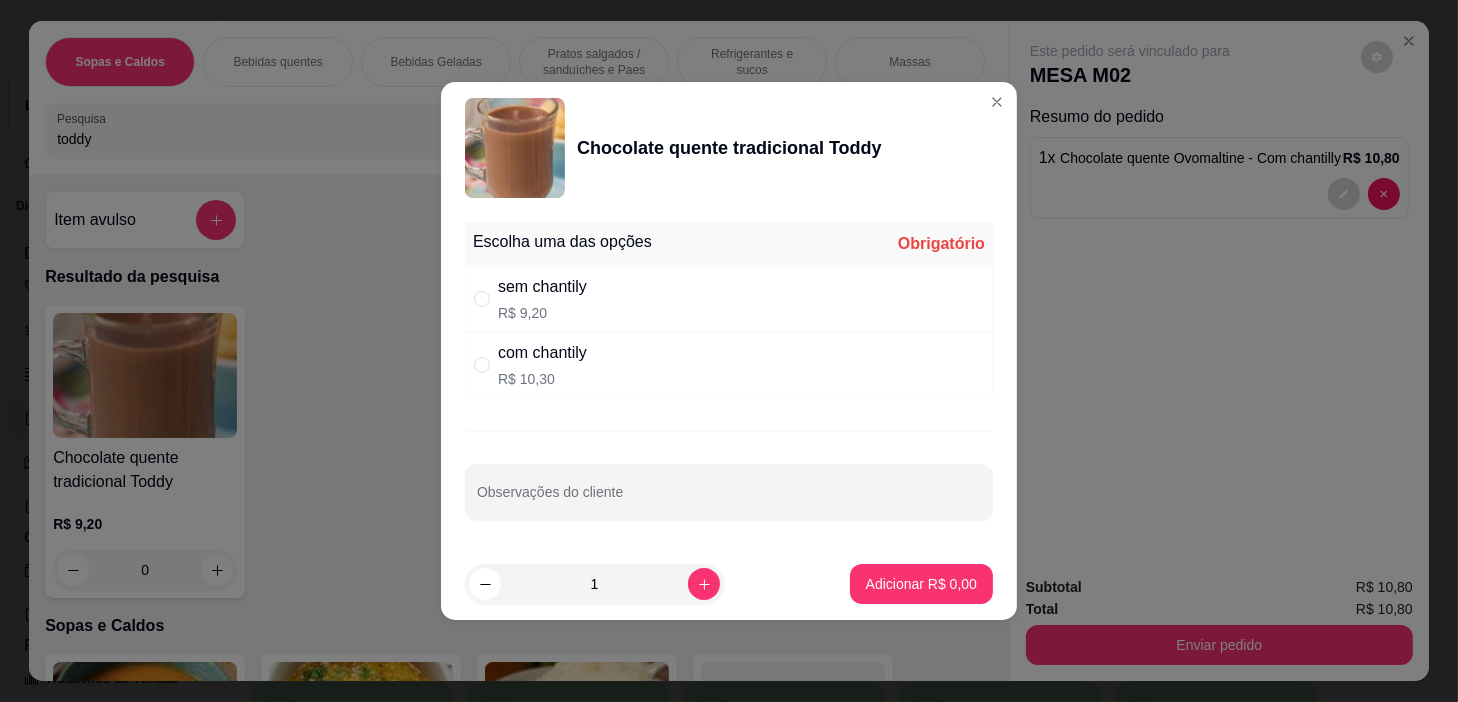 click on "com chantily R$ 10,30" at bounding box center [729, 365] 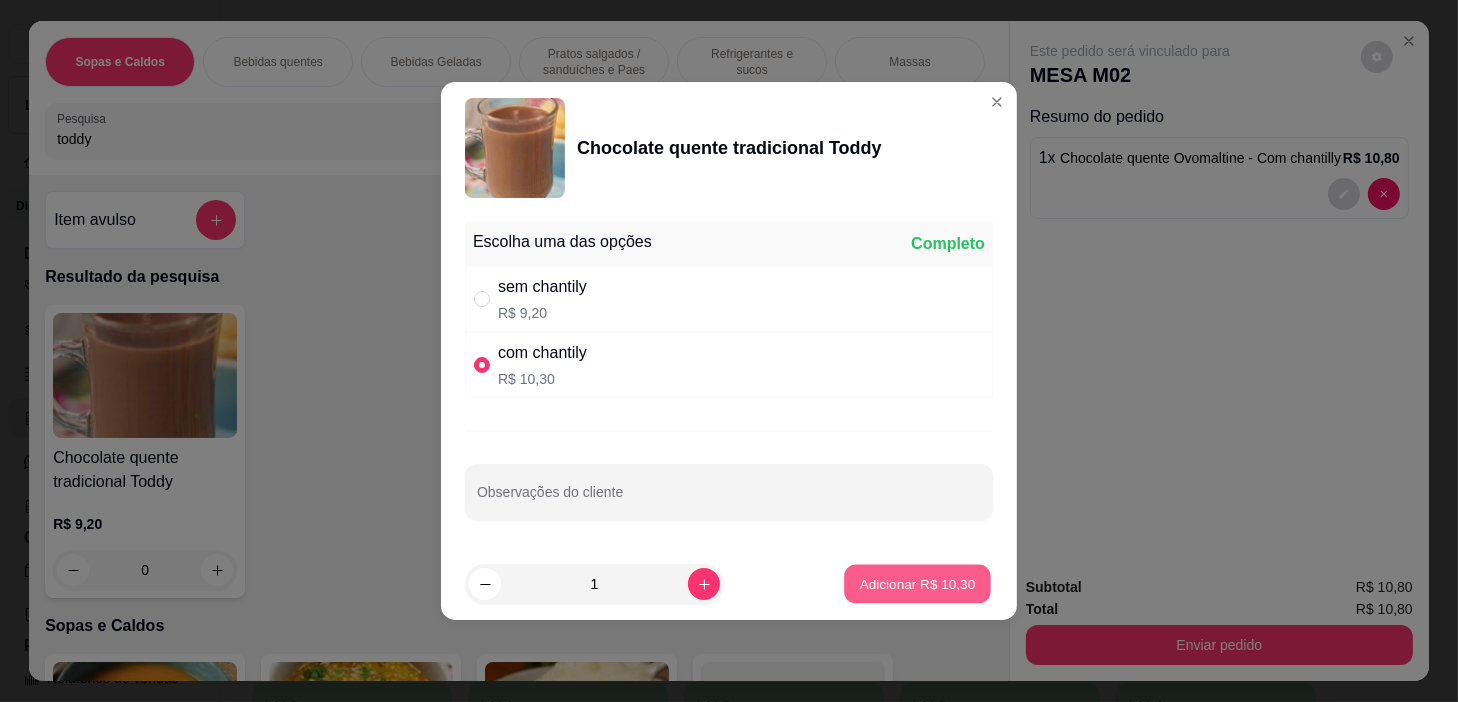 click on "Adicionar   R$ 10,30" at bounding box center [918, 583] 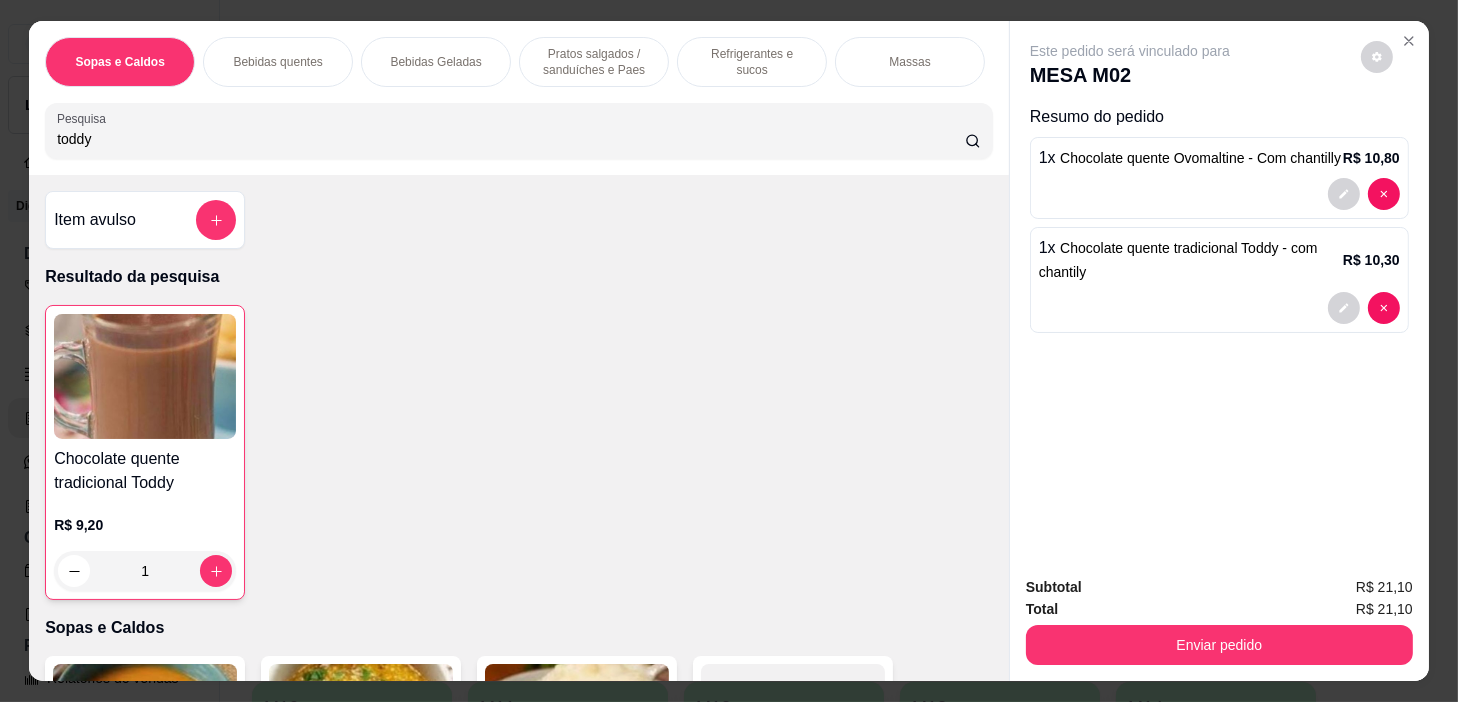 click on "Pratos salgados / sanduíches e Paes" at bounding box center (594, 62) 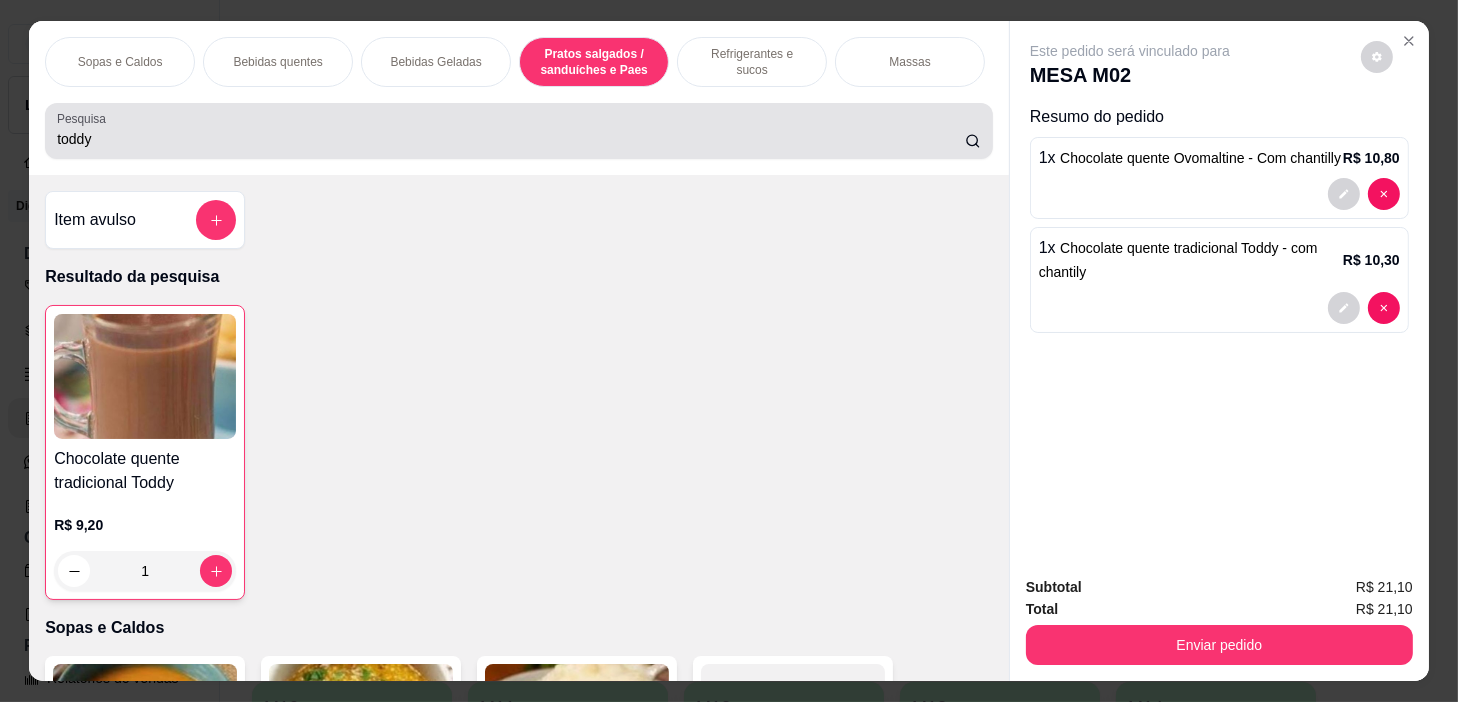 scroll, scrollTop: 5768, scrollLeft: 0, axis: vertical 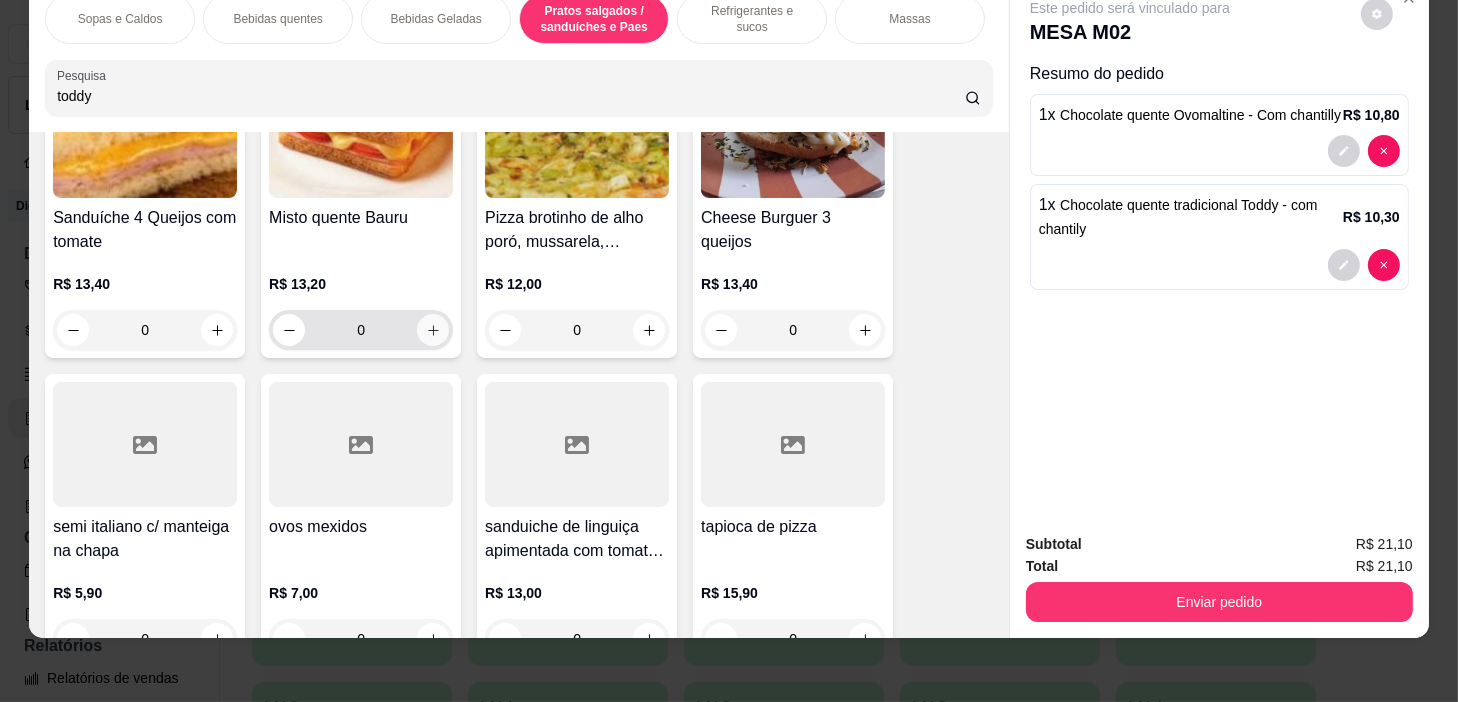 click at bounding box center [433, 330] 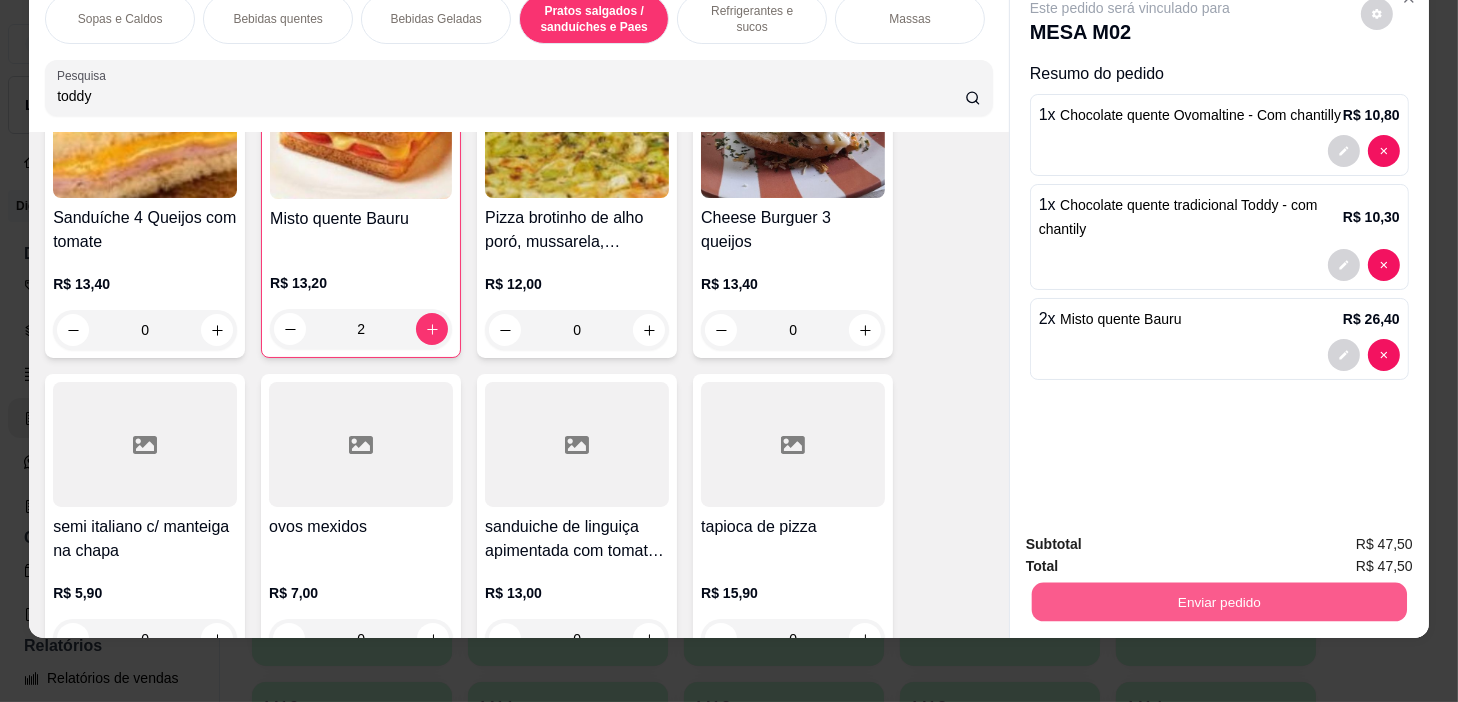 click on "Enviar pedido" at bounding box center (1219, 602) 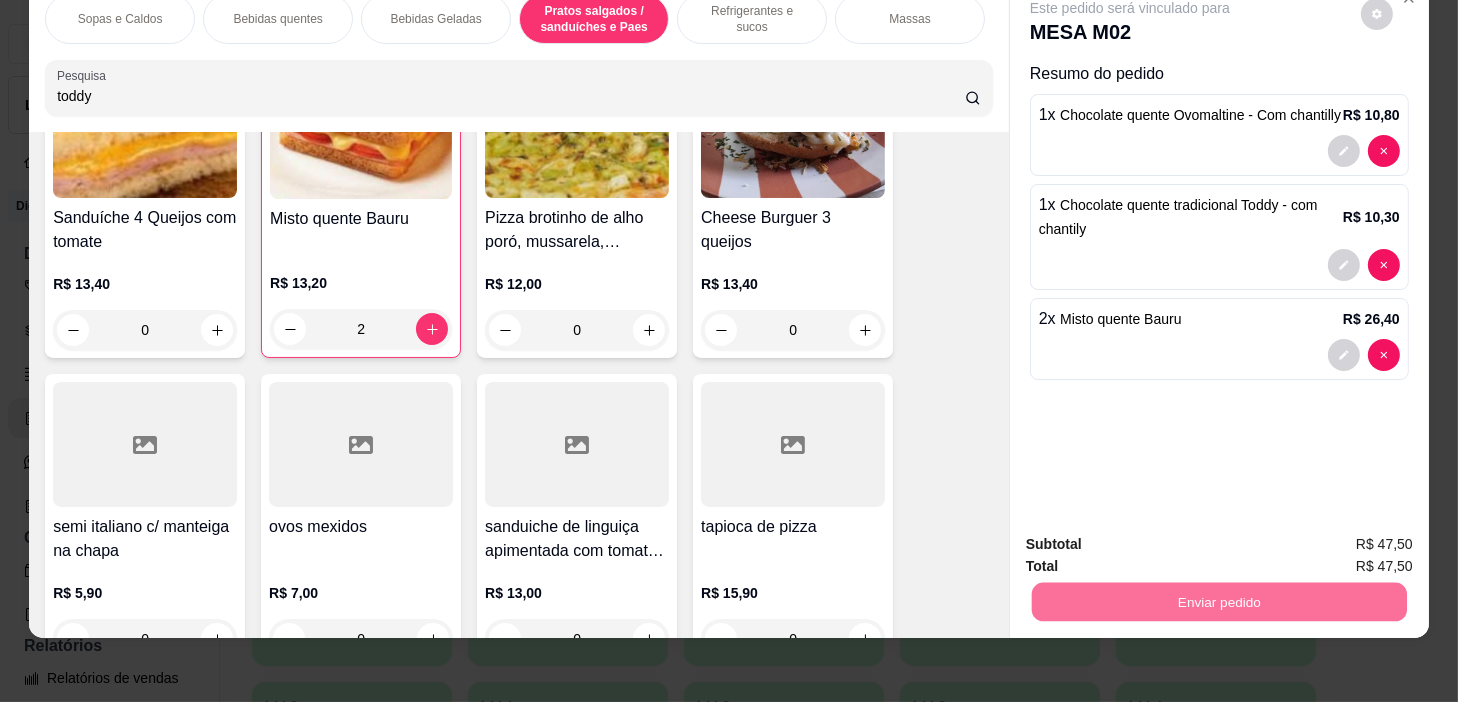 click on "Não registrar e enviar pedido" at bounding box center (1154, 538) 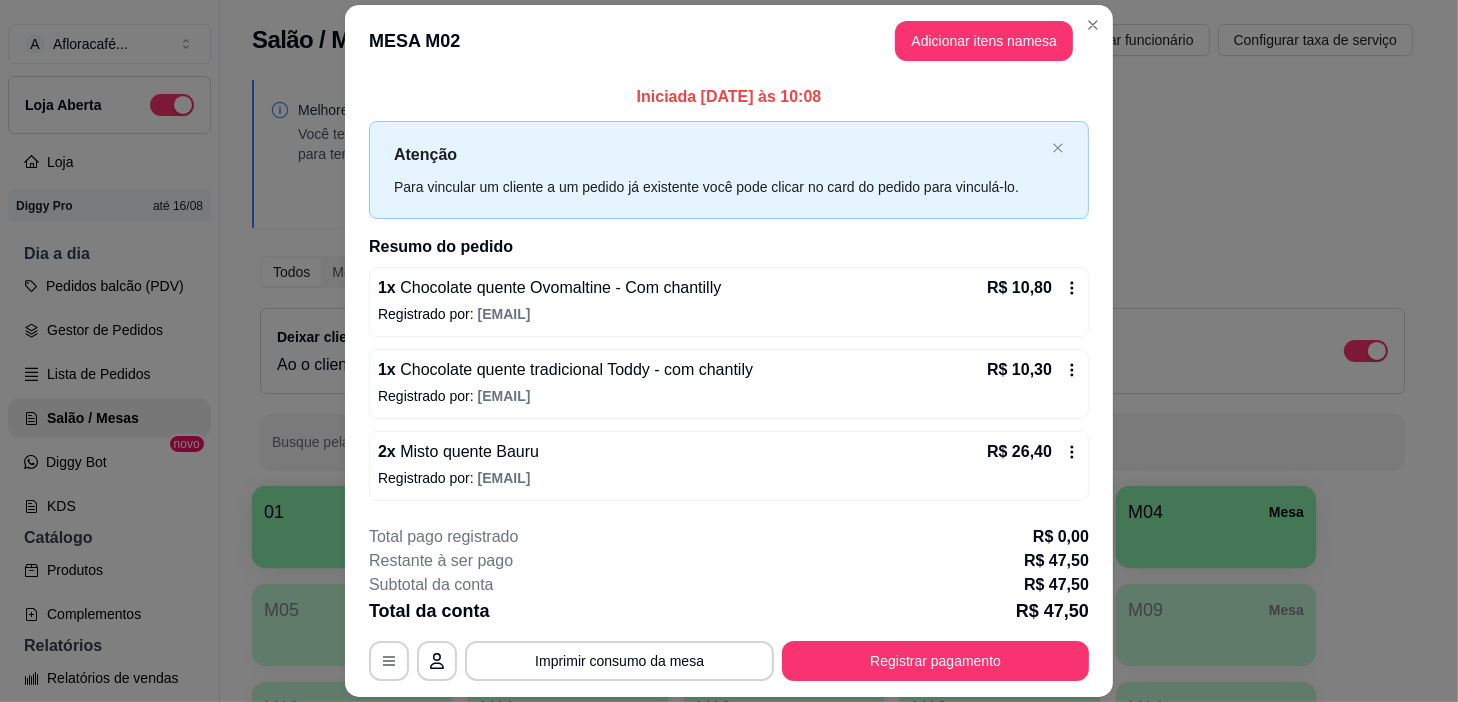 scroll, scrollTop: 58, scrollLeft: 0, axis: vertical 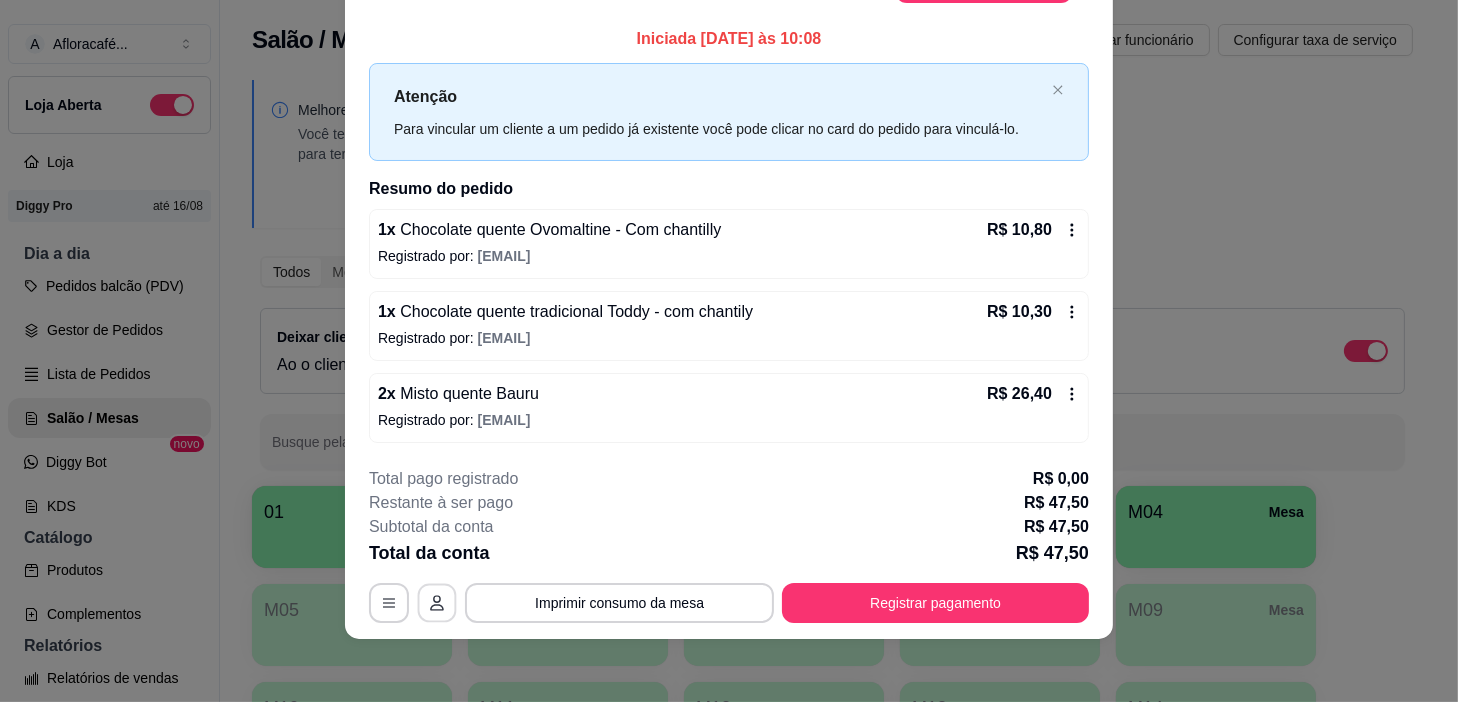 click at bounding box center (437, 602) 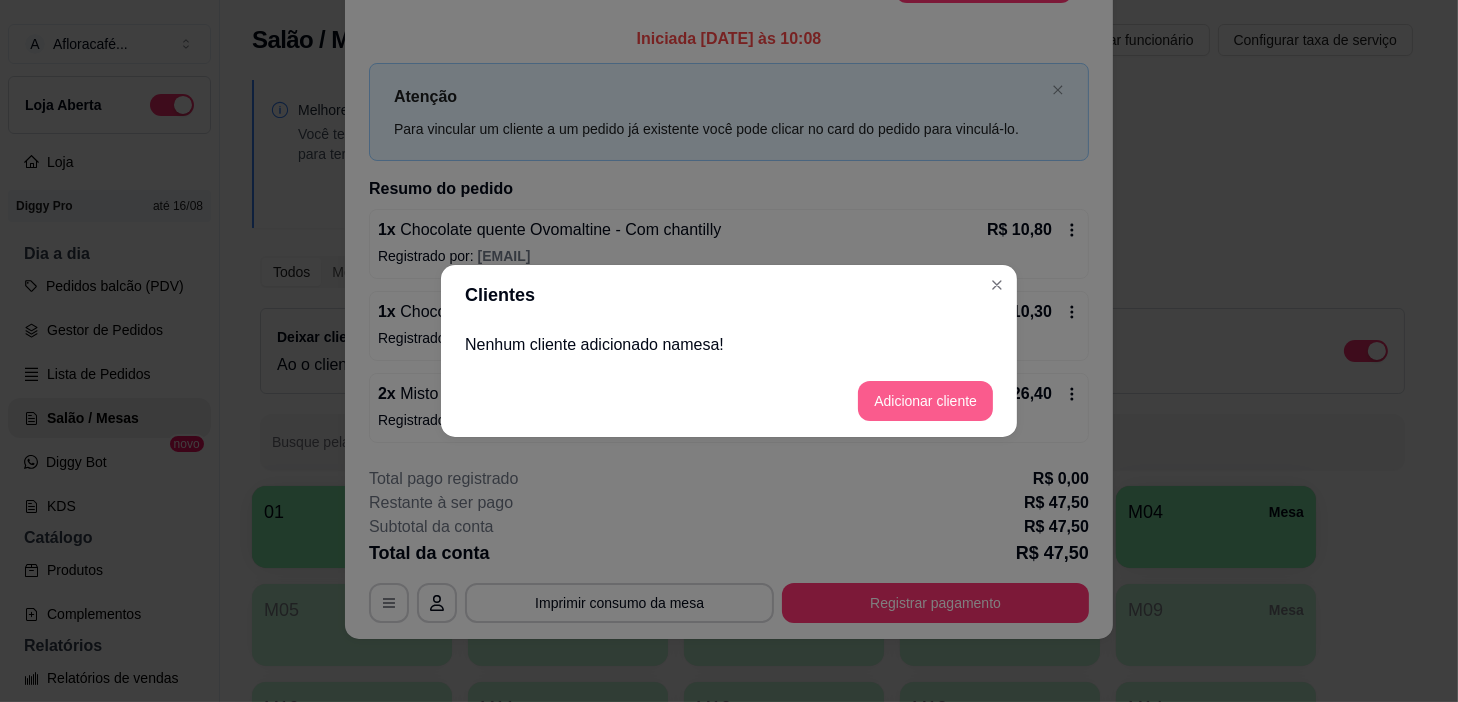 click on "Adicionar cliente" at bounding box center (925, 401) 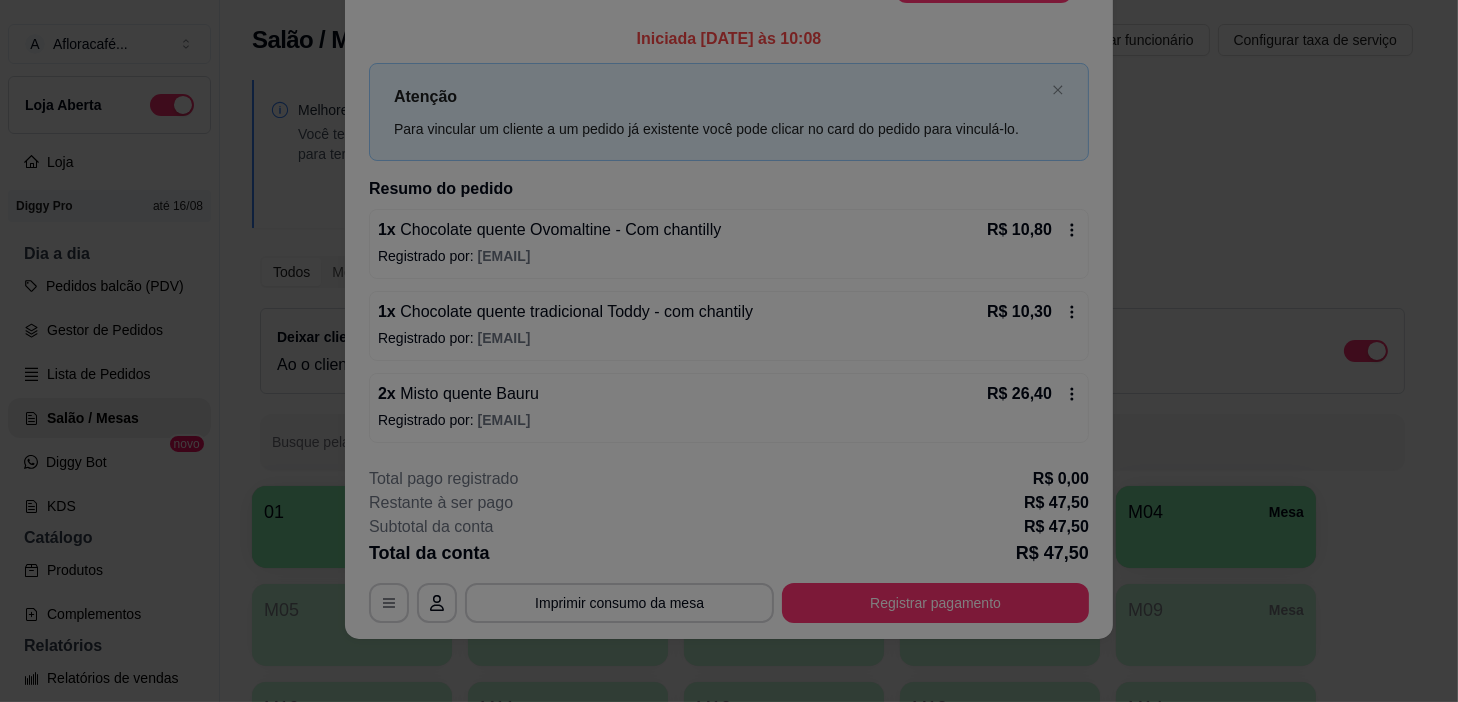 click at bounding box center [729, 345] 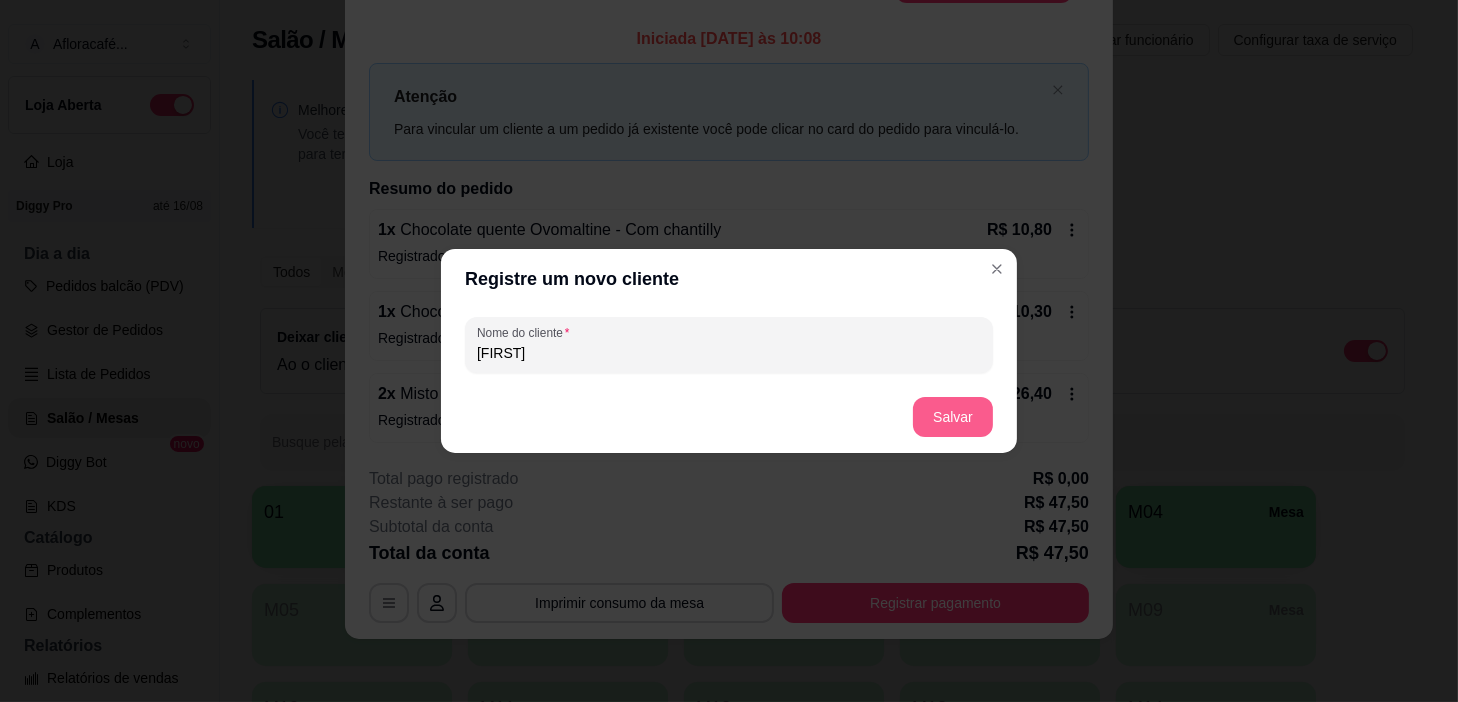 type on "[FIRST]" 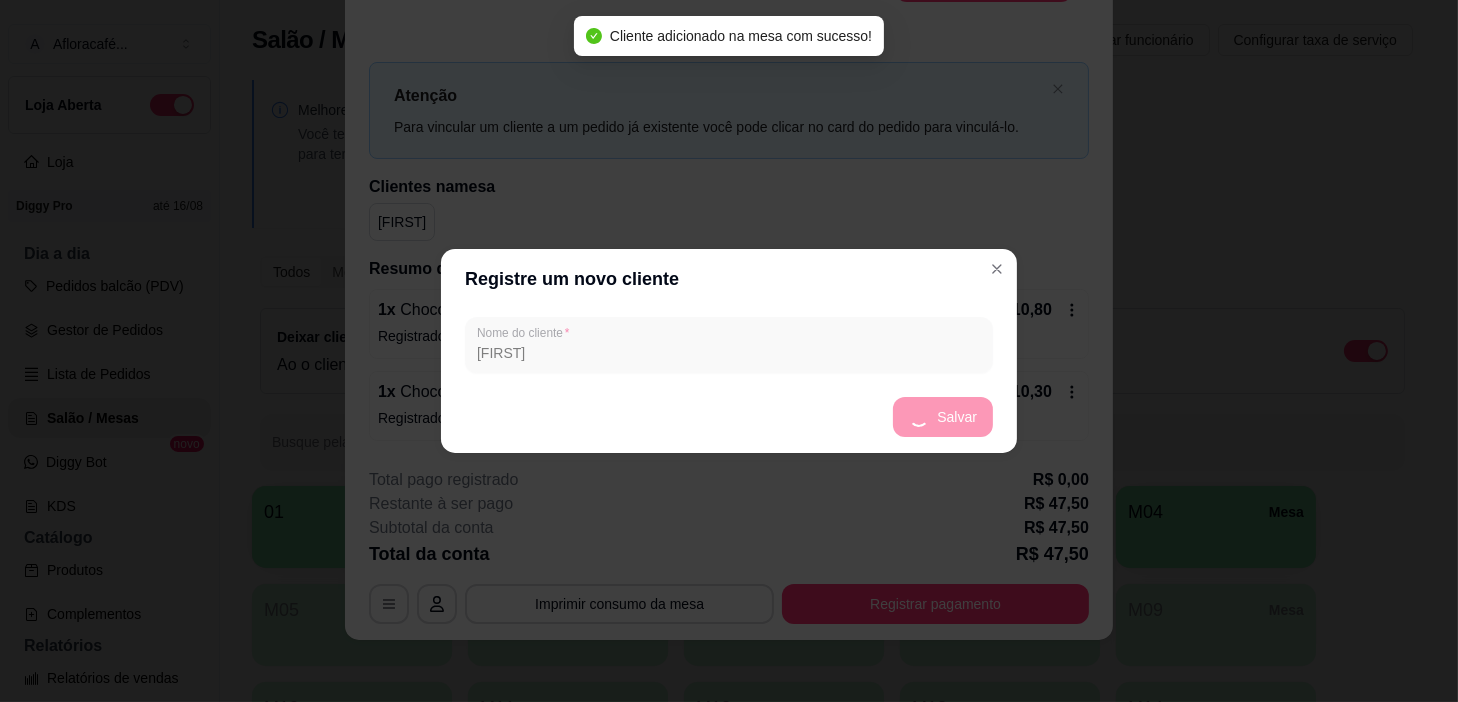 scroll, scrollTop: 55, scrollLeft: 0, axis: vertical 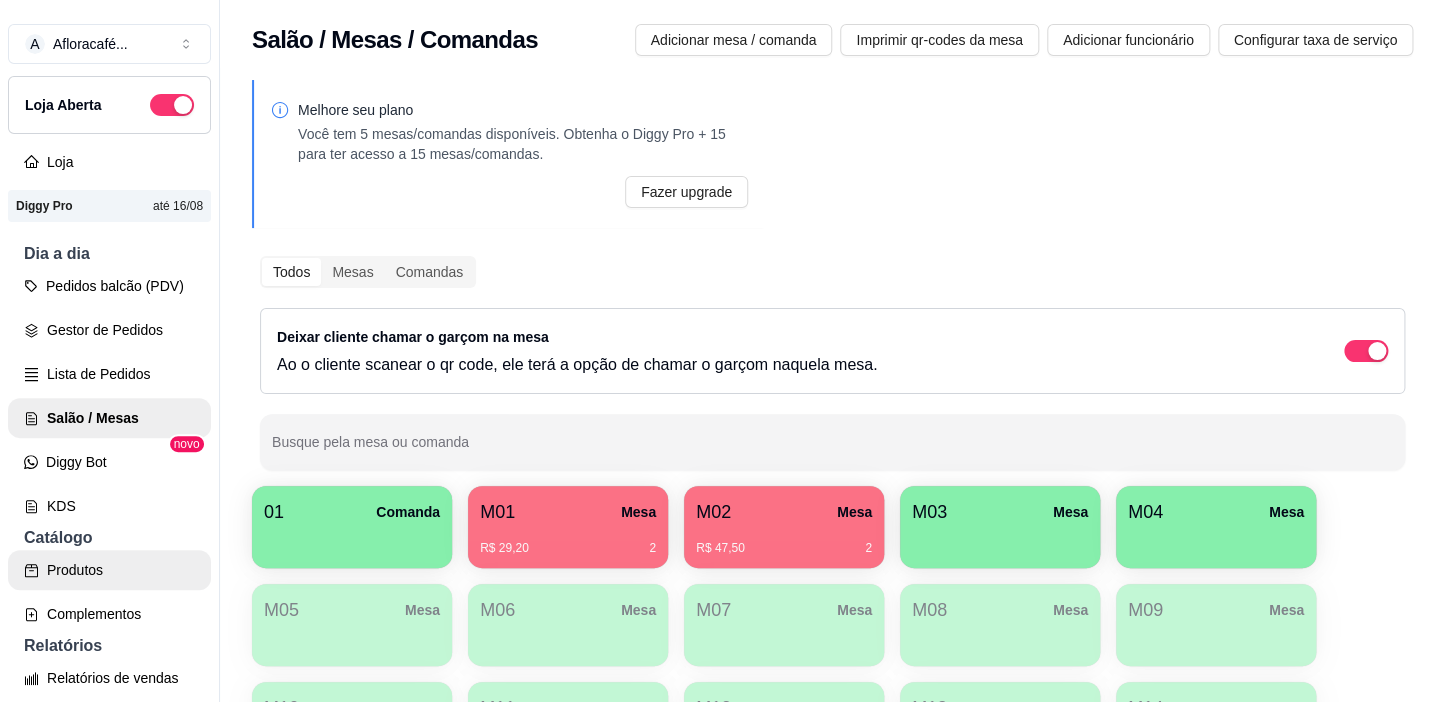 click on "Produtos" at bounding box center (109, 570) 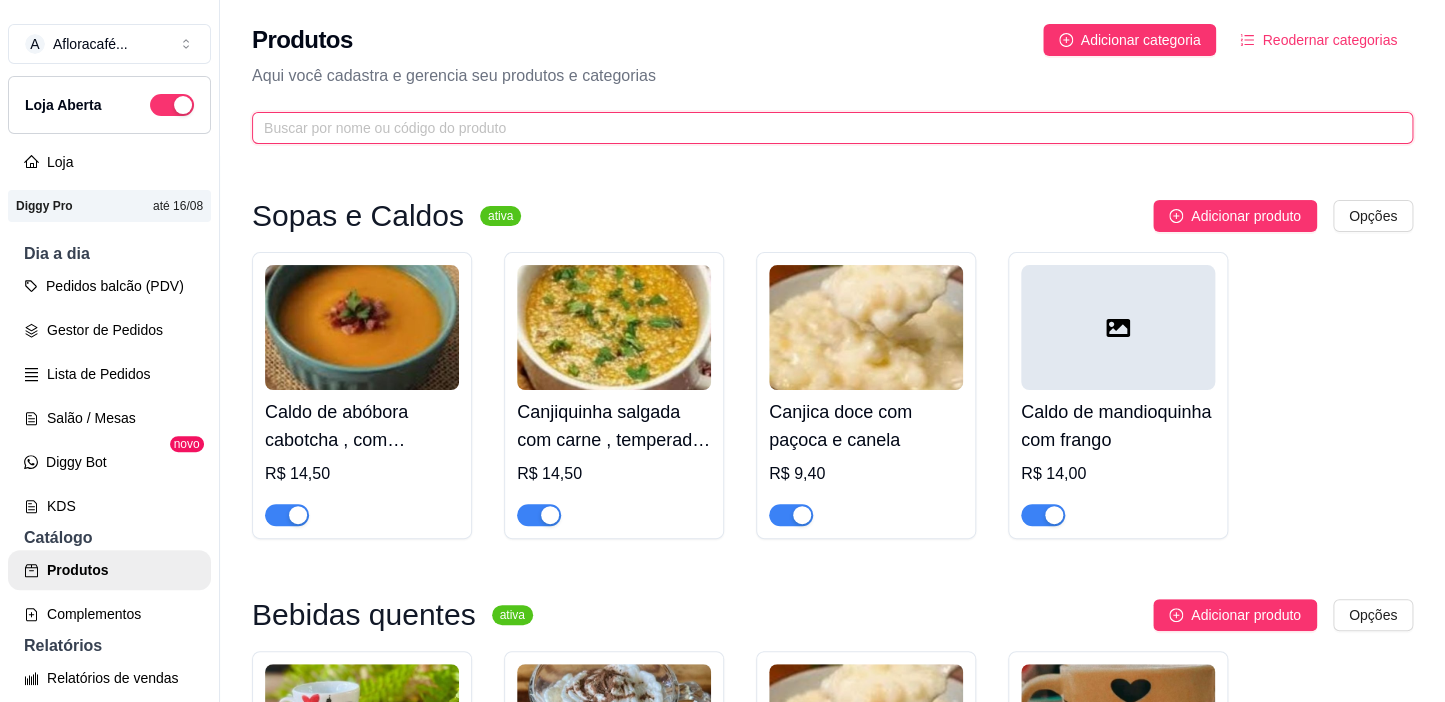click at bounding box center (824, 128) 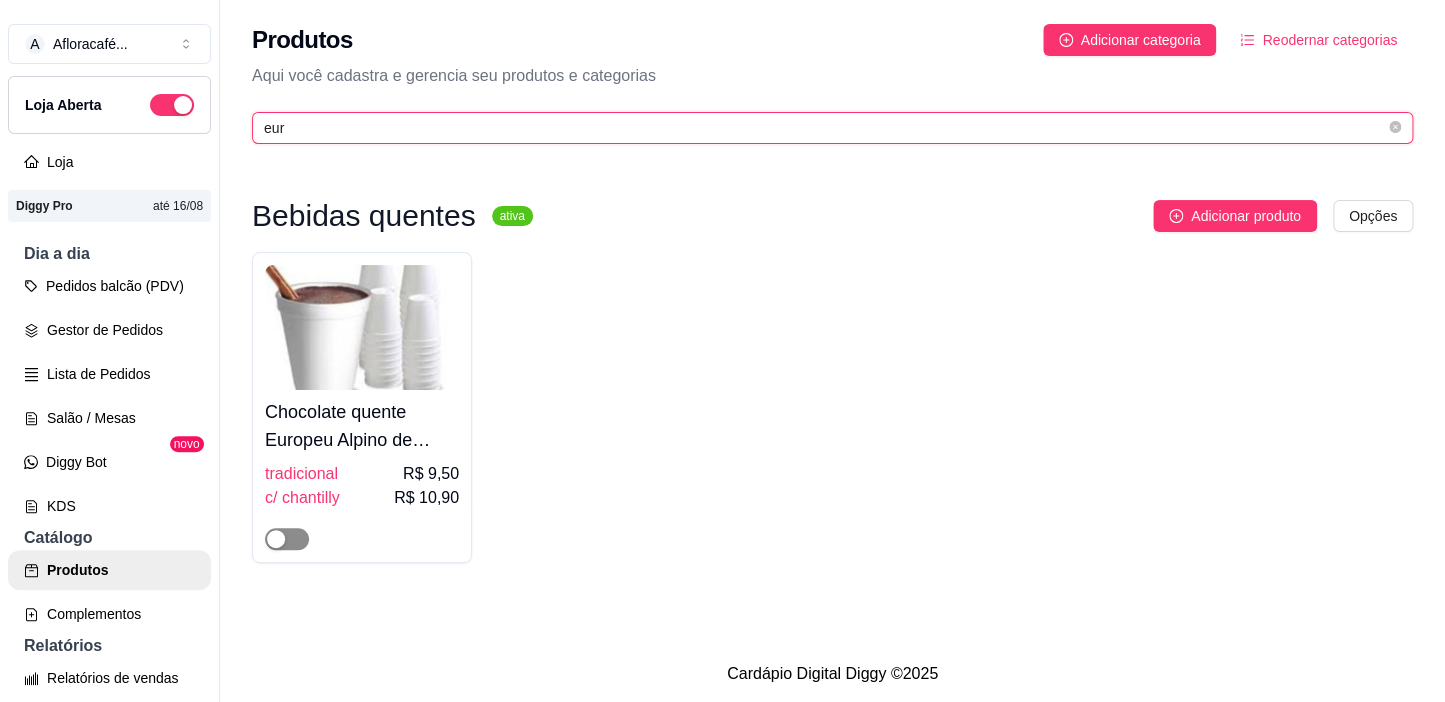 type on "eur" 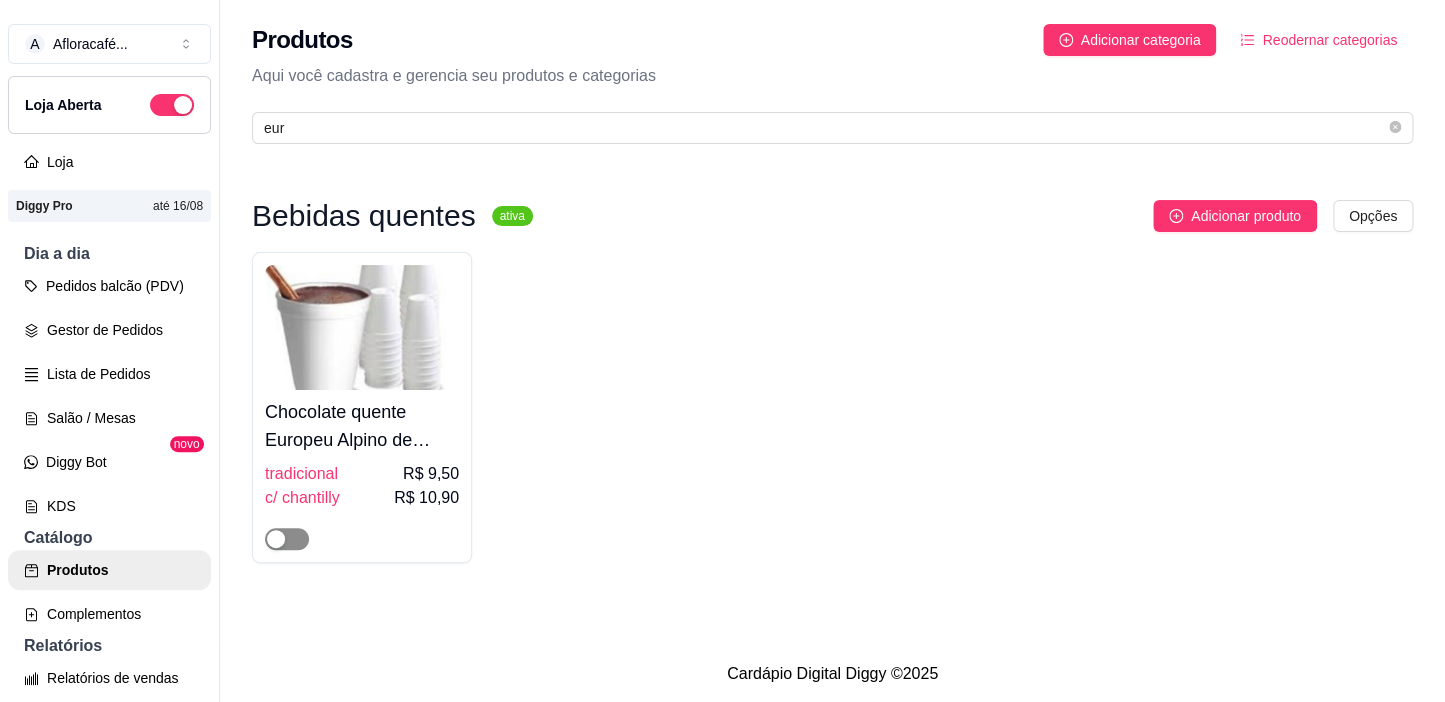 click at bounding box center (287, 539) 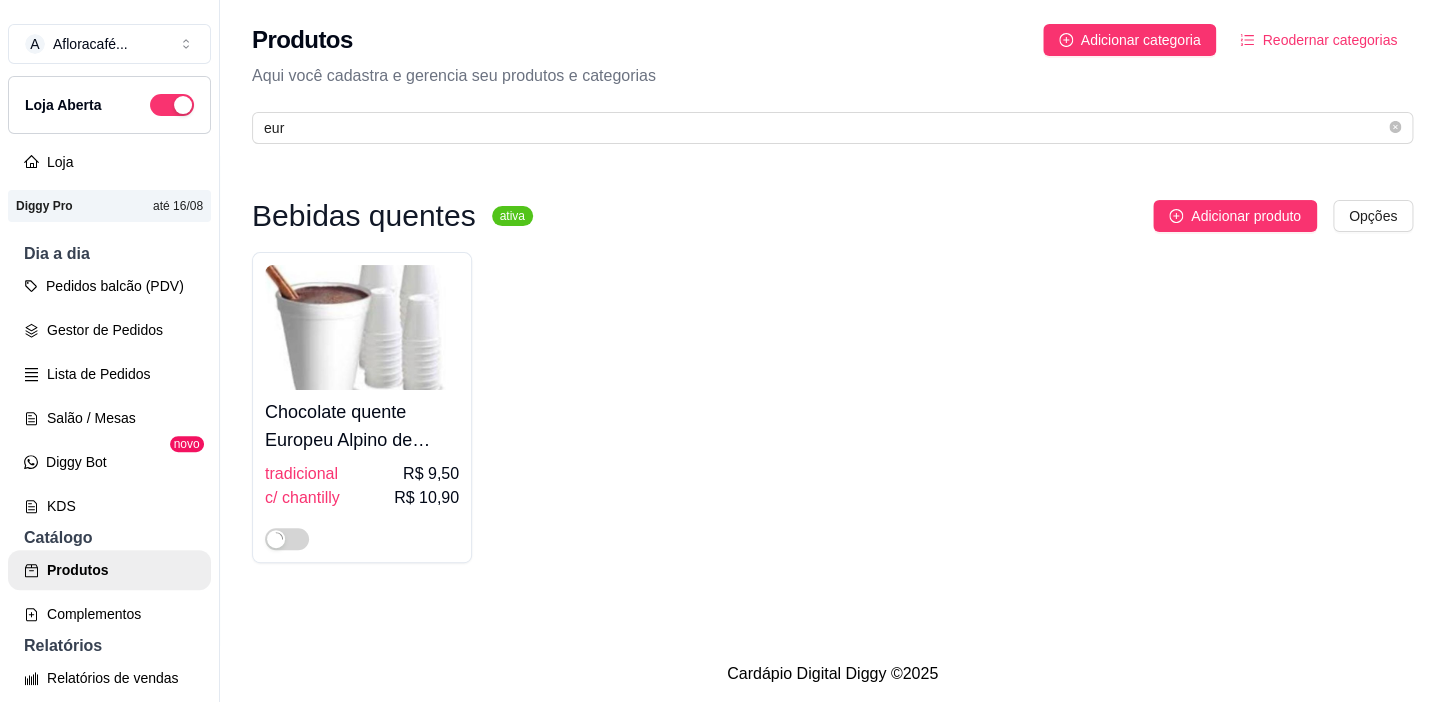 click on "tradicional R$ 9,50" at bounding box center (362, 474) 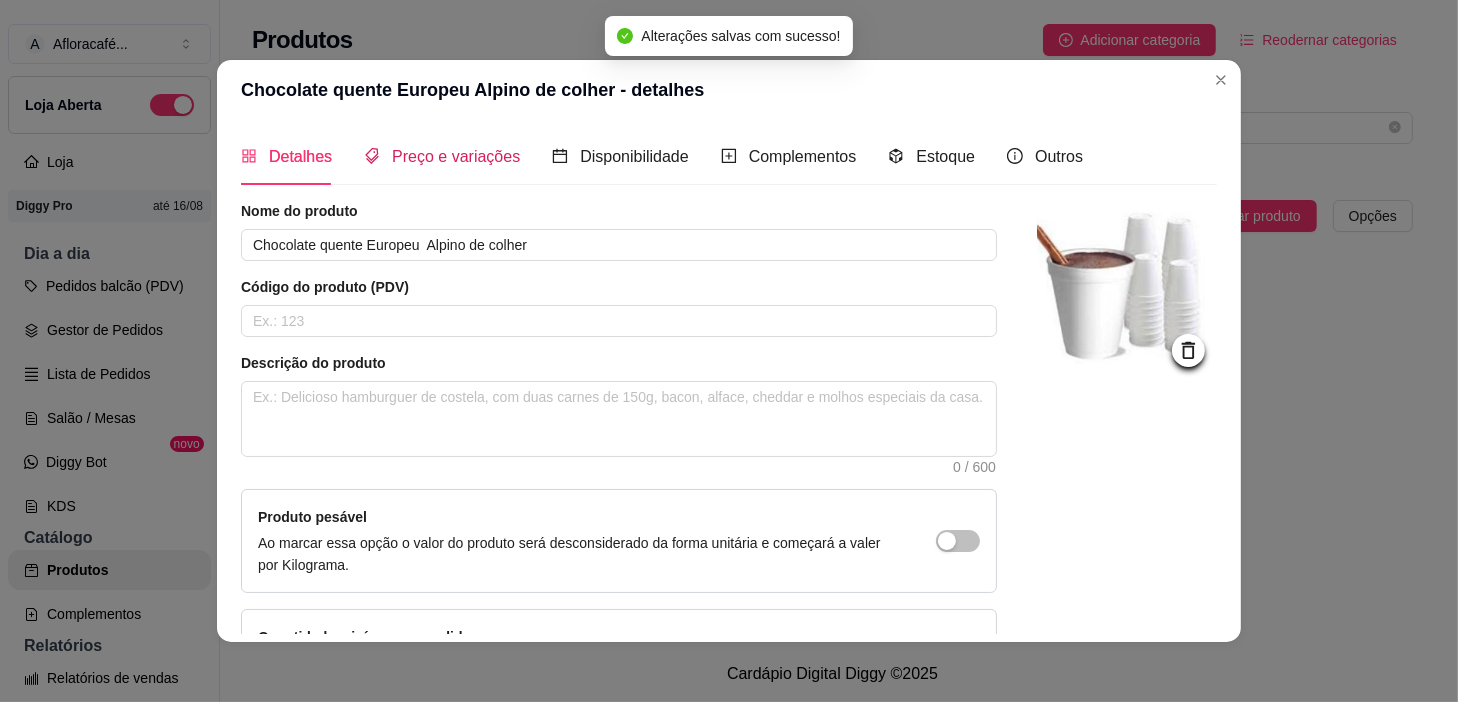 click on "Preço e variações" at bounding box center (442, 156) 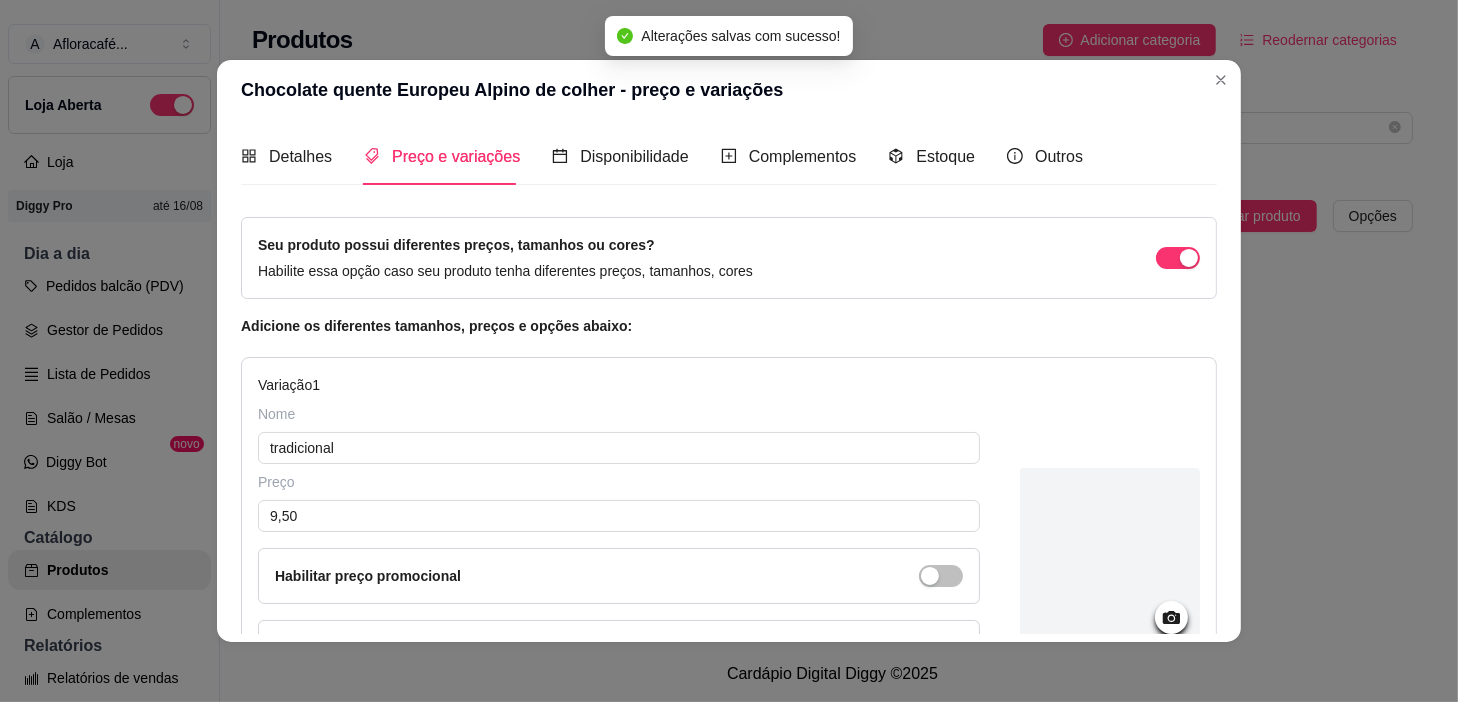 type 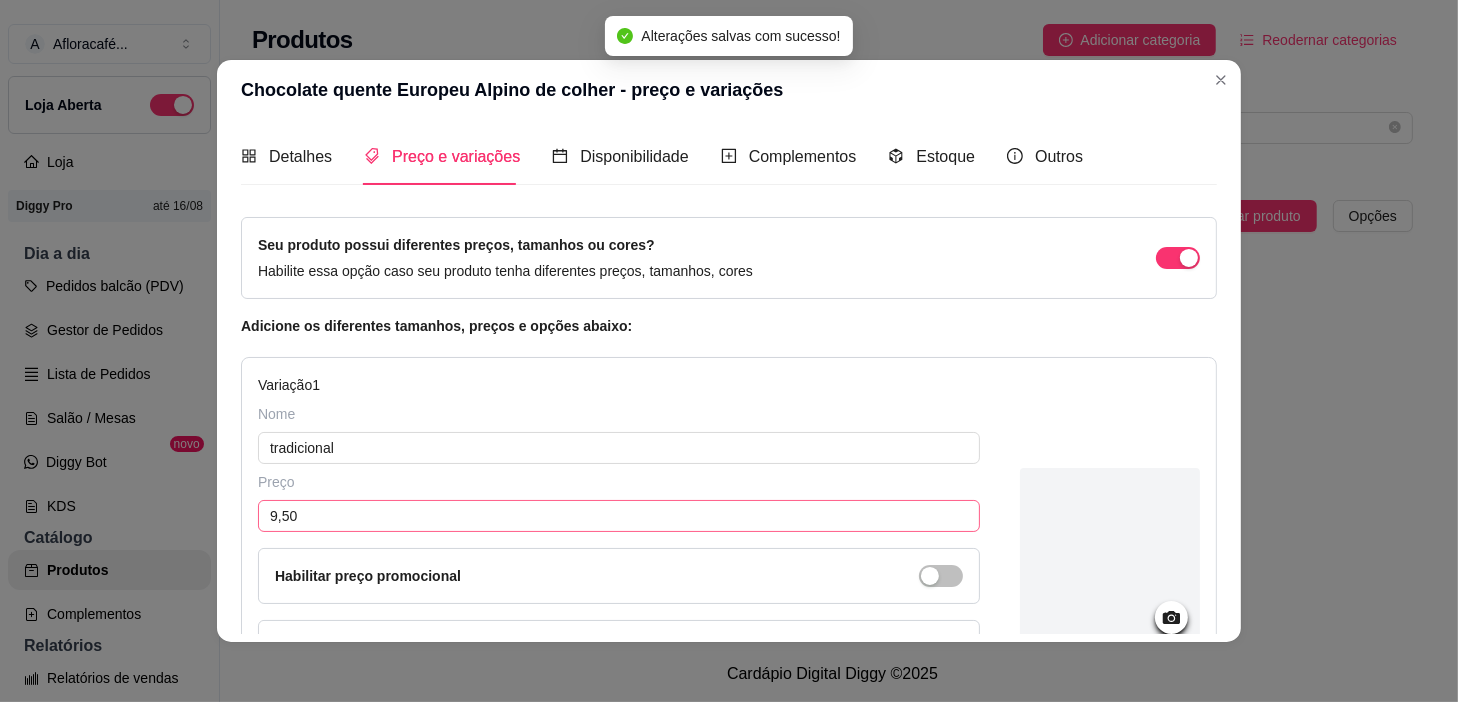 click on "Preço  9,50 Habilitar preço promocional" at bounding box center (619, 538) 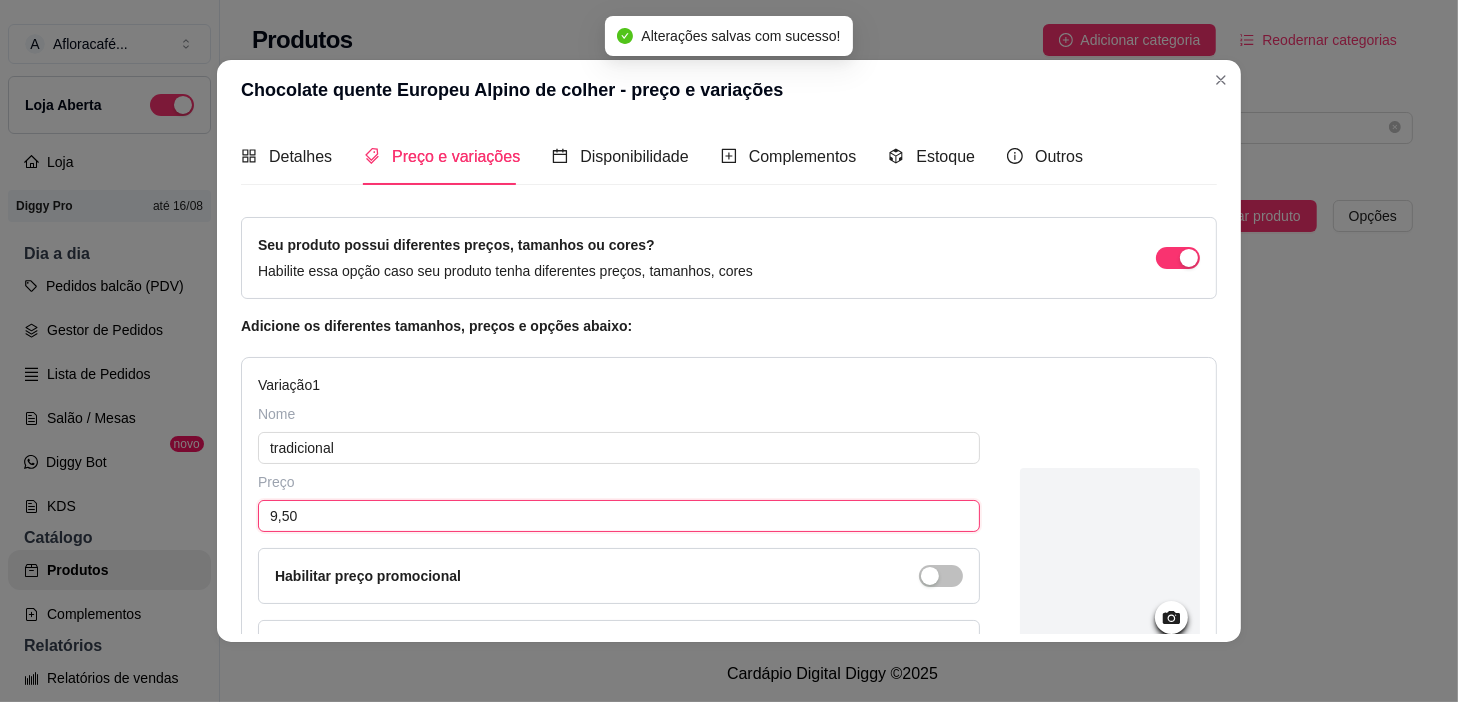 click on "9,50" at bounding box center (619, 516) 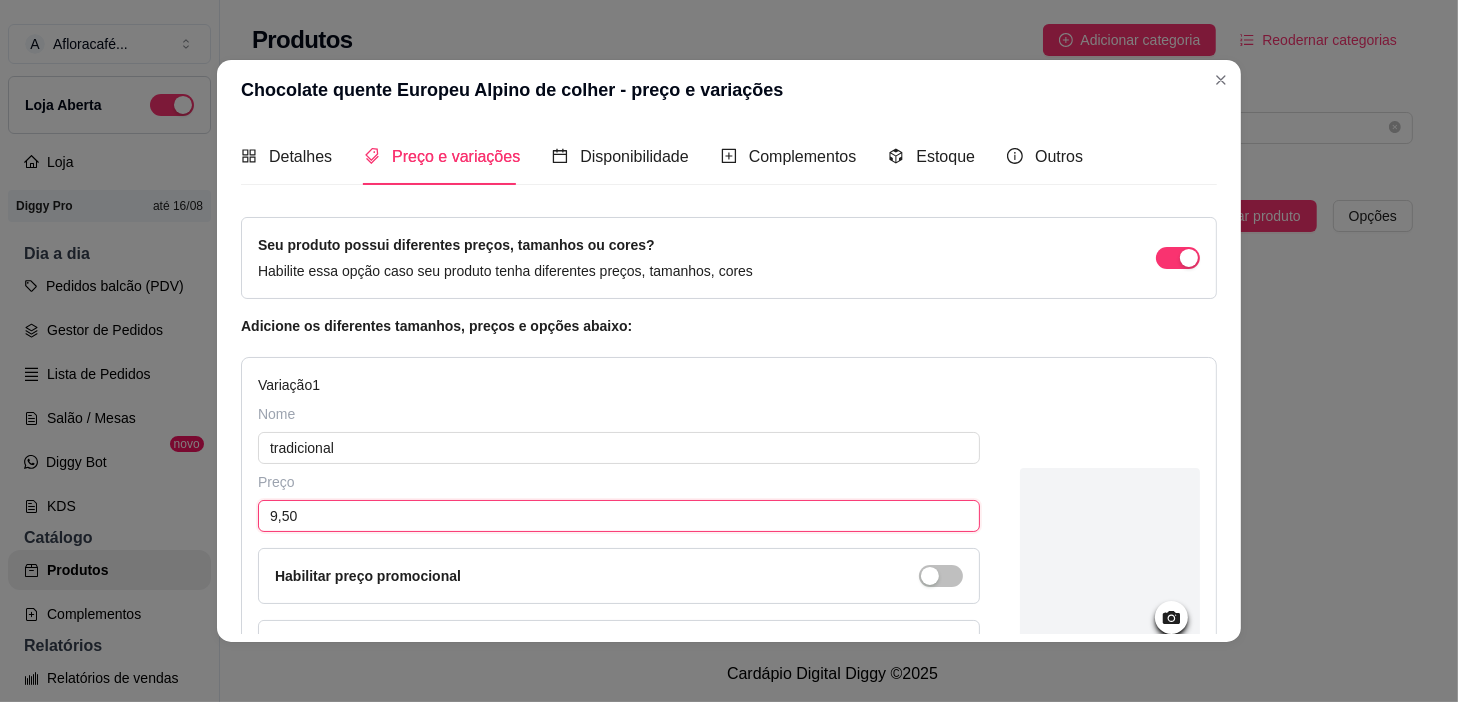 click on "9,50" at bounding box center (619, 516) 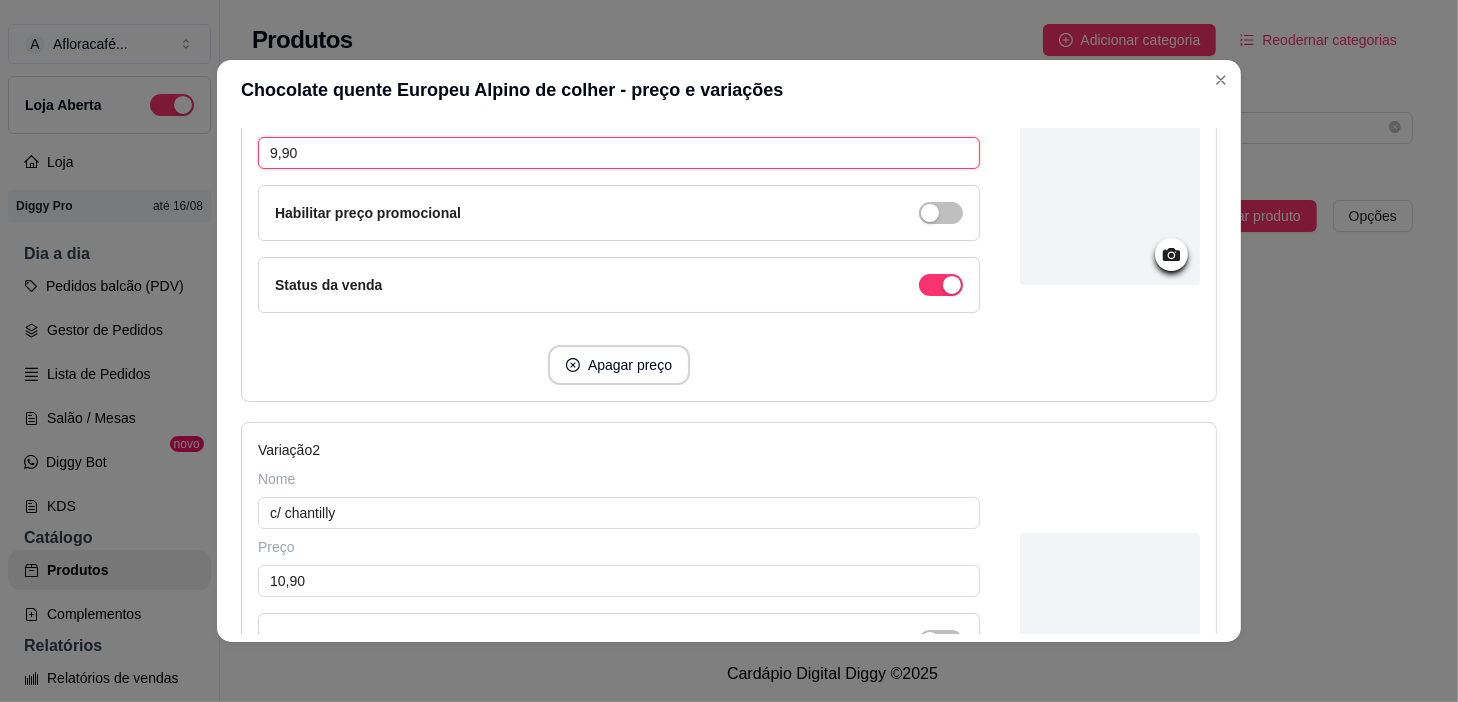 scroll, scrollTop: 701, scrollLeft: 0, axis: vertical 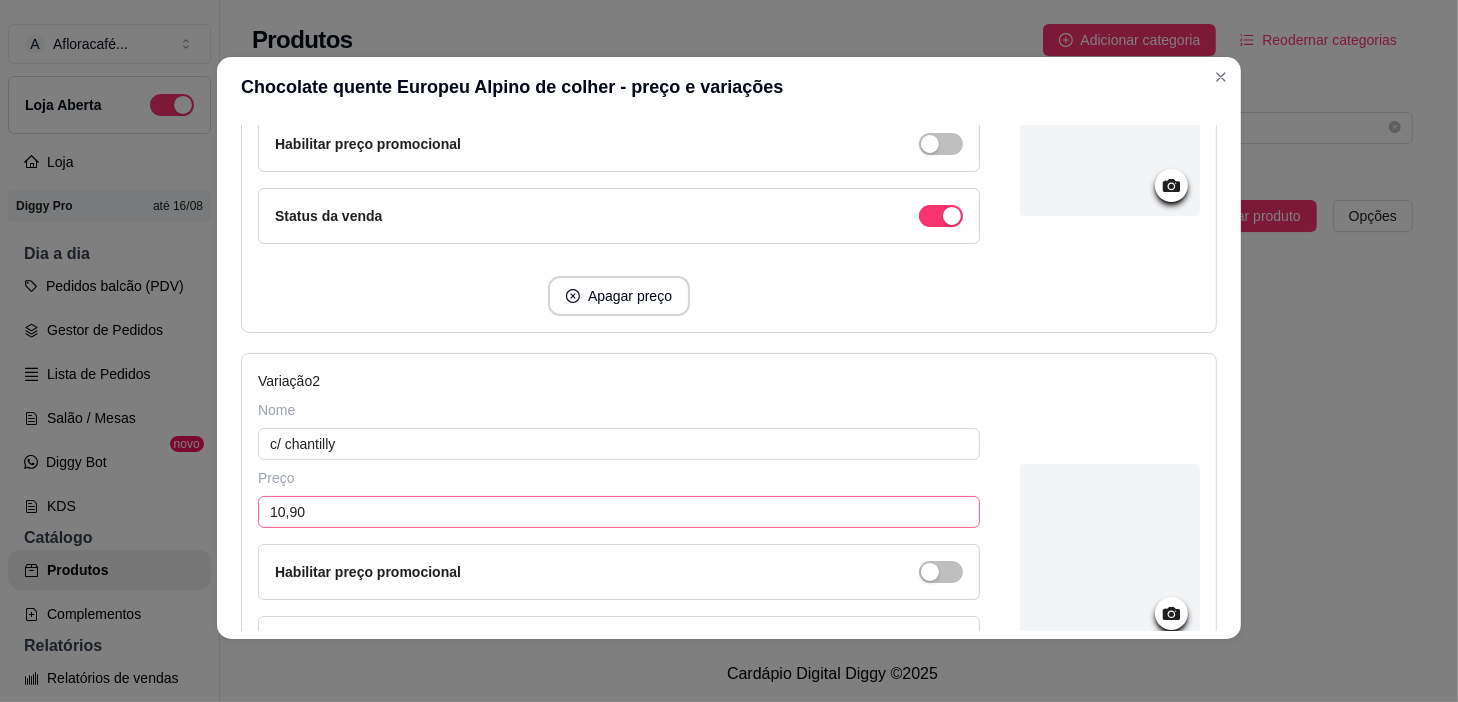 type on "9,90" 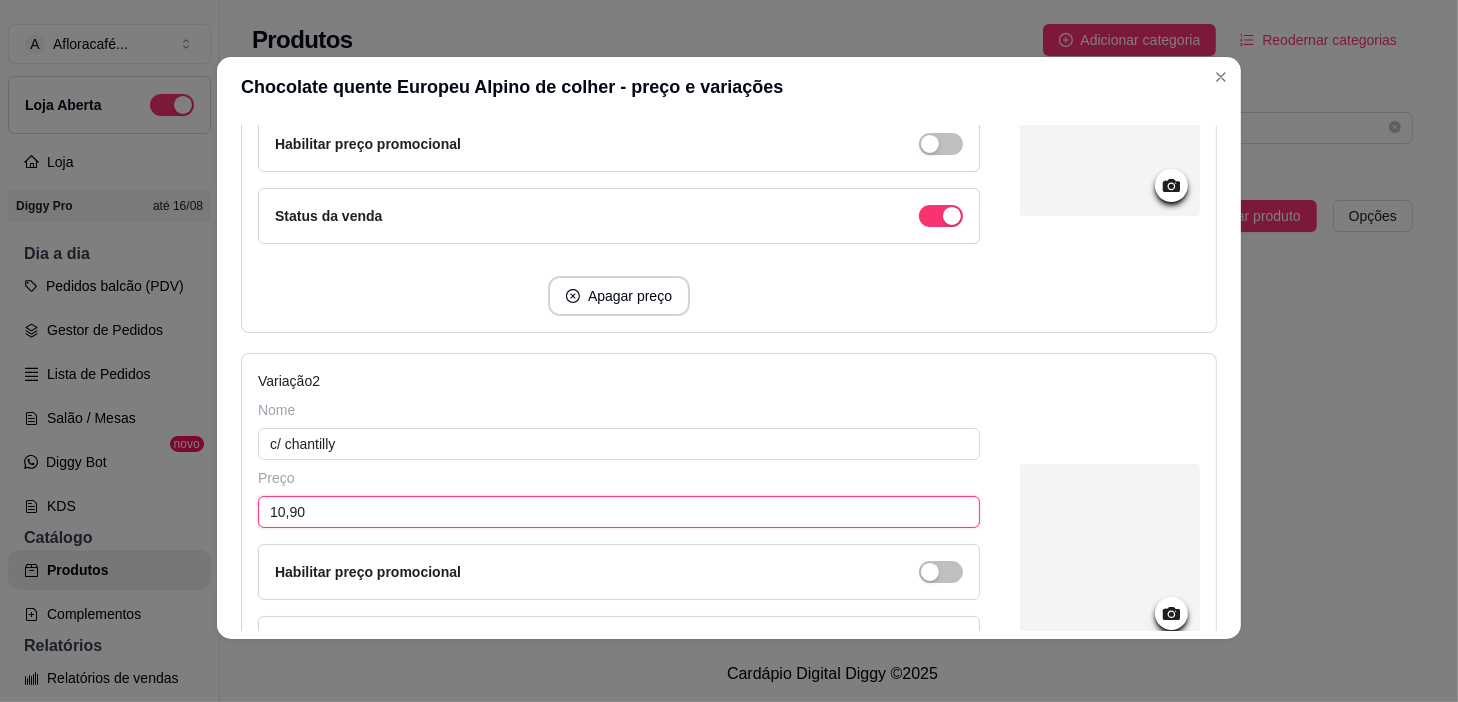 click on "10,90" at bounding box center [619, 512] 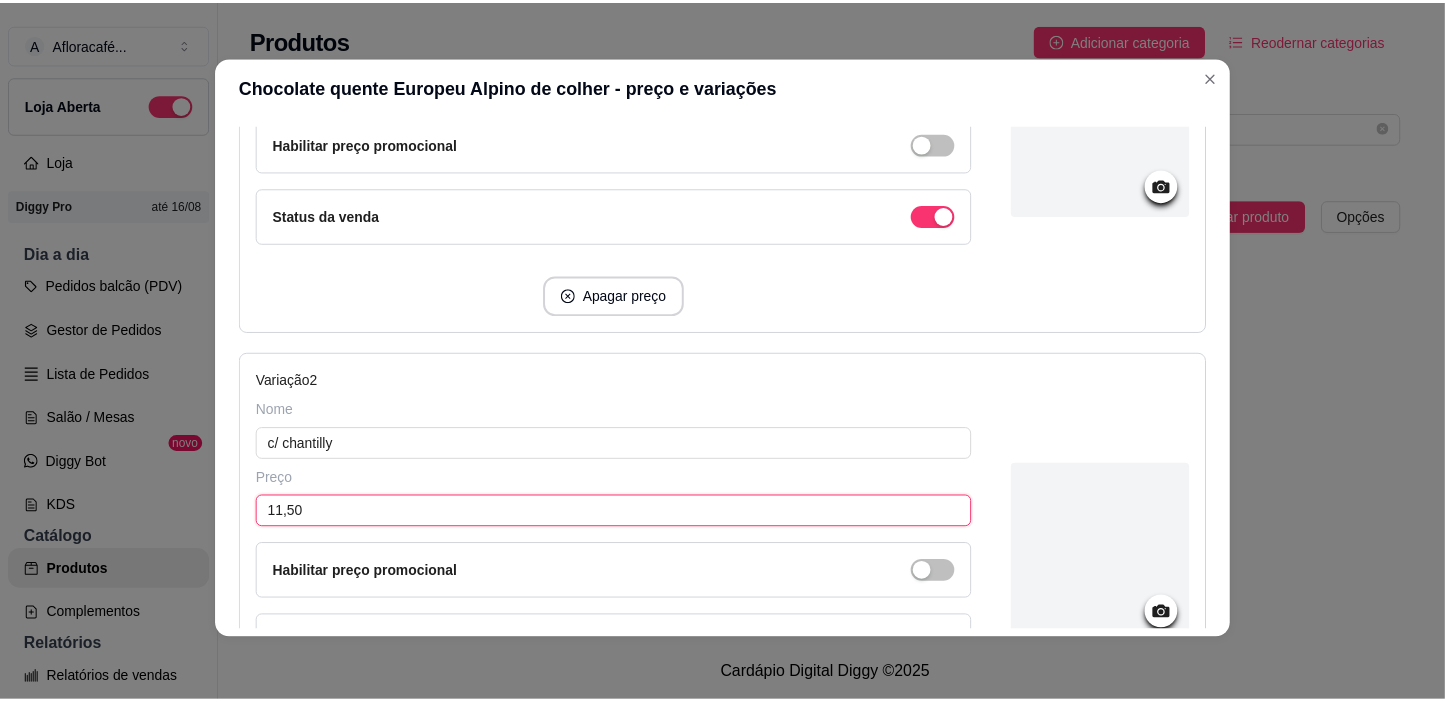 scroll, scrollTop: 701, scrollLeft: 0, axis: vertical 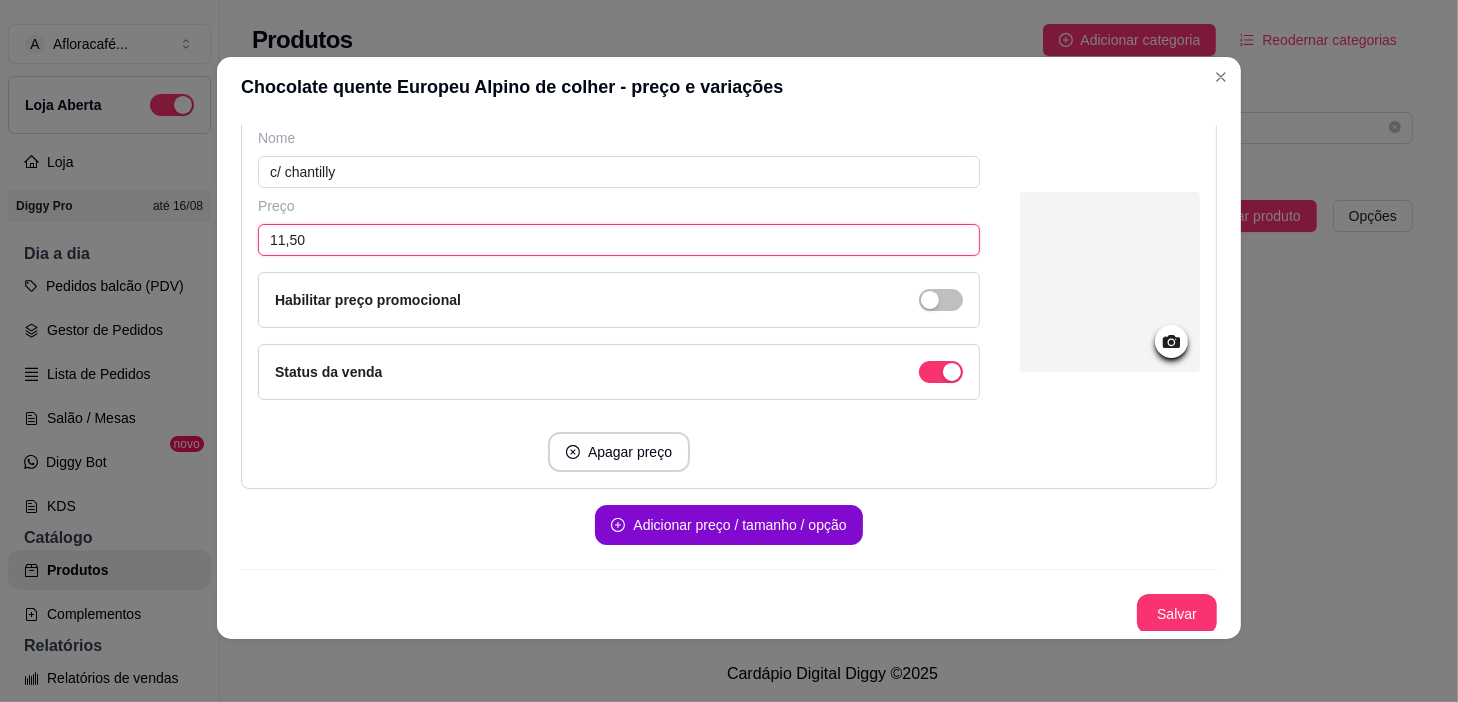 type on "11,50" 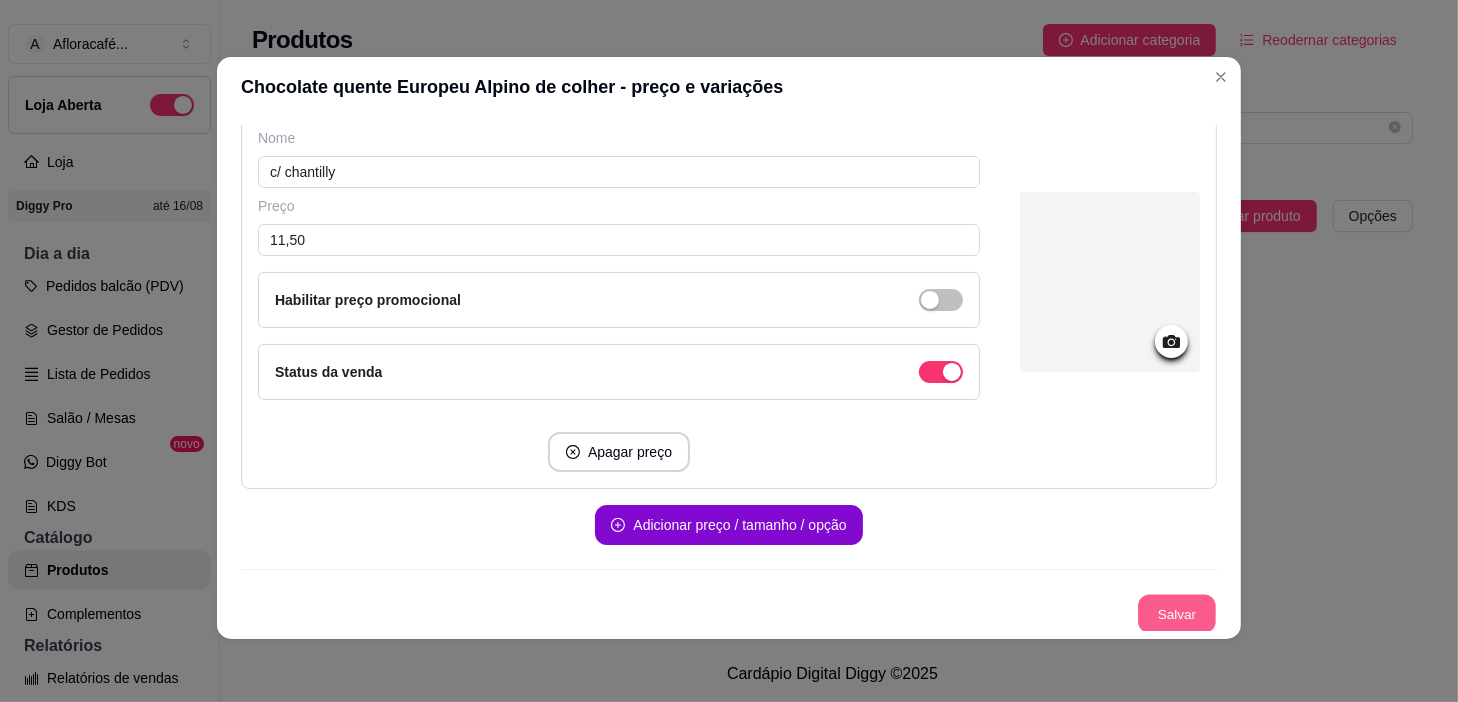 click on "Salvar" at bounding box center (1177, 614) 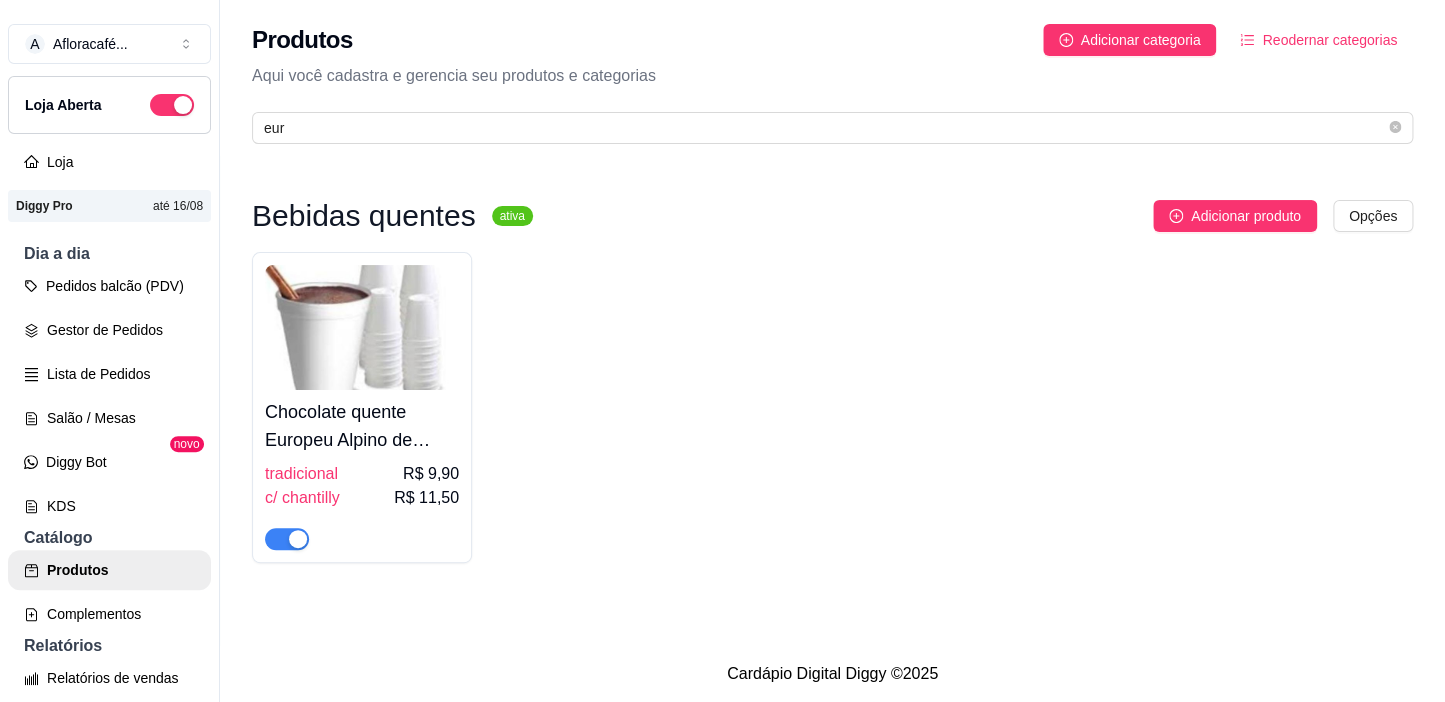 click on "Produtos Adicionar categoria Reodernar categorias Aqui você cadastra e gerencia seu produtos e categorias eur" at bounding box center (832, 78) 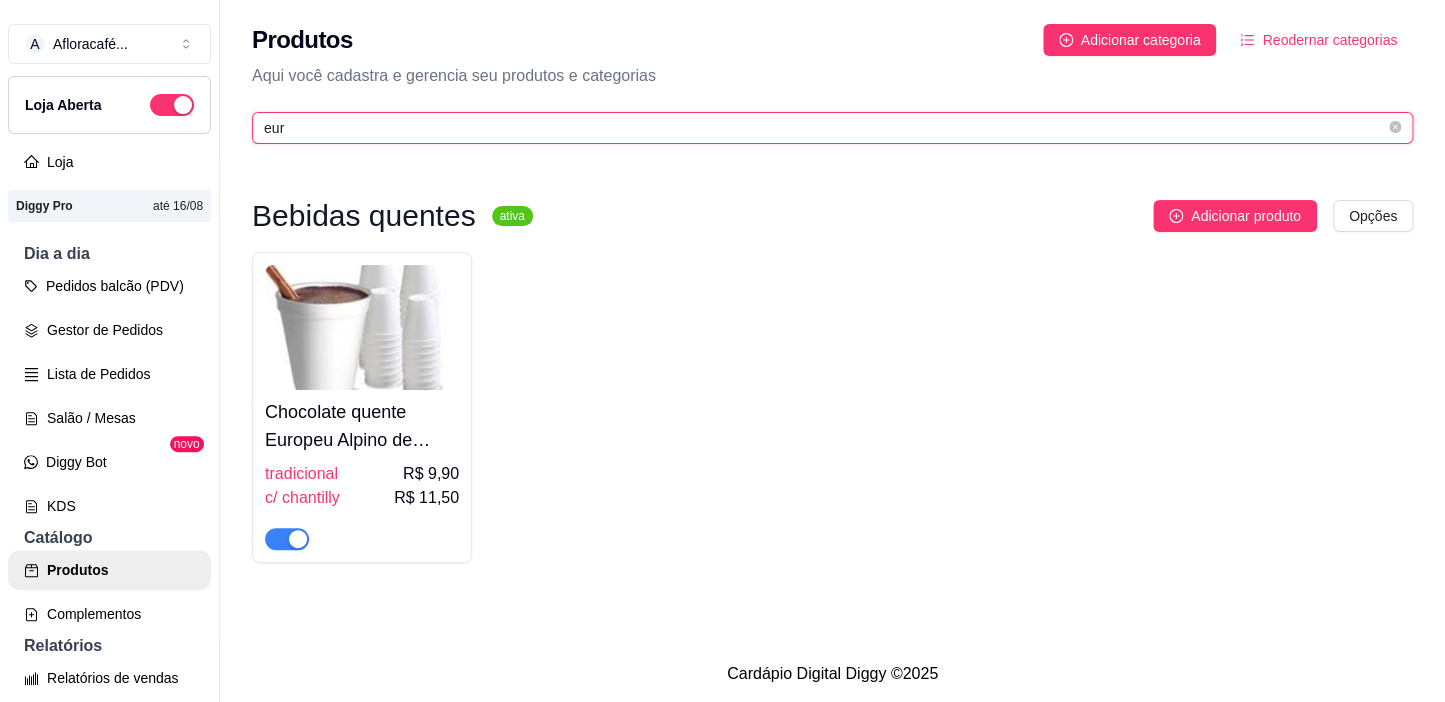 click on "eur" at bounding box center [824, 128] 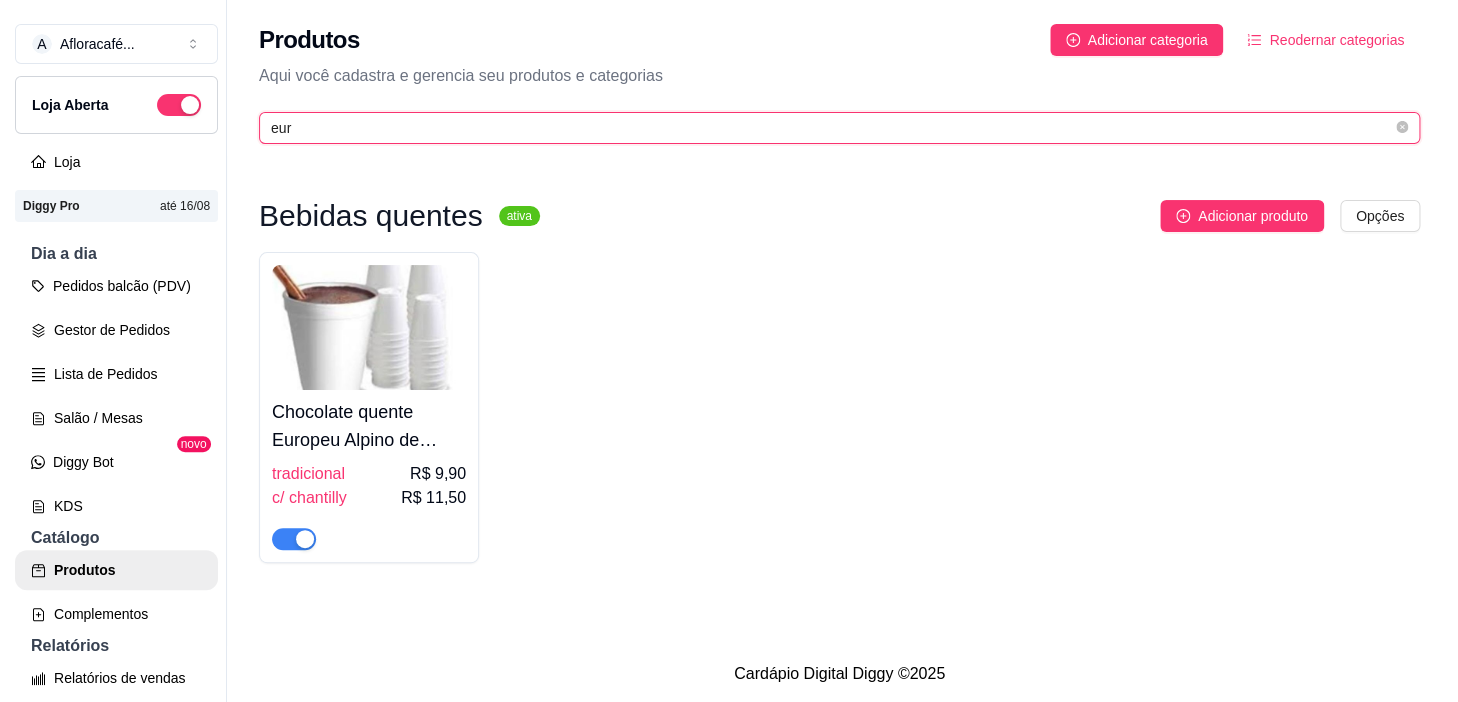 scroll, scrollTop: 31, scrollLeft: 0, axis: vertical 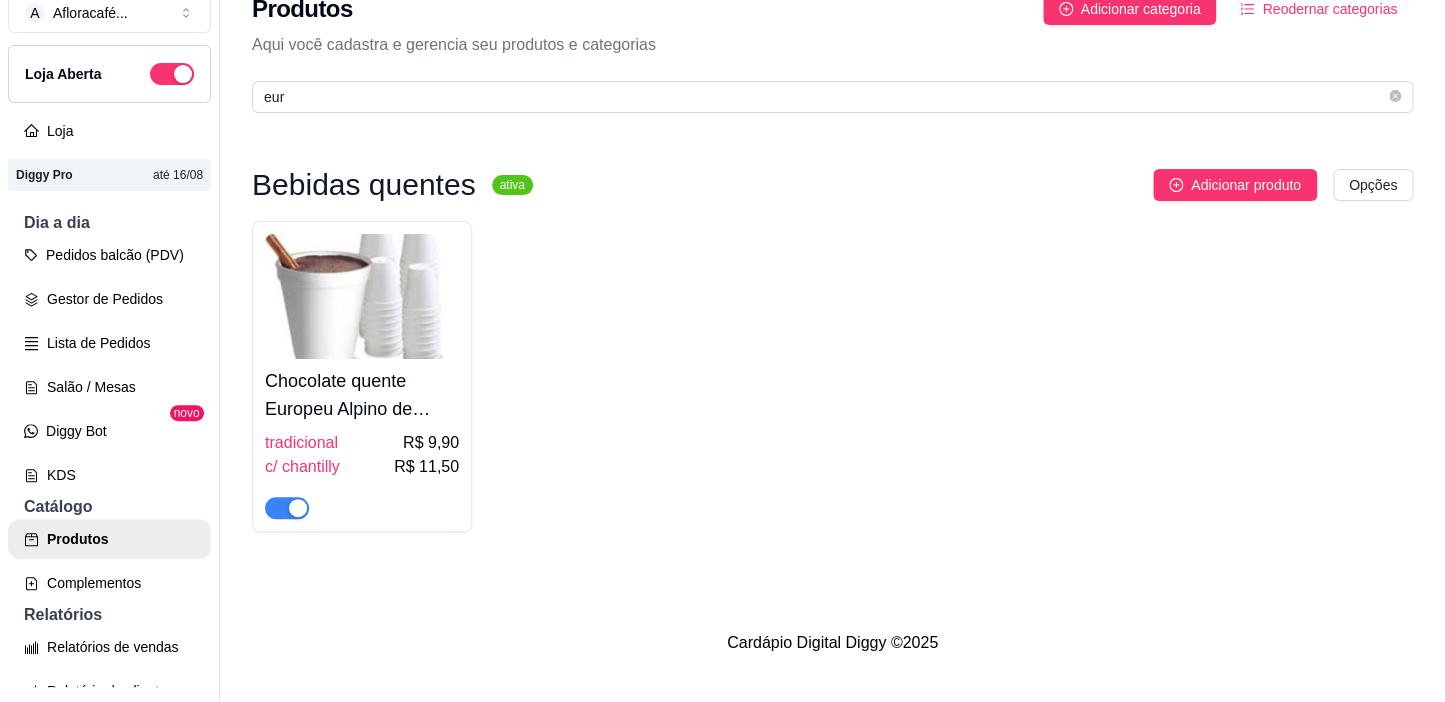click on "Chocolate quente Europeu  Alpino de colher" at bounding box center [362, 395] 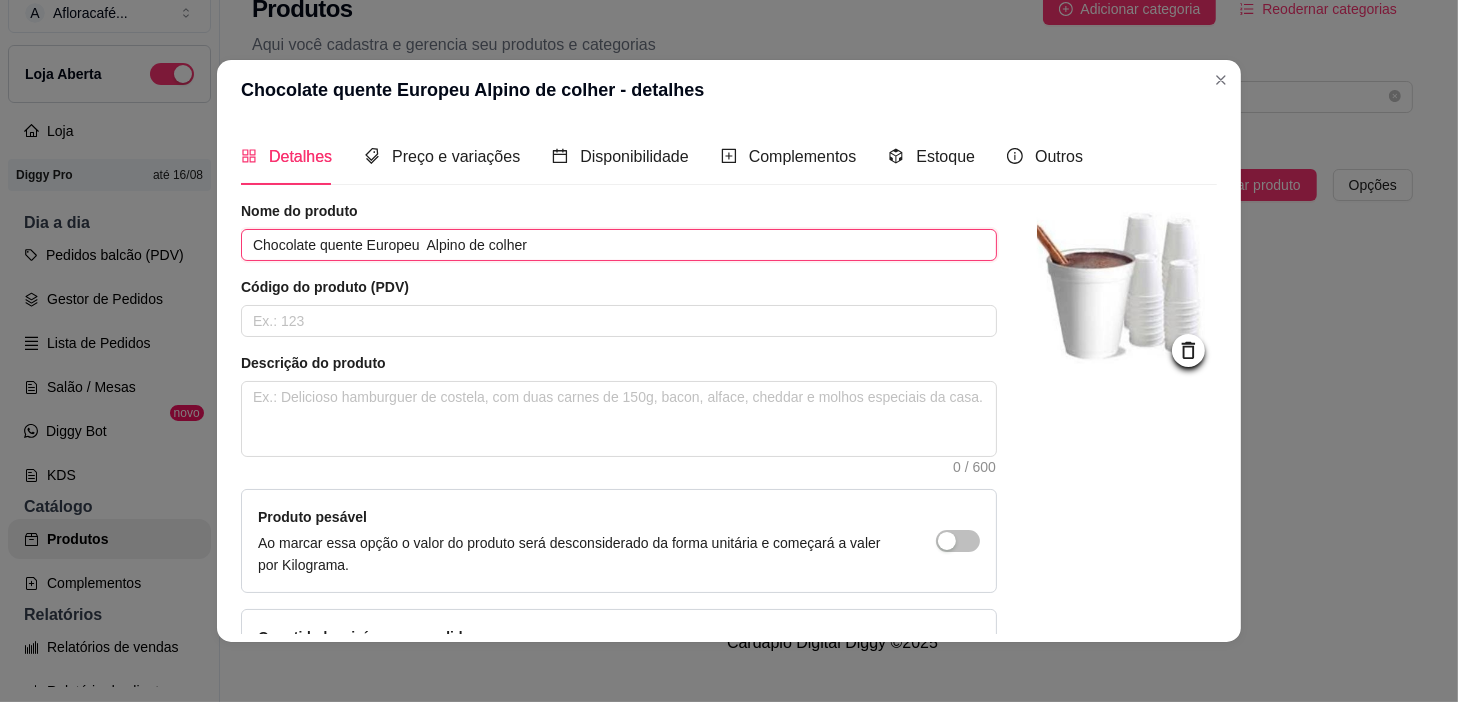 click on "Chocolate quente Europeu  Alpino de colher" at bounding box center [619, 245] 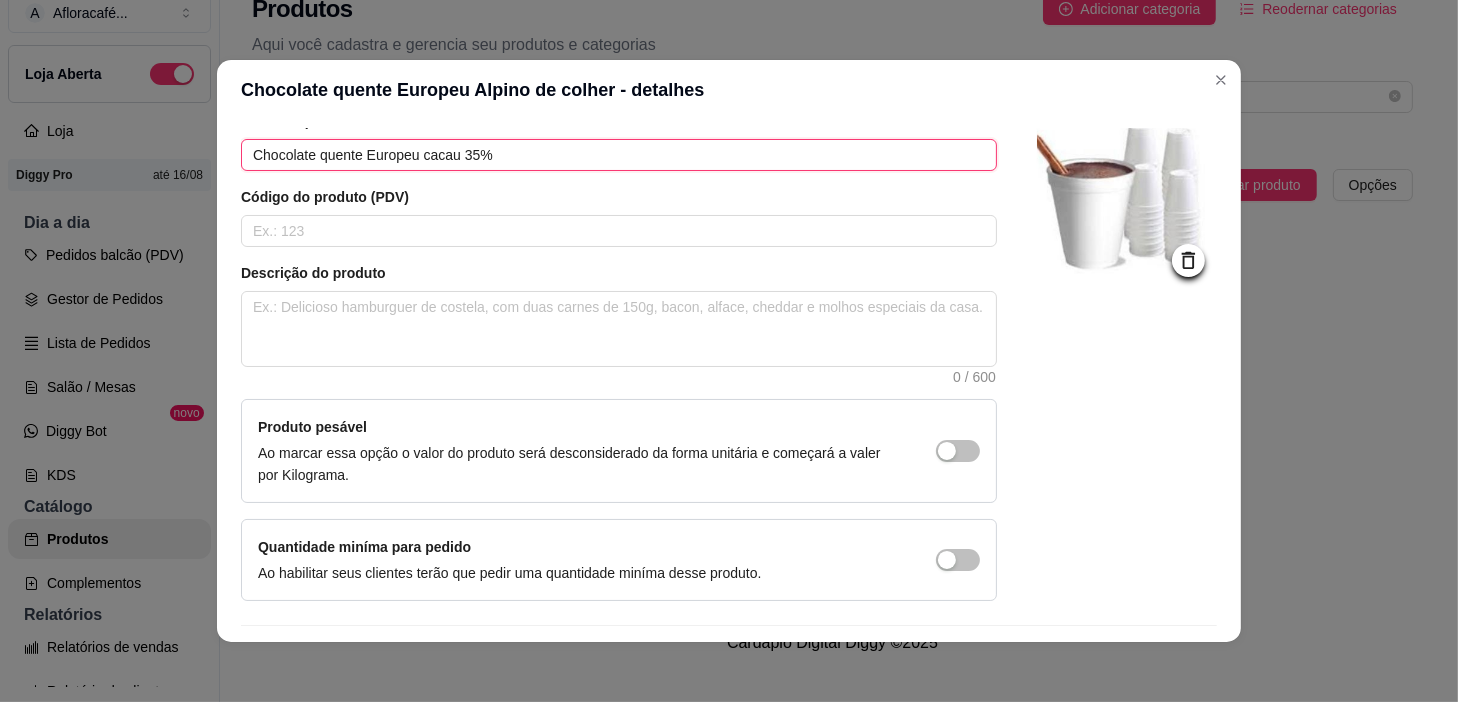 scroll, scrollTop: 145, scrollLeft: 0, axis: vertical 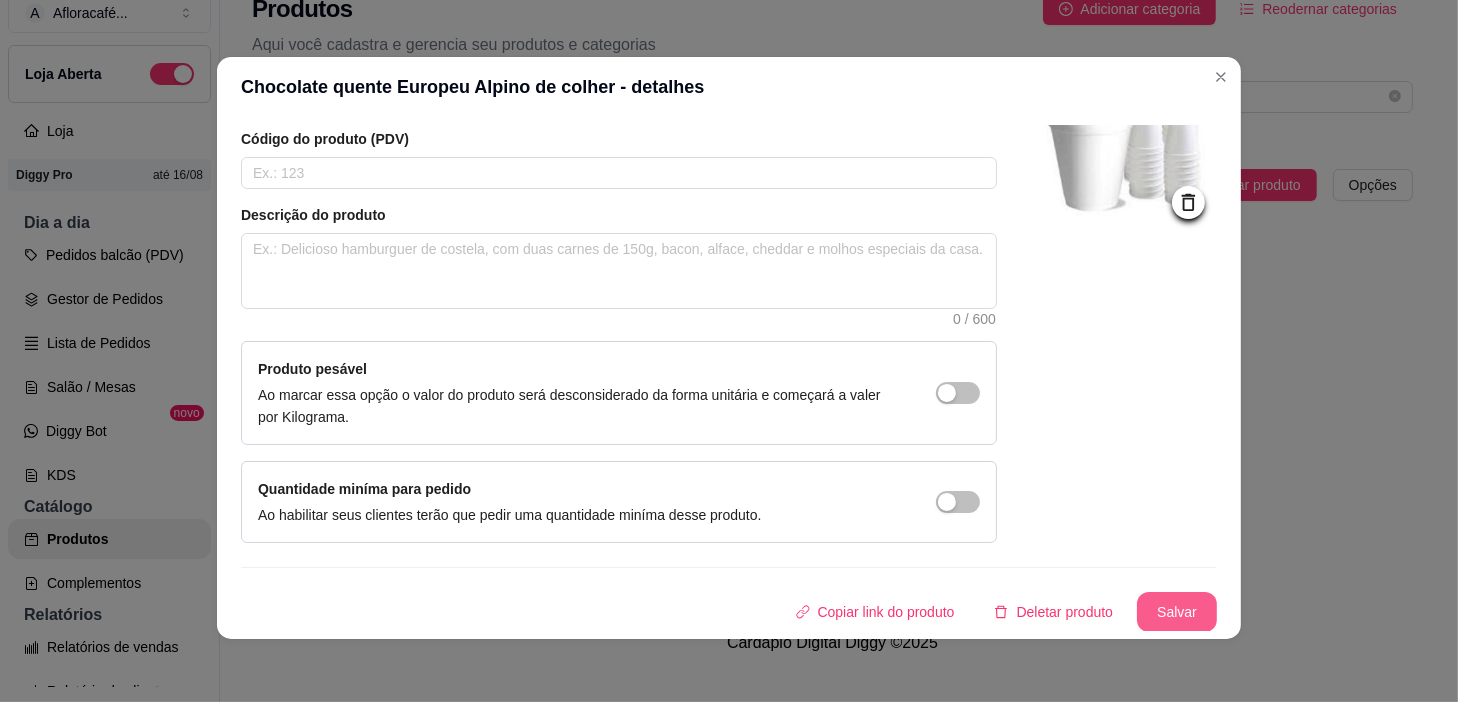 type on "Chocolate quente Europeu cacau 35%" 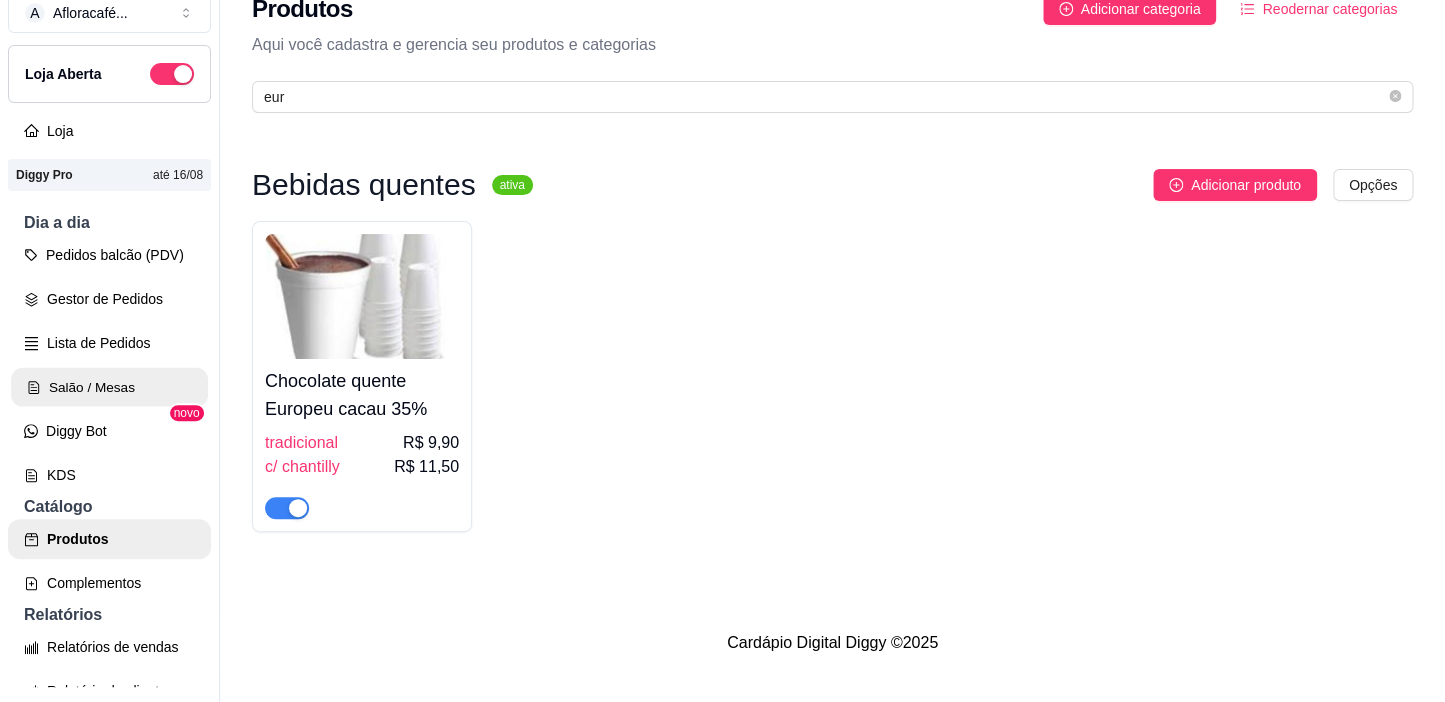 click on "Salão / Mesas" at bounding box center [109, 387] 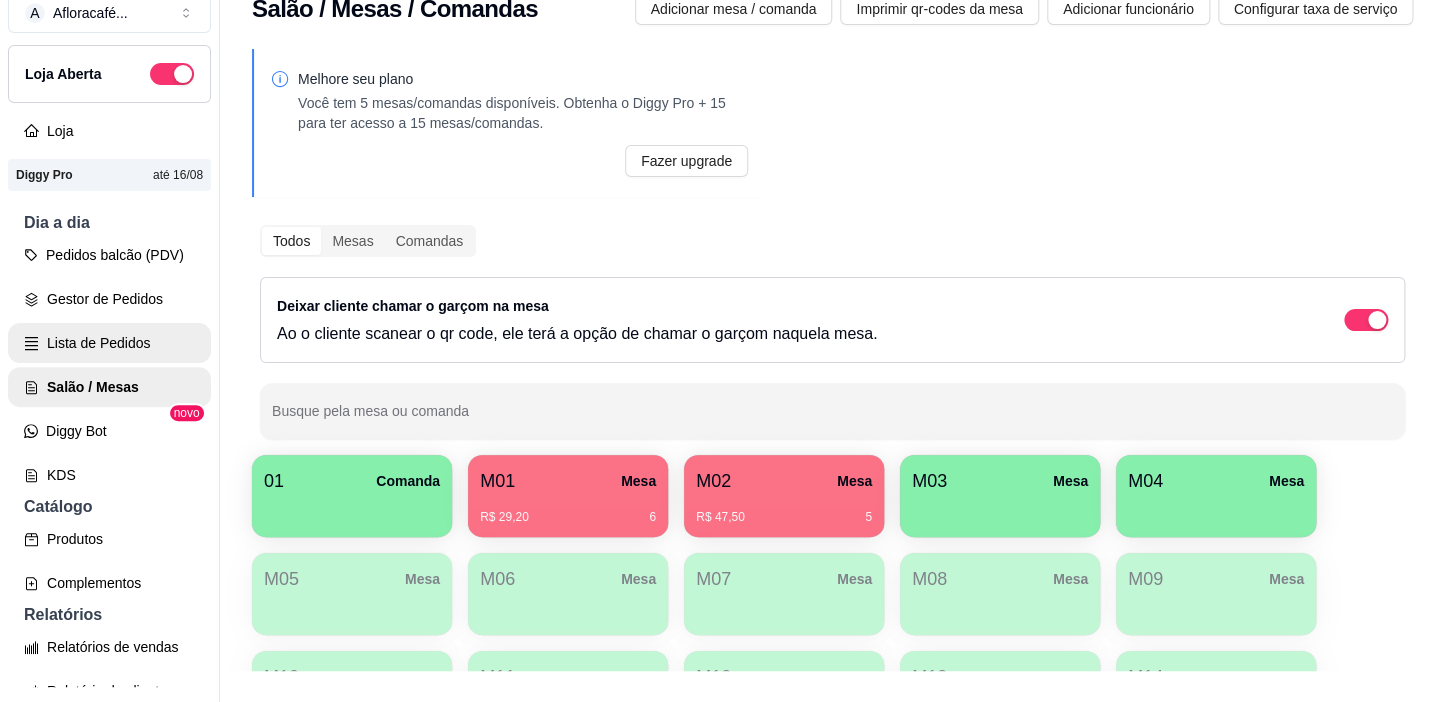 scroll, scrollTop: 0, scrollLeft: 0, axis: both 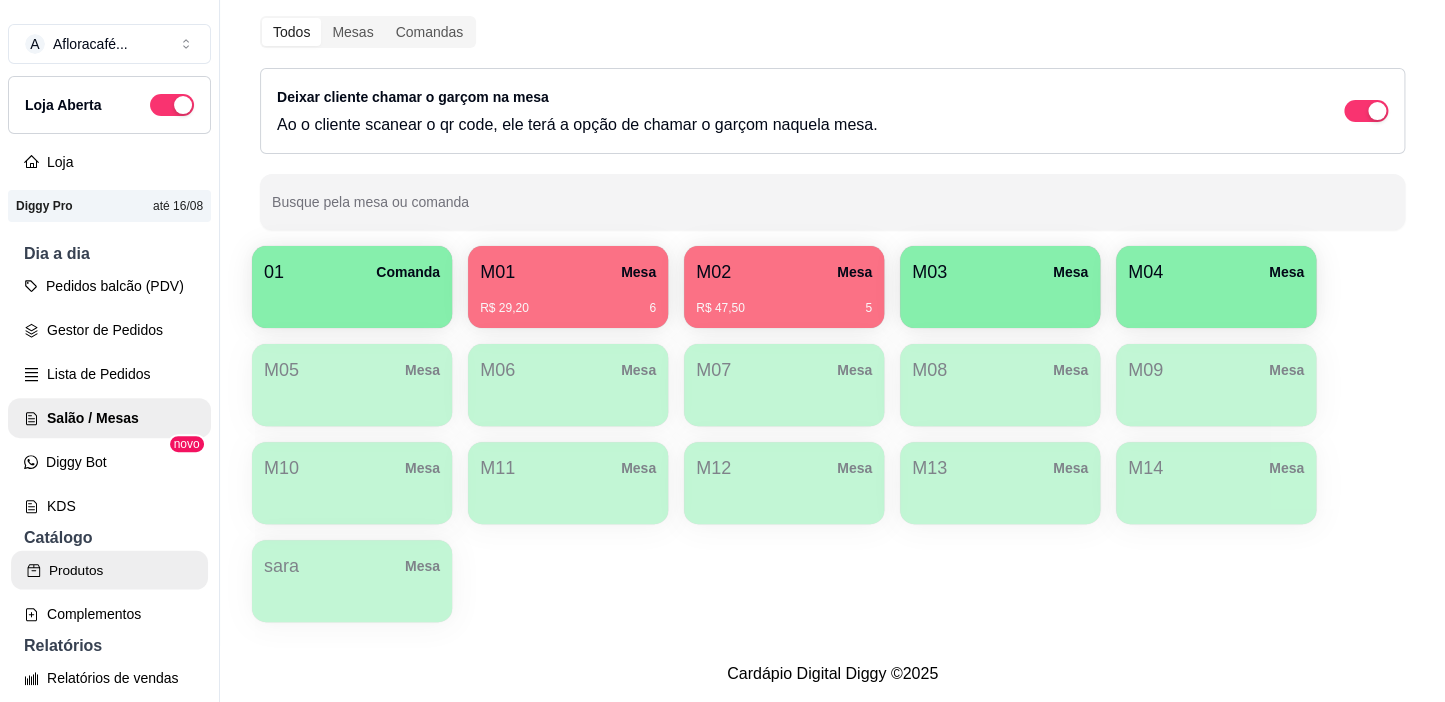 click on "Produtos" at bounding box center [109, 570] 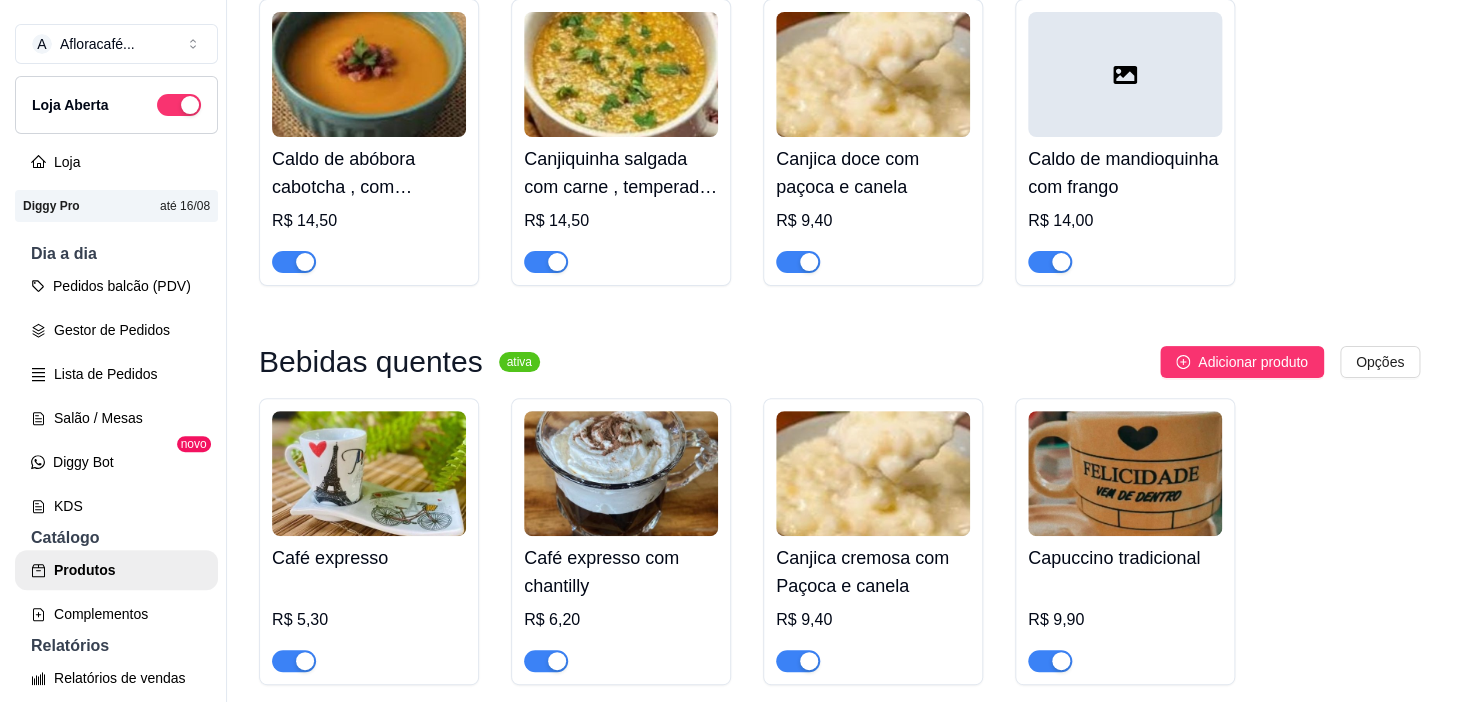 scroll, scrollTop: 0, scrollLeft: 0, axis: both 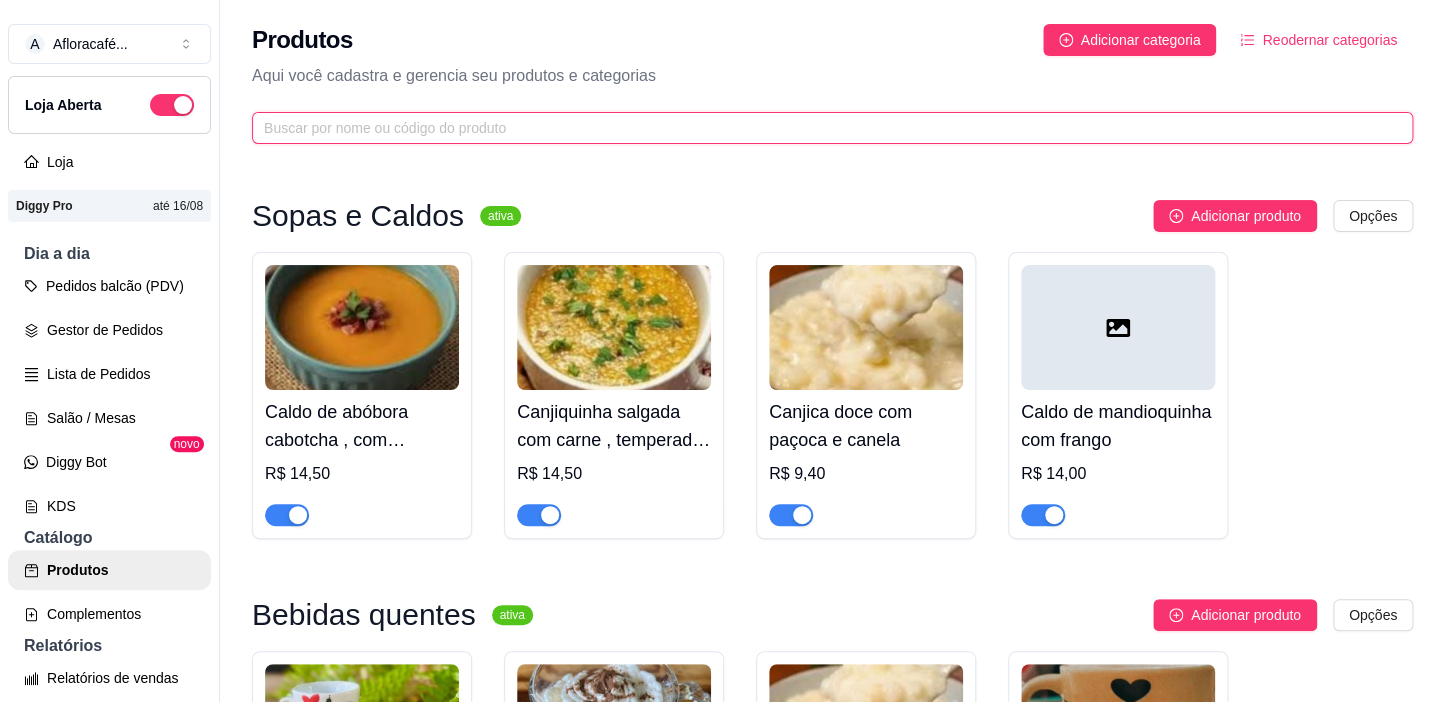 click at bounding box center (824, 128) 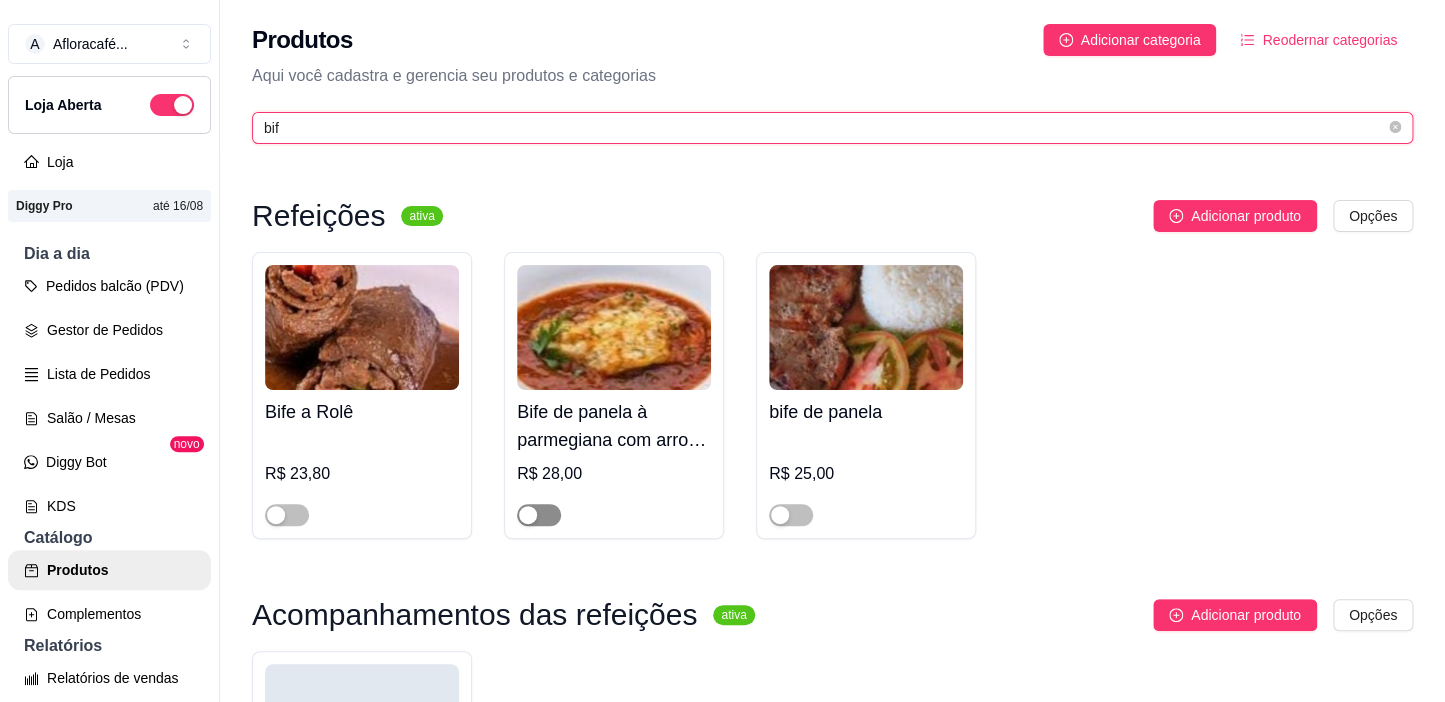 type on "bif" 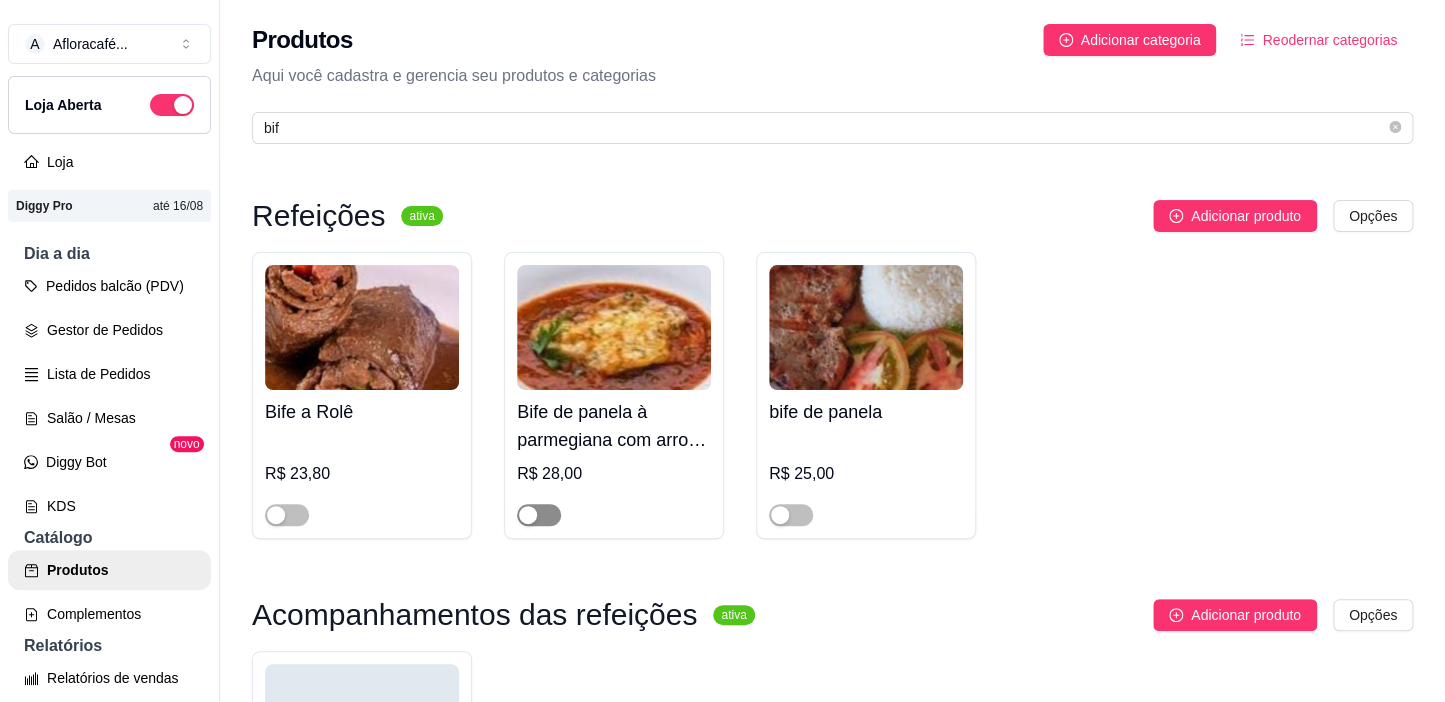 click at bounding box center [539, 515] 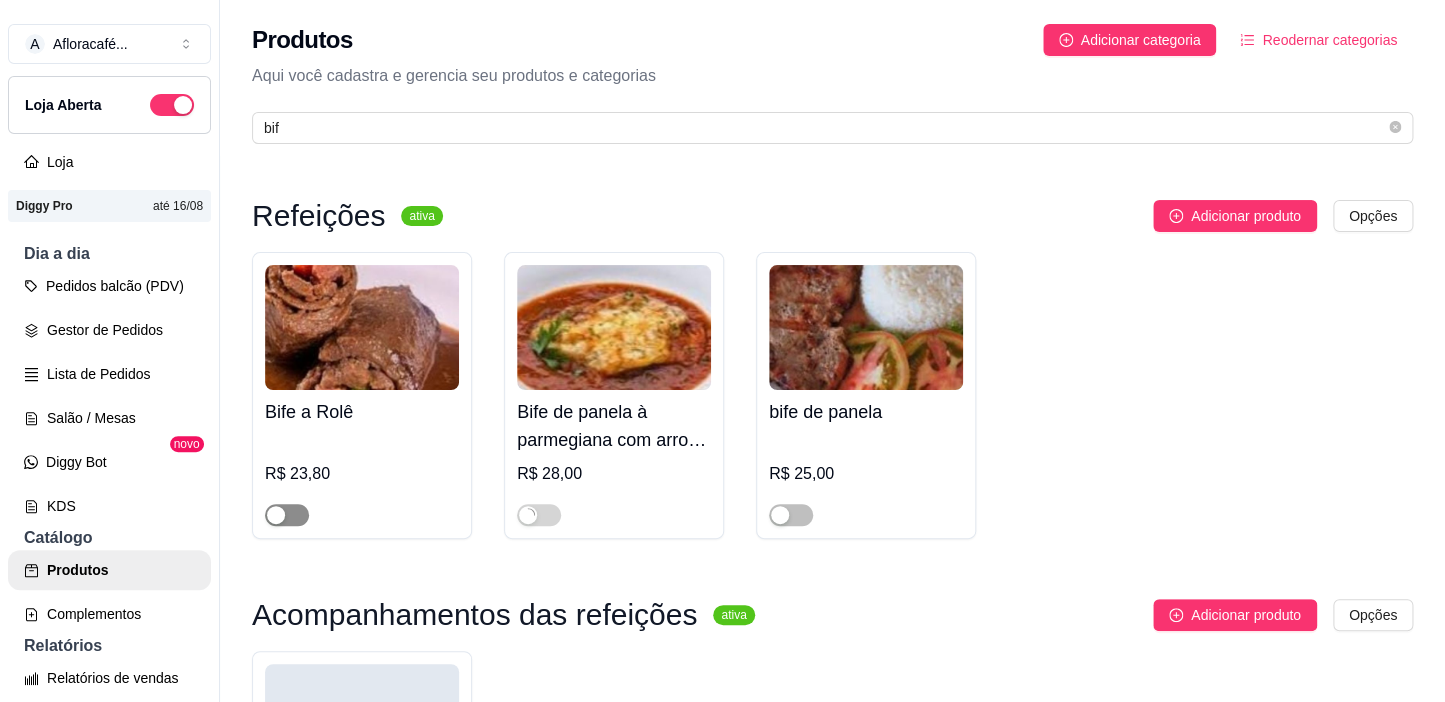 click at bounding box center (287, 515) 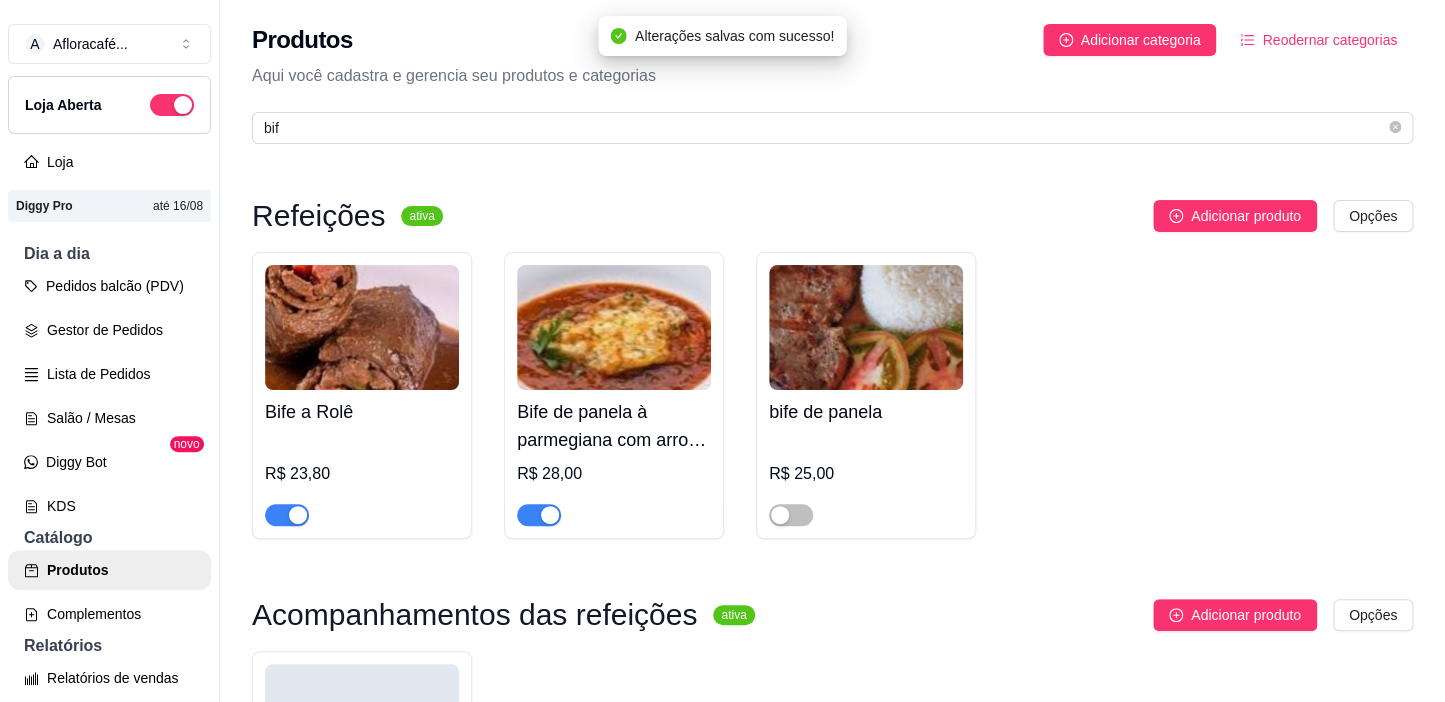 click at bounding box center [298, 515] 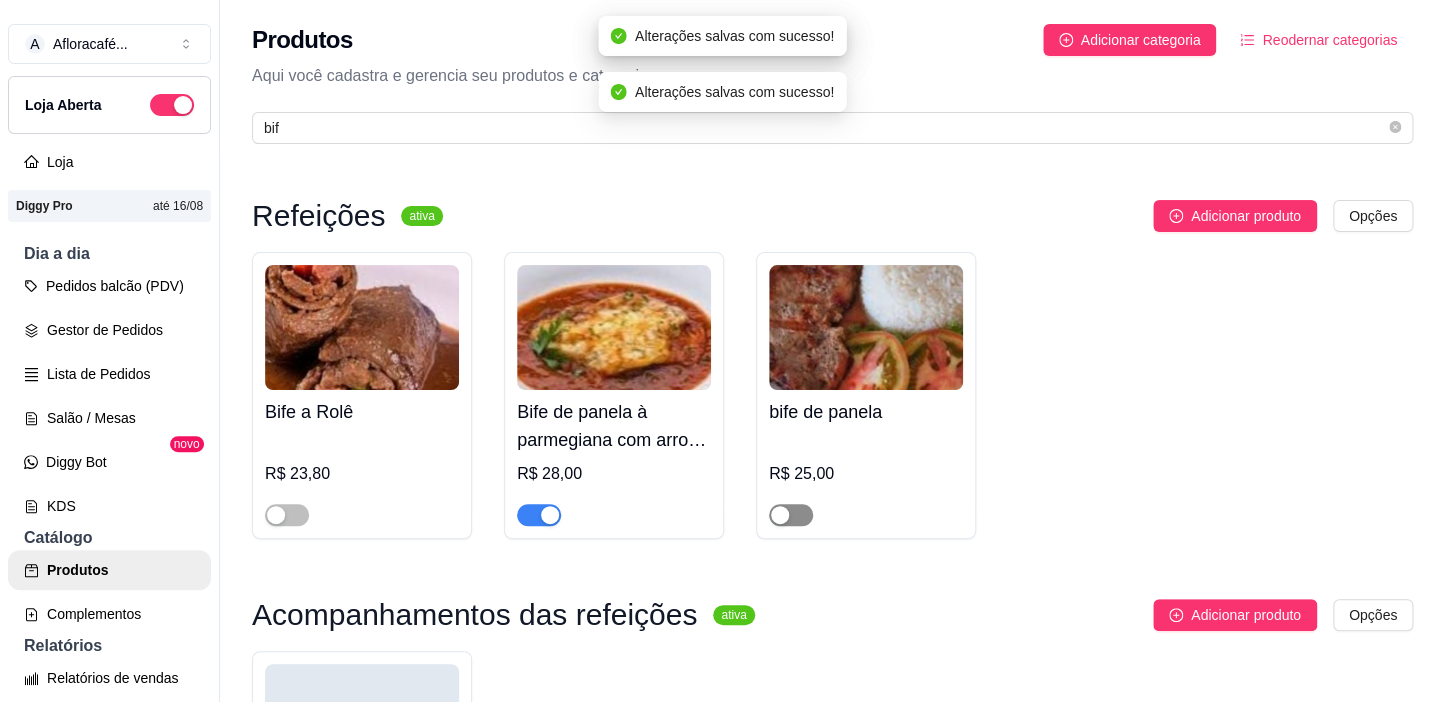 click at bounding box center [791, 515] 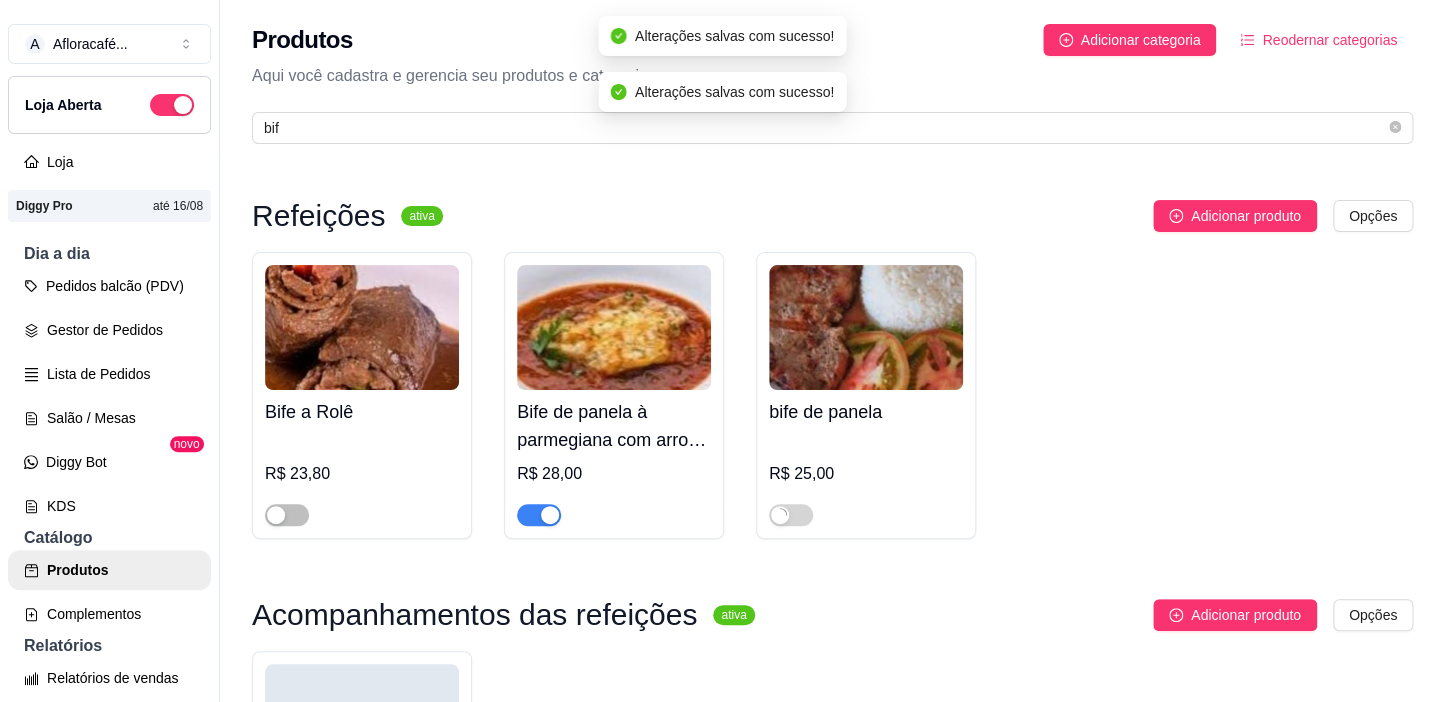 click on "Bife de panela à  parmegiana com arroz , salada  e fritas" at bounding box center [614, 426] 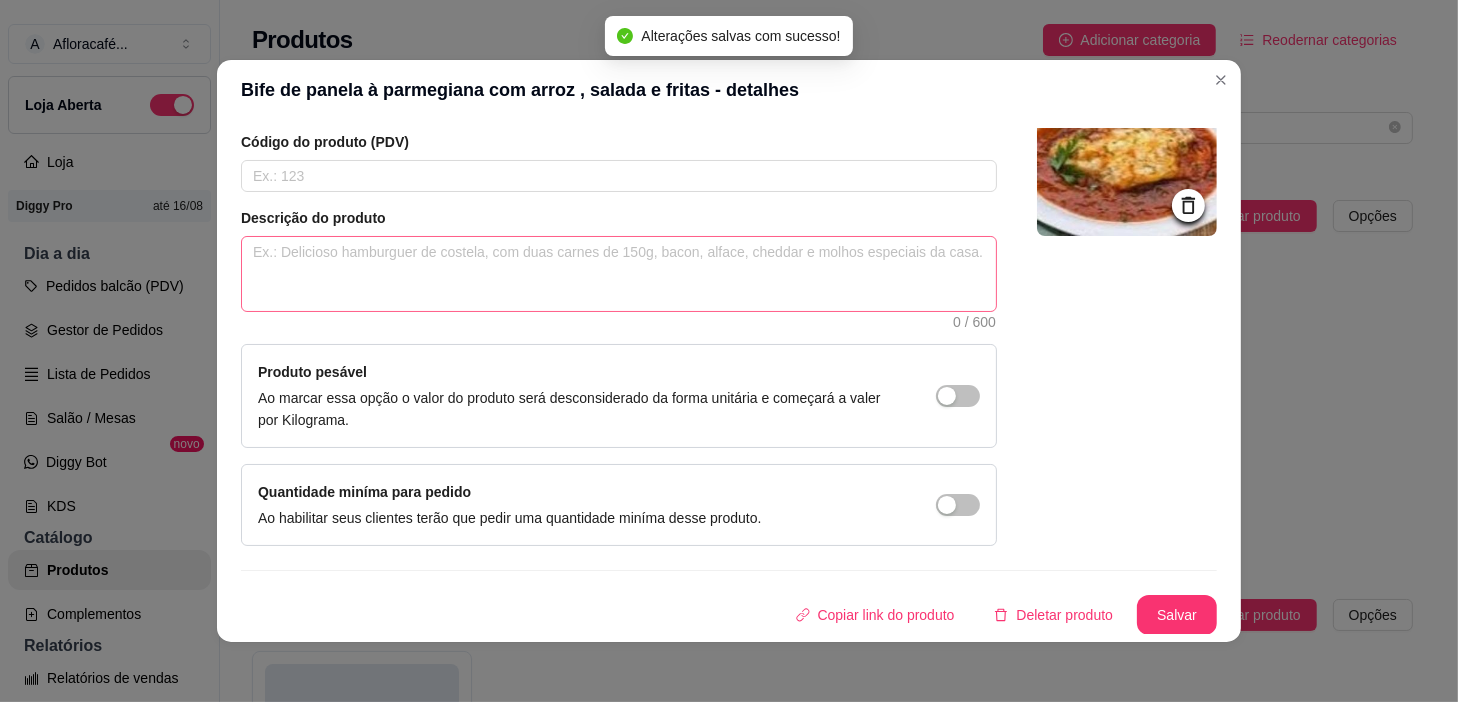 scroll, scrollTop: 0, scrollLeft: 0, axis: both 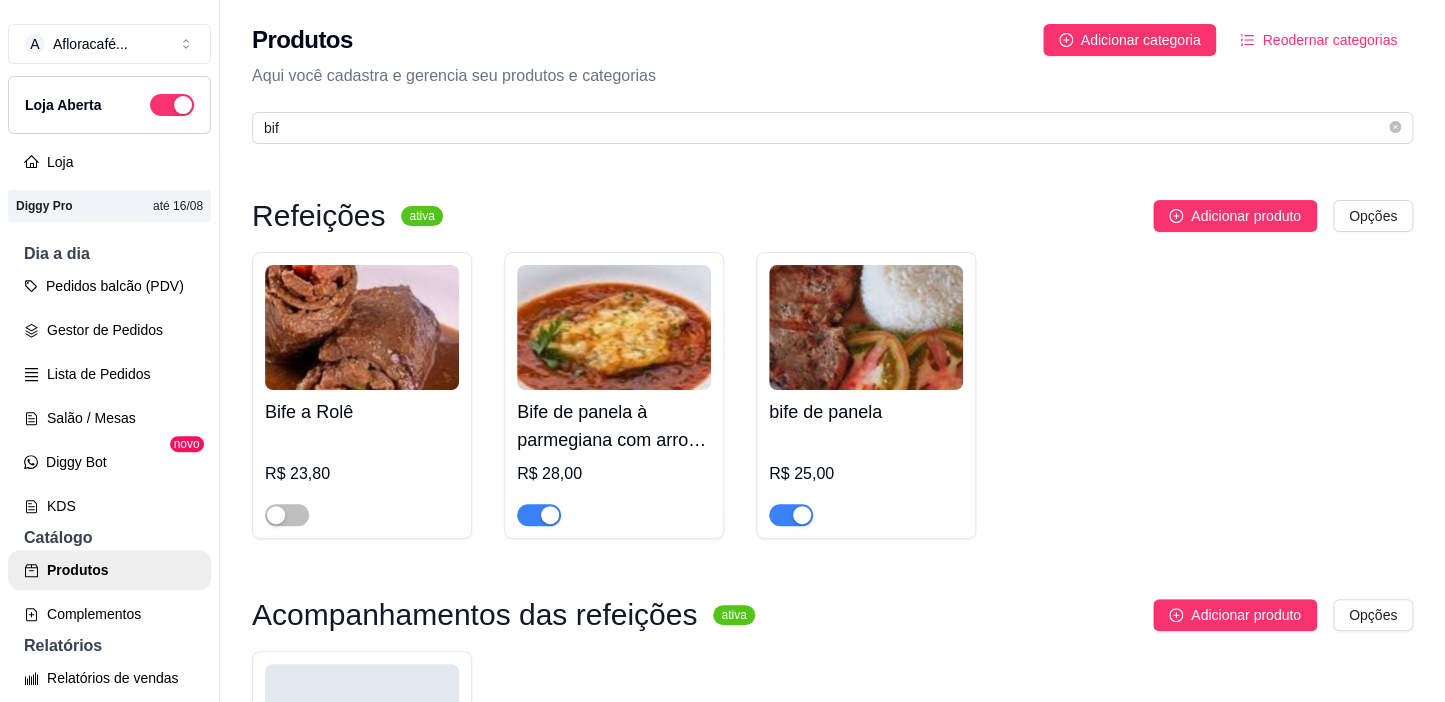 click on "Refeições  ativa Adicionar produto Opções Bife a Rolê   R$ 23,80 Bife de panela à  parmegiana com arroz , salada  e fritas   R$ 28,00 bife de panela   R$ 25,00 Acompanhamentos das refeições  ativa Adicionar produto Opções PORÇAO DE BIFE   R$ 11,00" at bounding box center [832, 555] 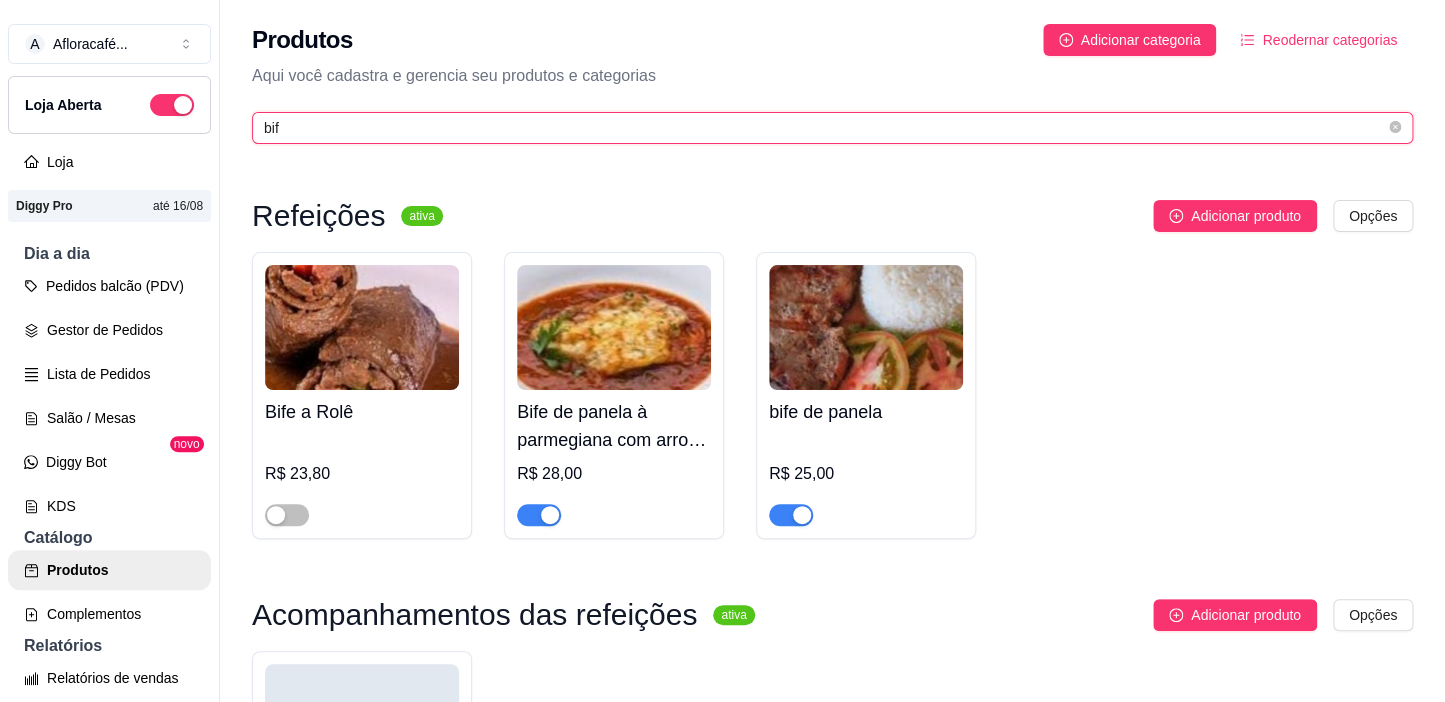 click on "bif" at bounding box center [824, 128] 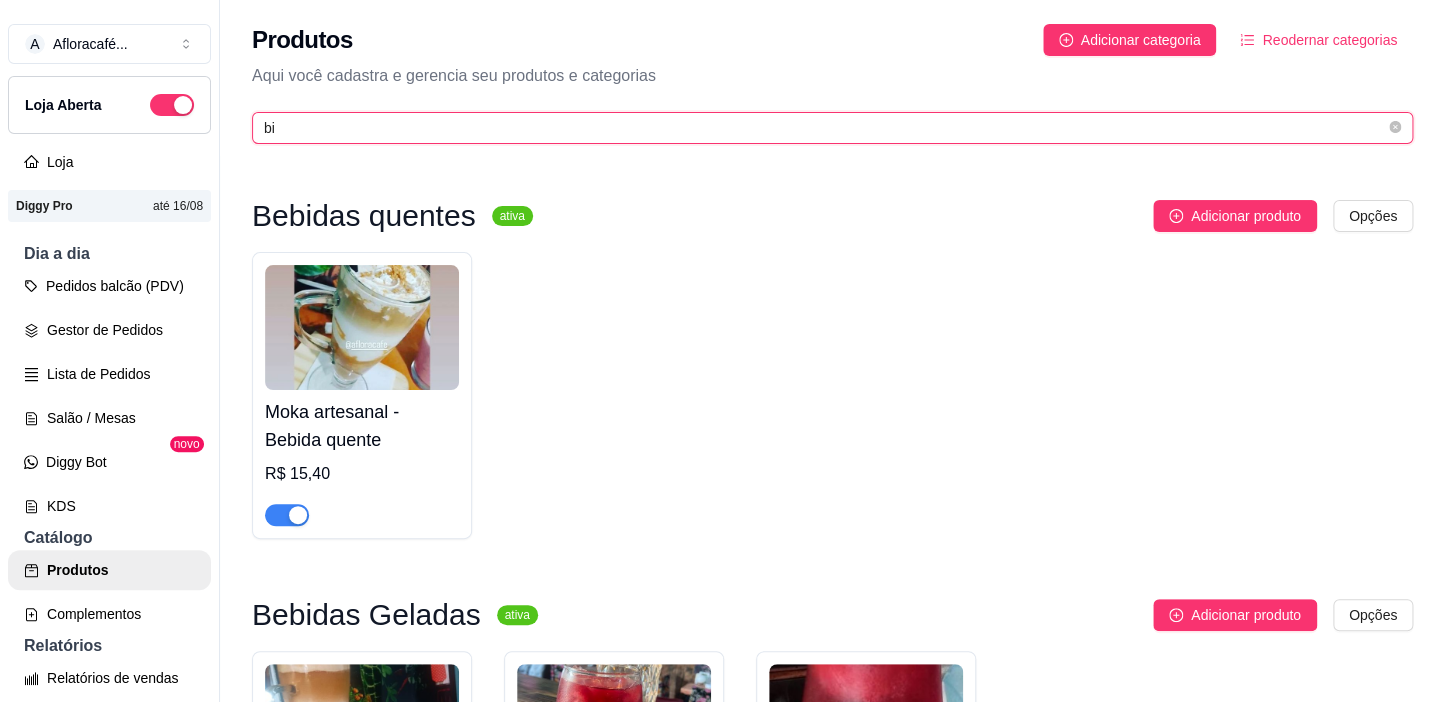 type on "b" 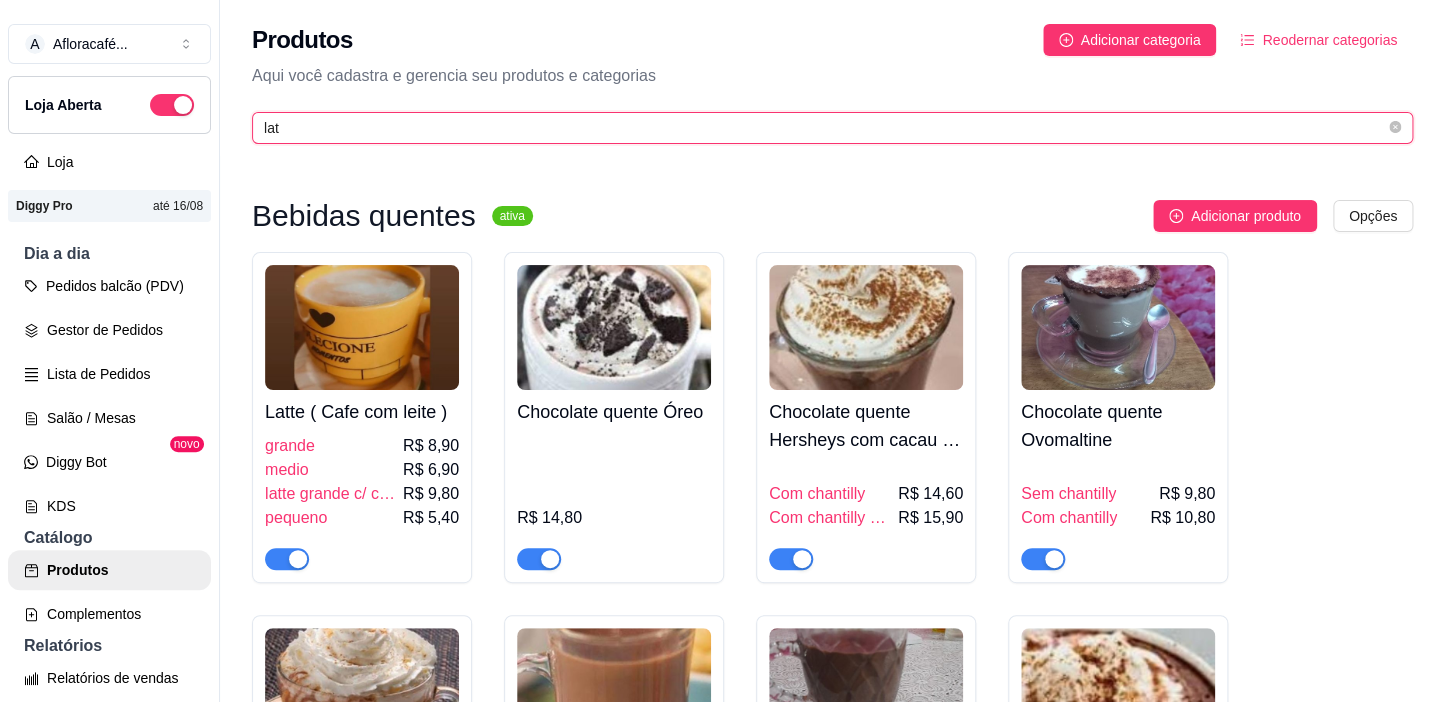 type on "lat" 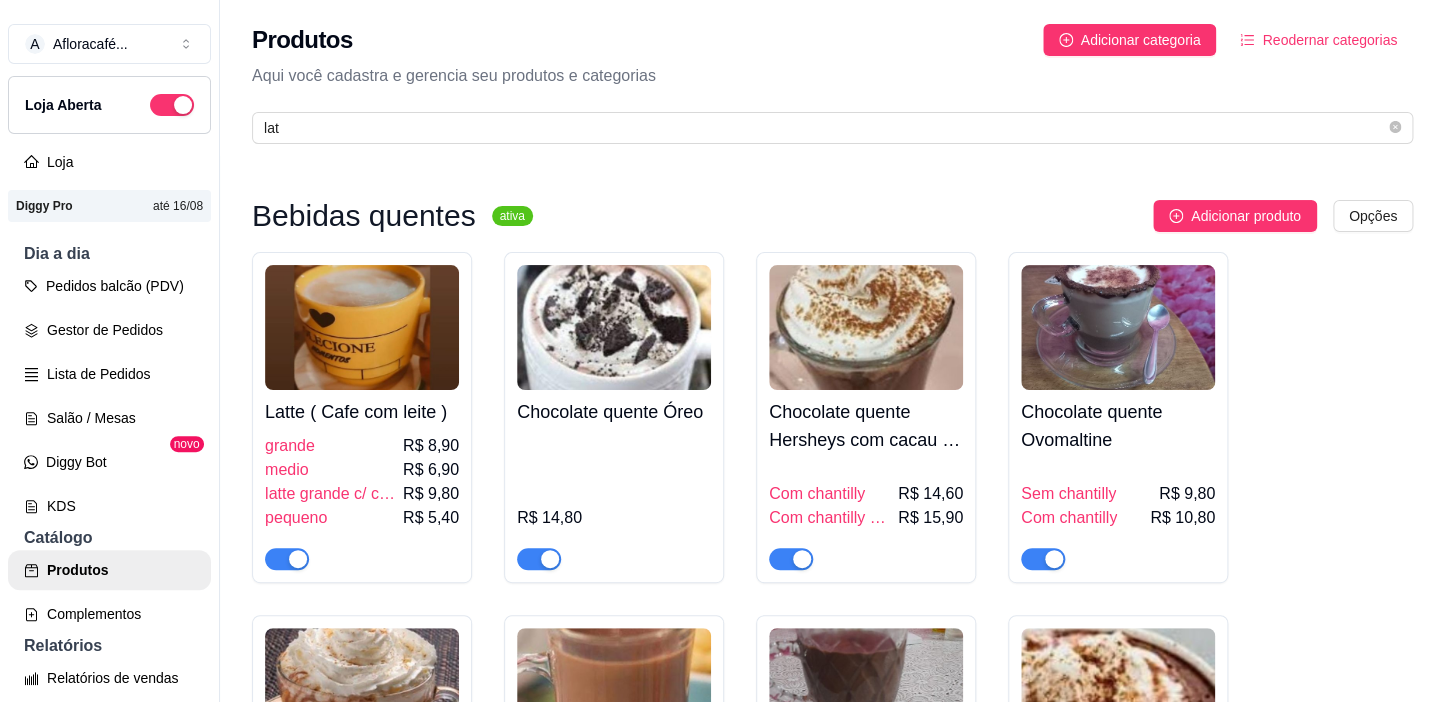 click on "Latte ( Cafe com leite )" at bounding box center (362, 412) 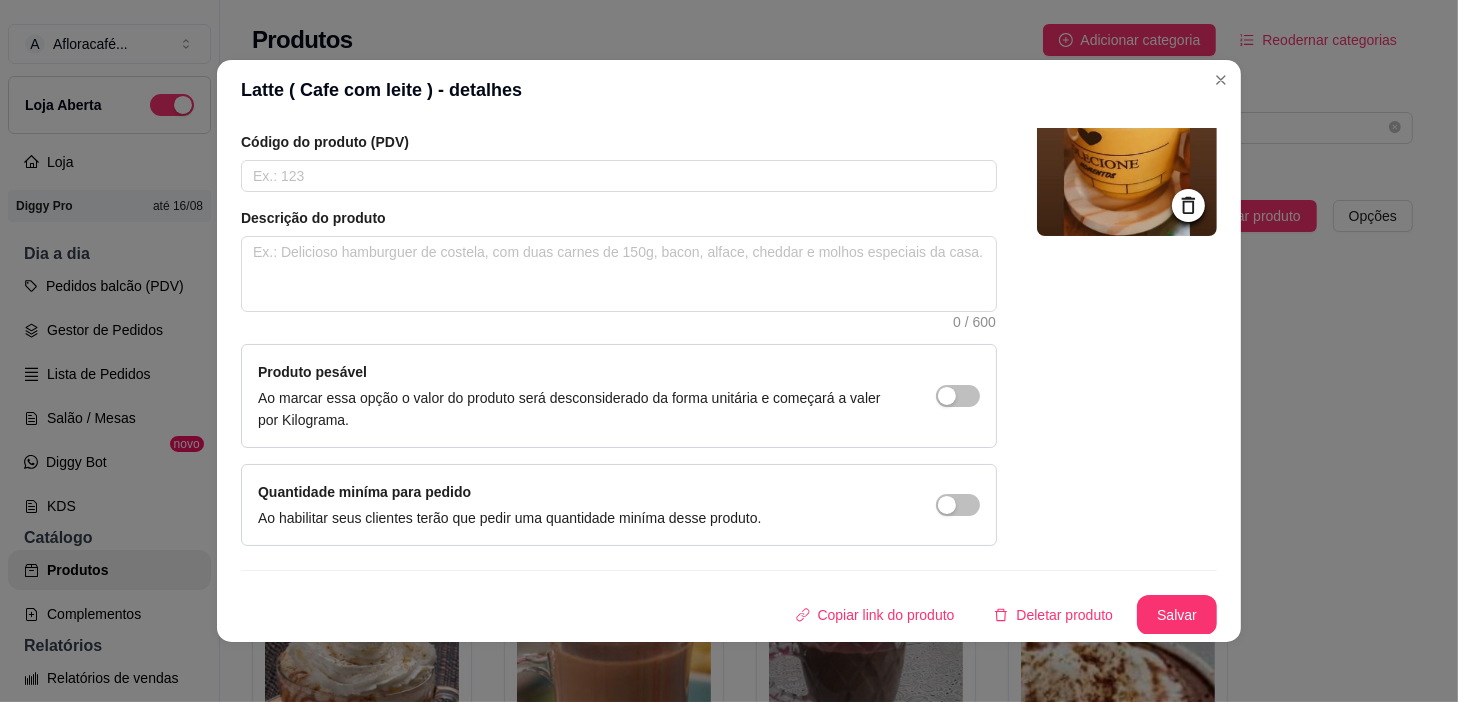 scroll, scrollTop: 0, scrollLeft: 0, axis: both 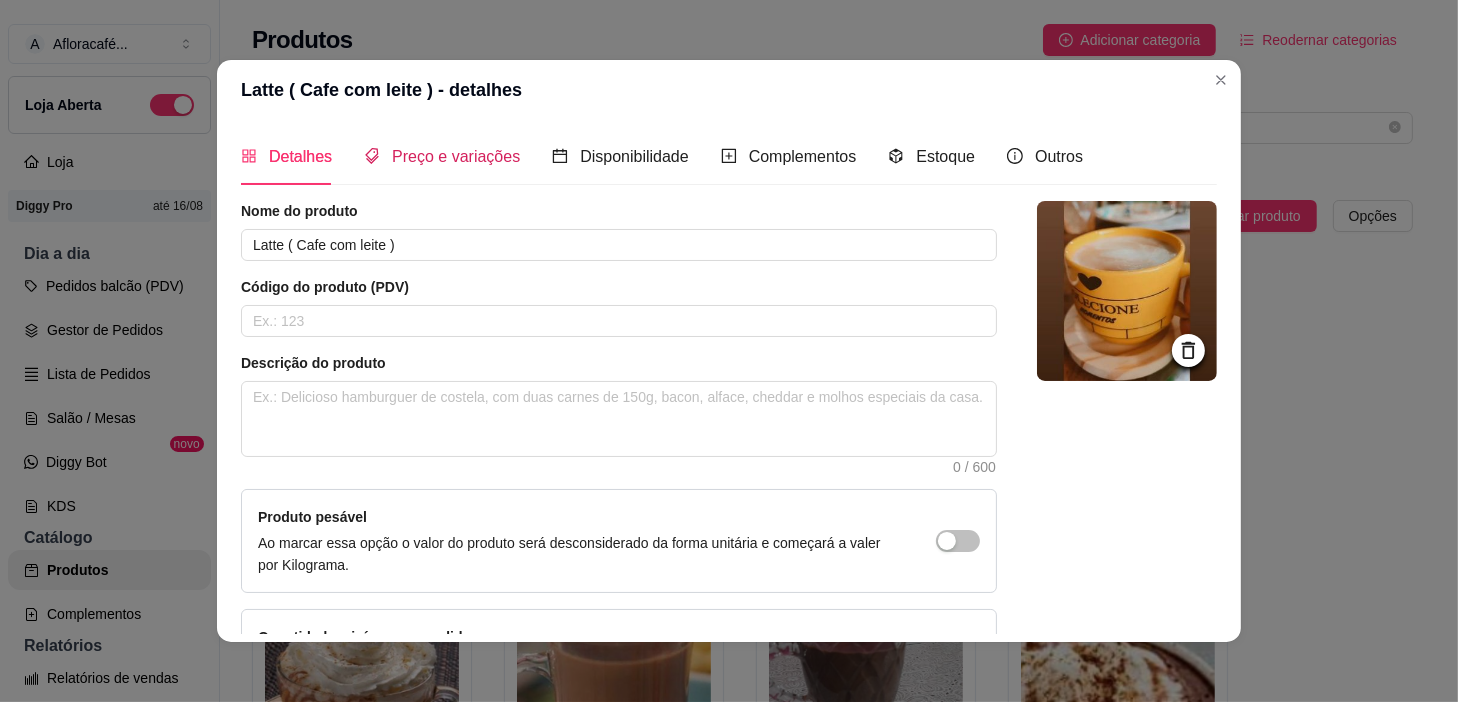 click on "Preço e variações" at bounding box center [442, 156] 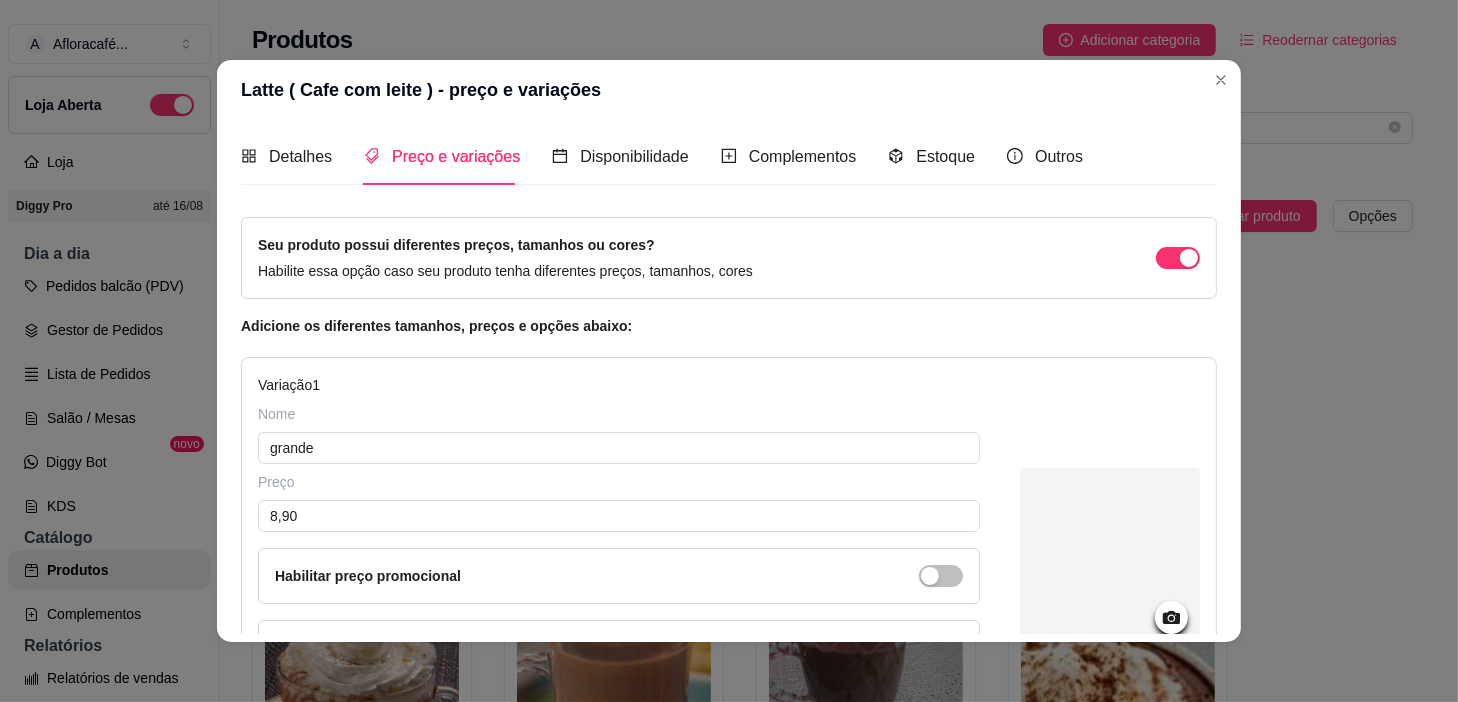 type 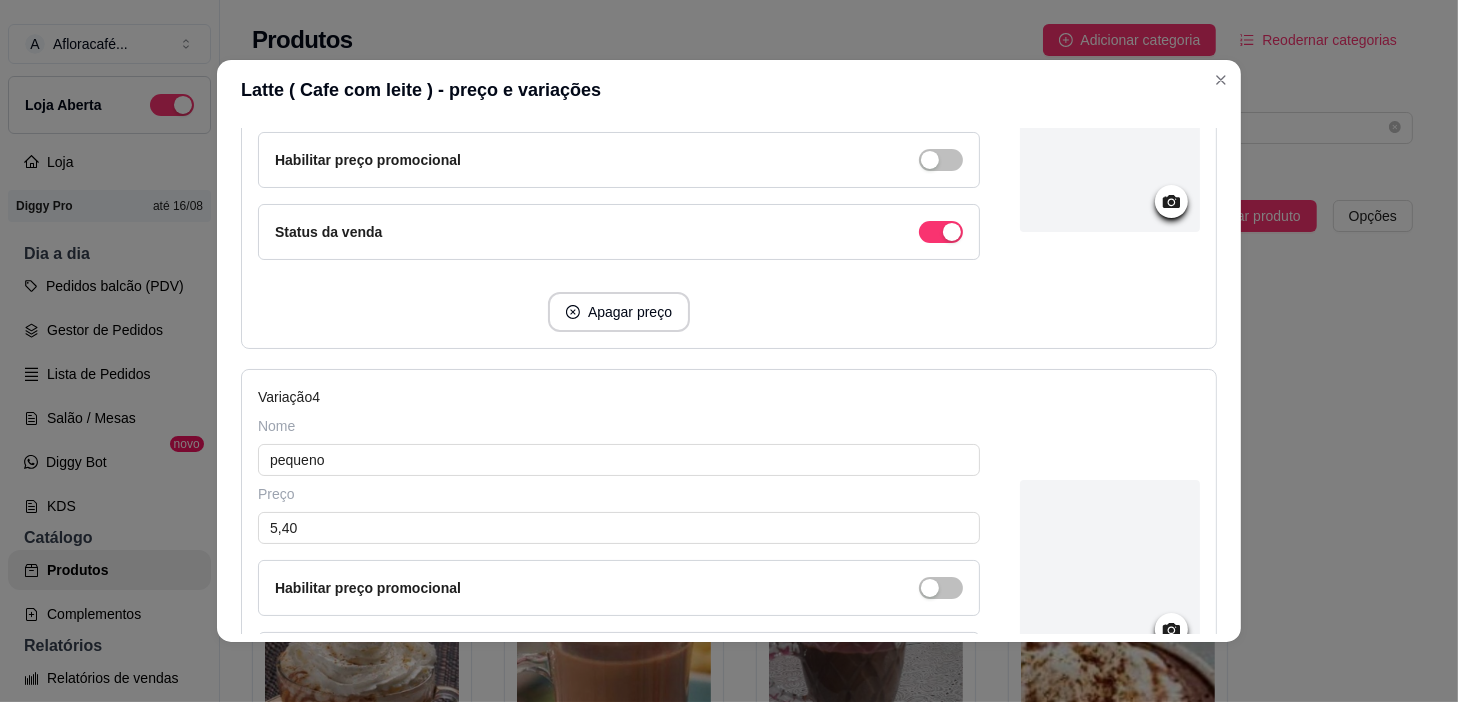 scroll, scrollTop: 1545, scrollLeft: 0, axis: vertical 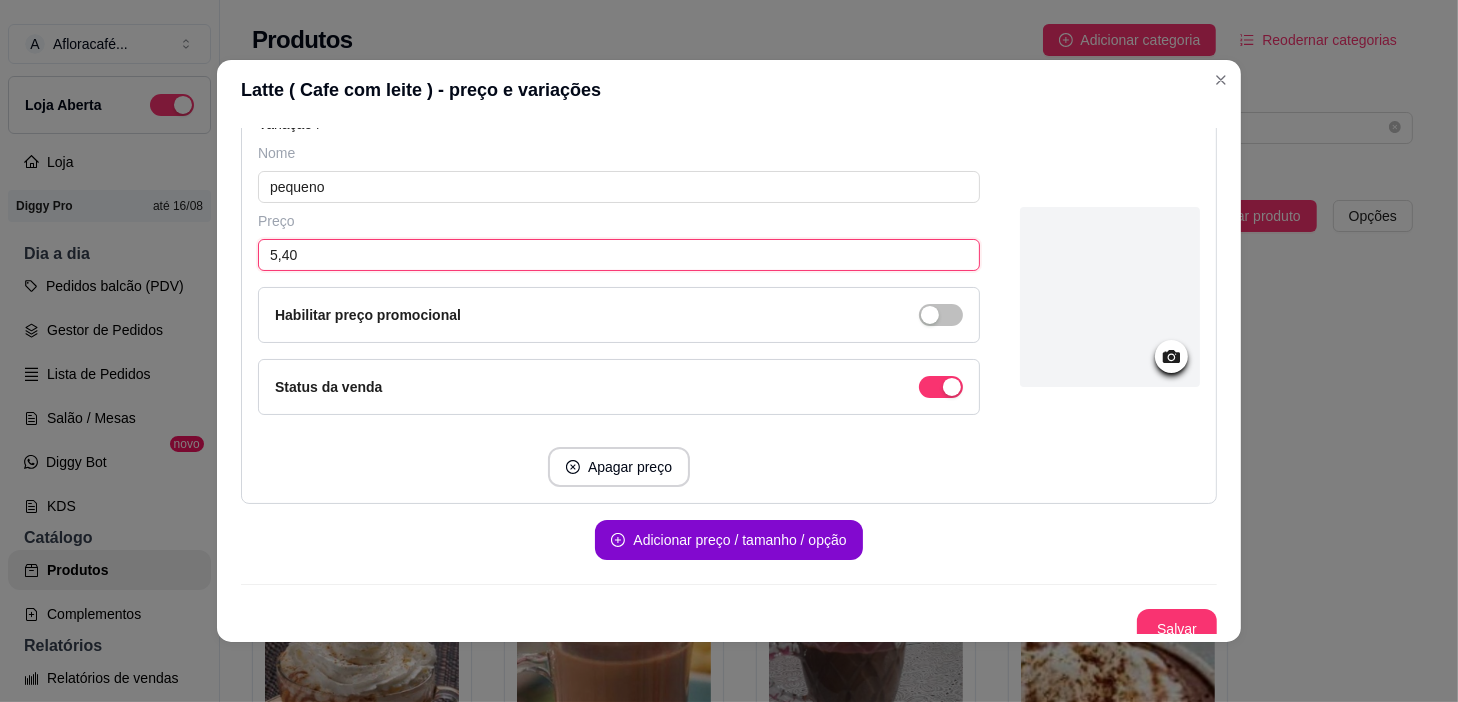 click on "5,40" at bounding box center (619, 255) 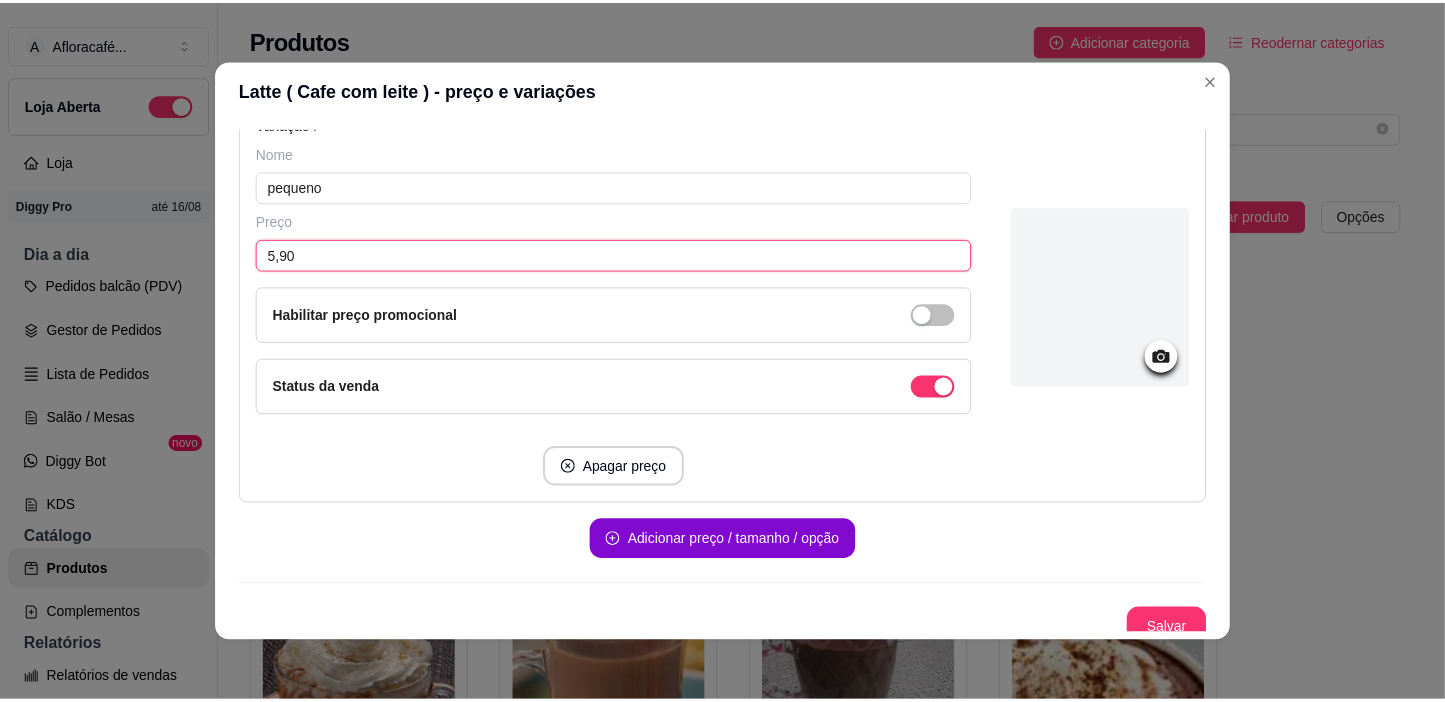 scroll, scrollTop: 1556, scrollLeft: 0, axis: vertical 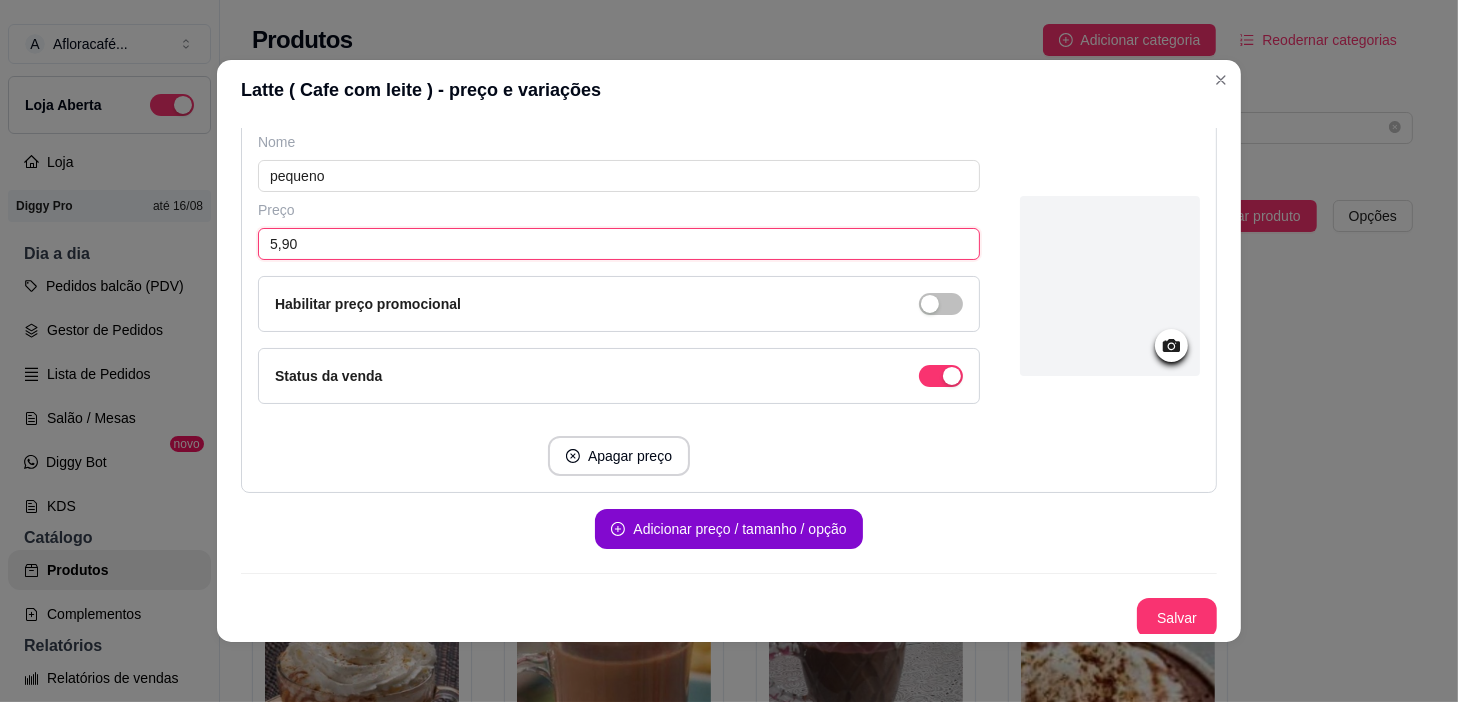 type on "5,90" 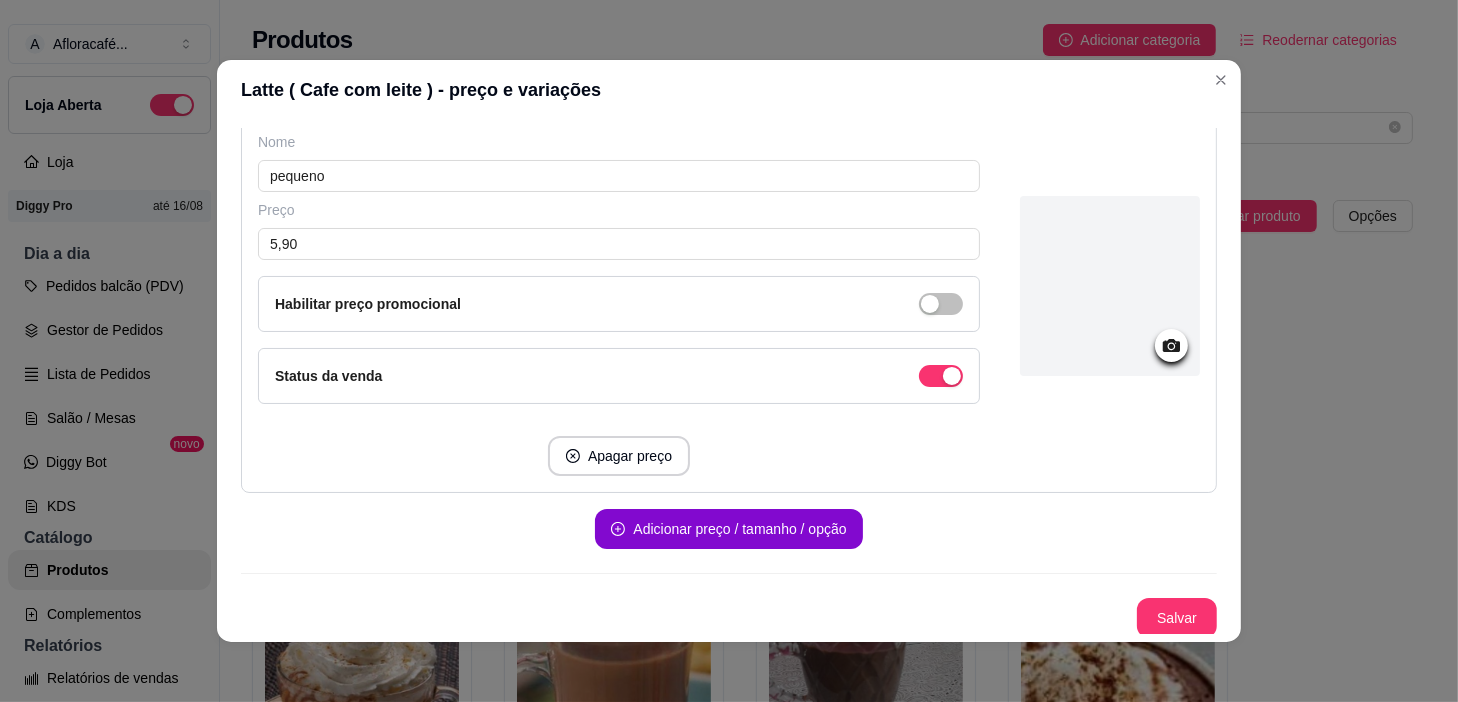 click on "Salvar" at bounding box center [1177, 618] 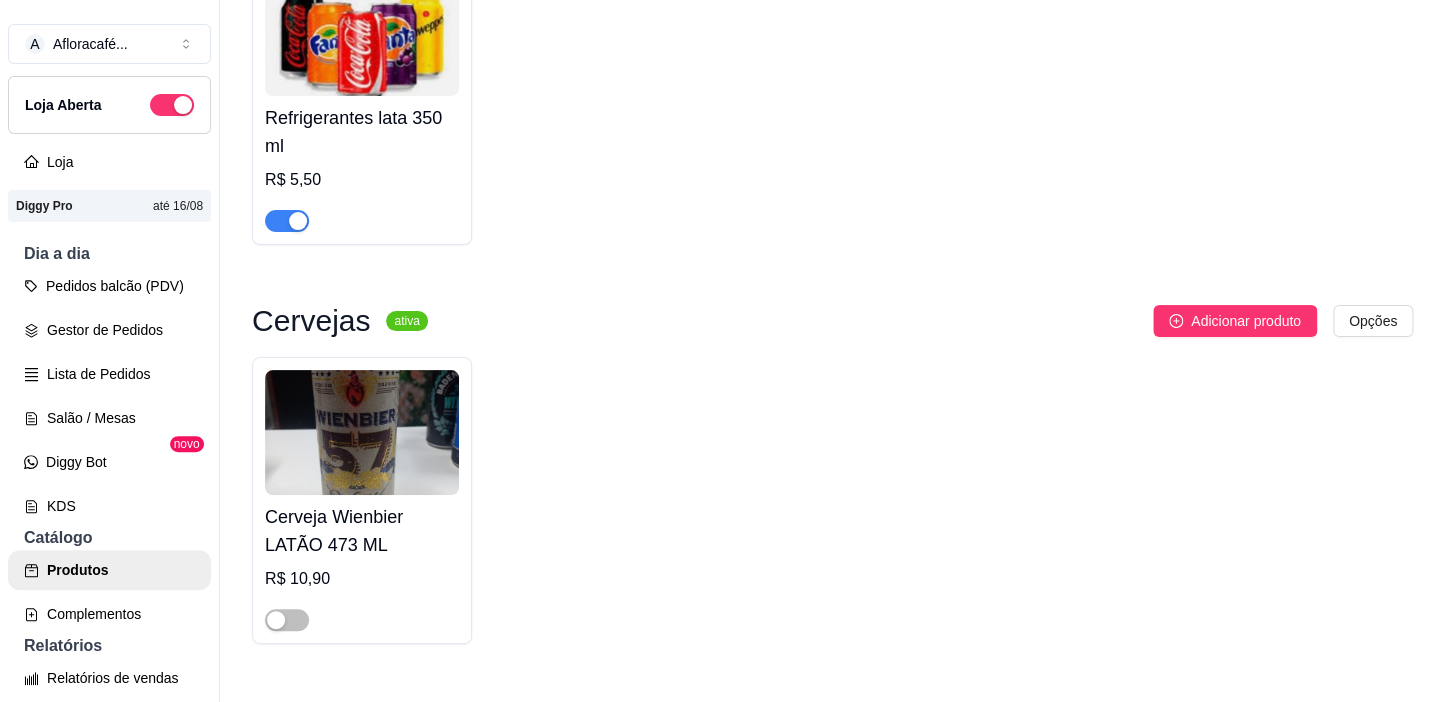 scroll, scrollTop: 1727, scrollLeft: 0, axis: vertical 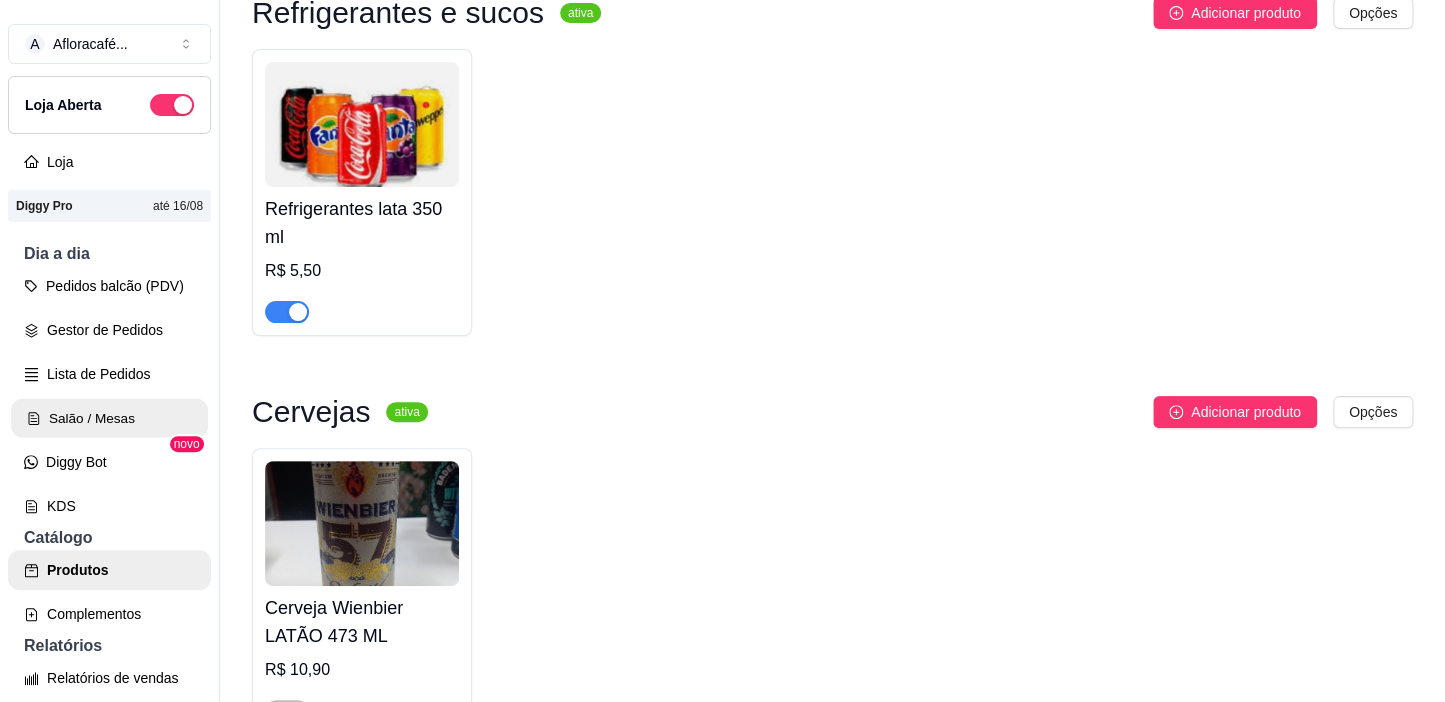click on "Salão / Mesas" at bounding box center [109, 418] 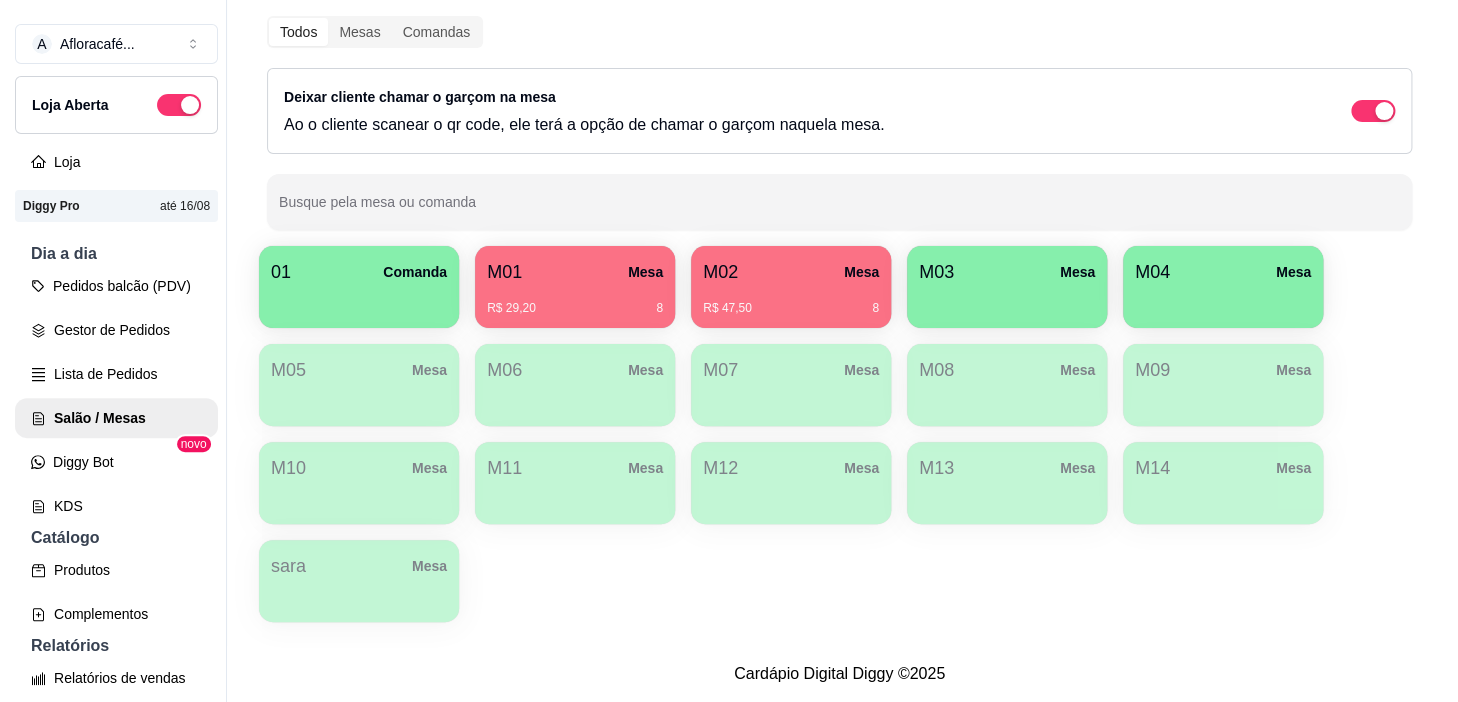 scroll, scrollTop: 0, scrollLeft: 0, axis: both 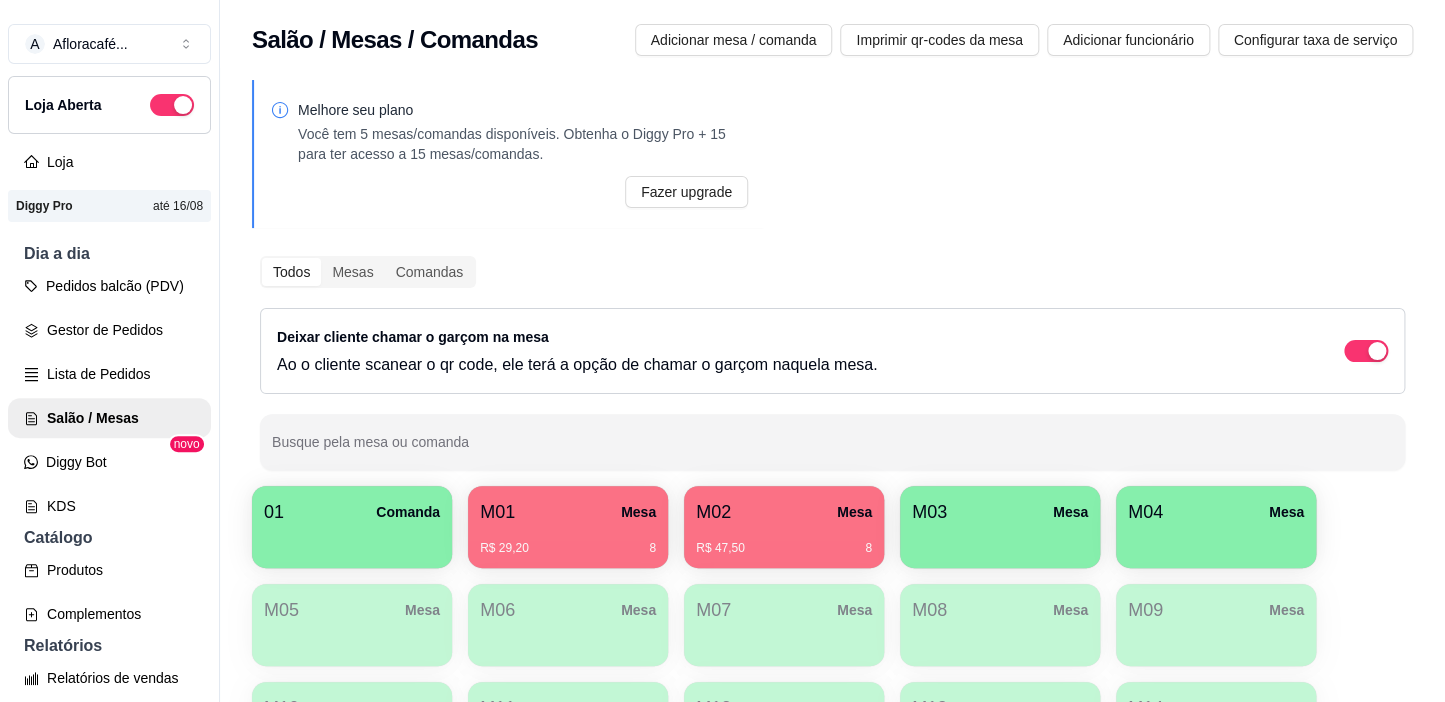 click on "M01 Mesa R$ 29,20 8" at bounding box center (568, 527) 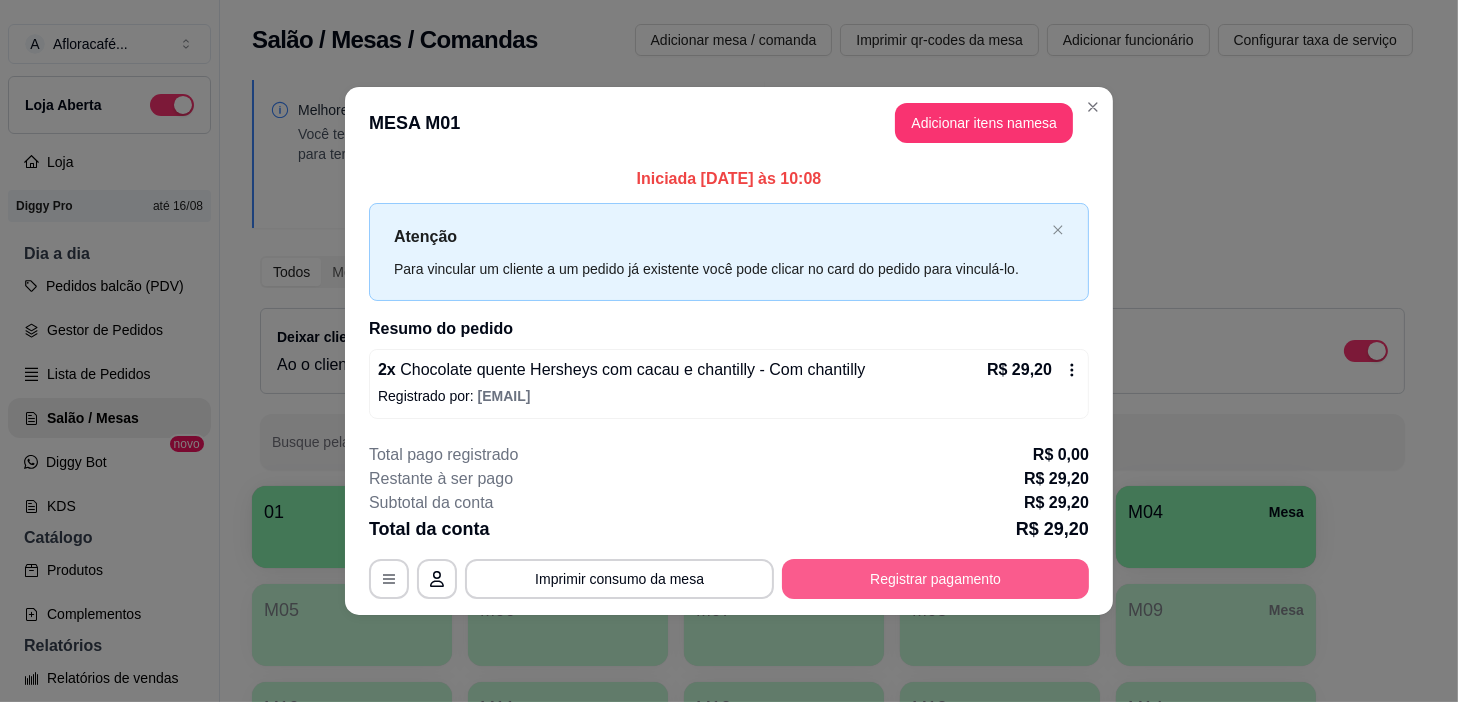 click on "Registrar pagamento" at bounding box center (935, 579) 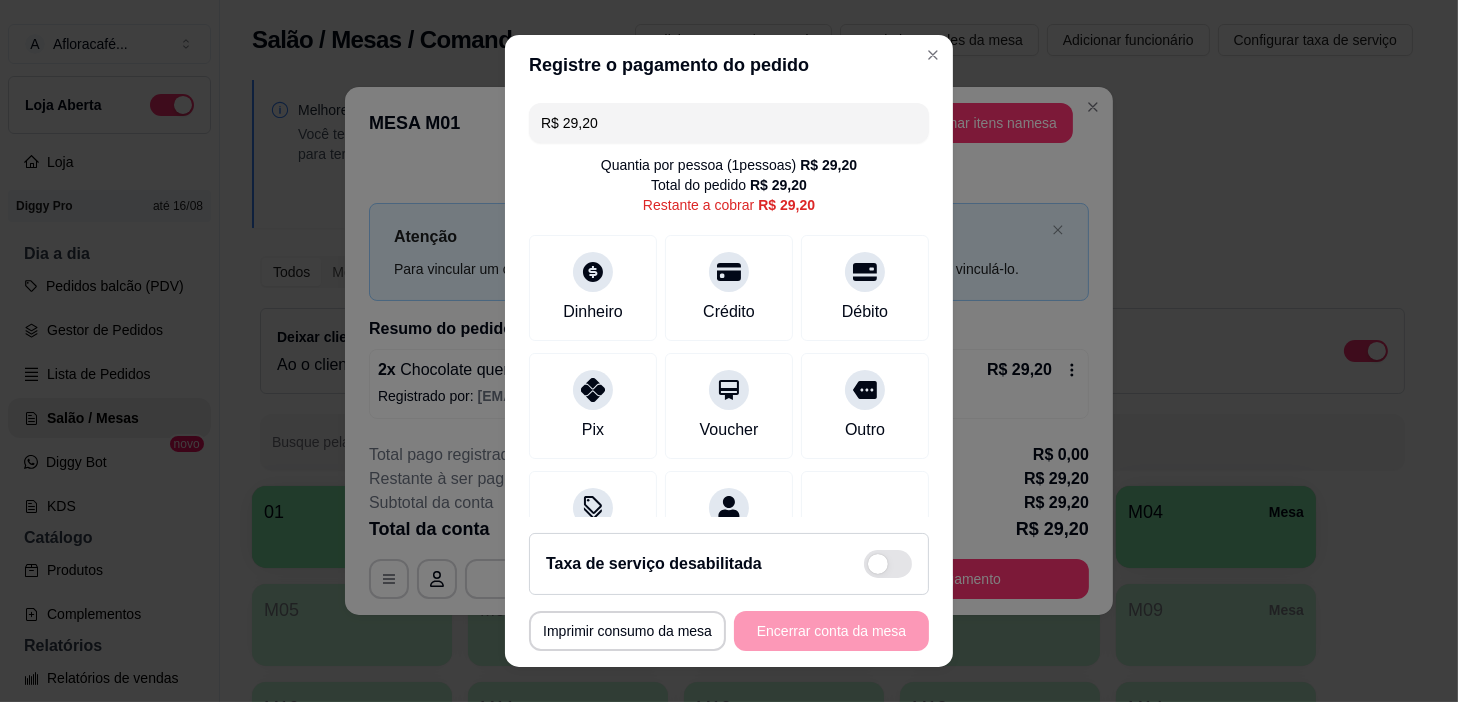 scroll, scrollTop: 90, scrollLeft: 0, axis: vertical 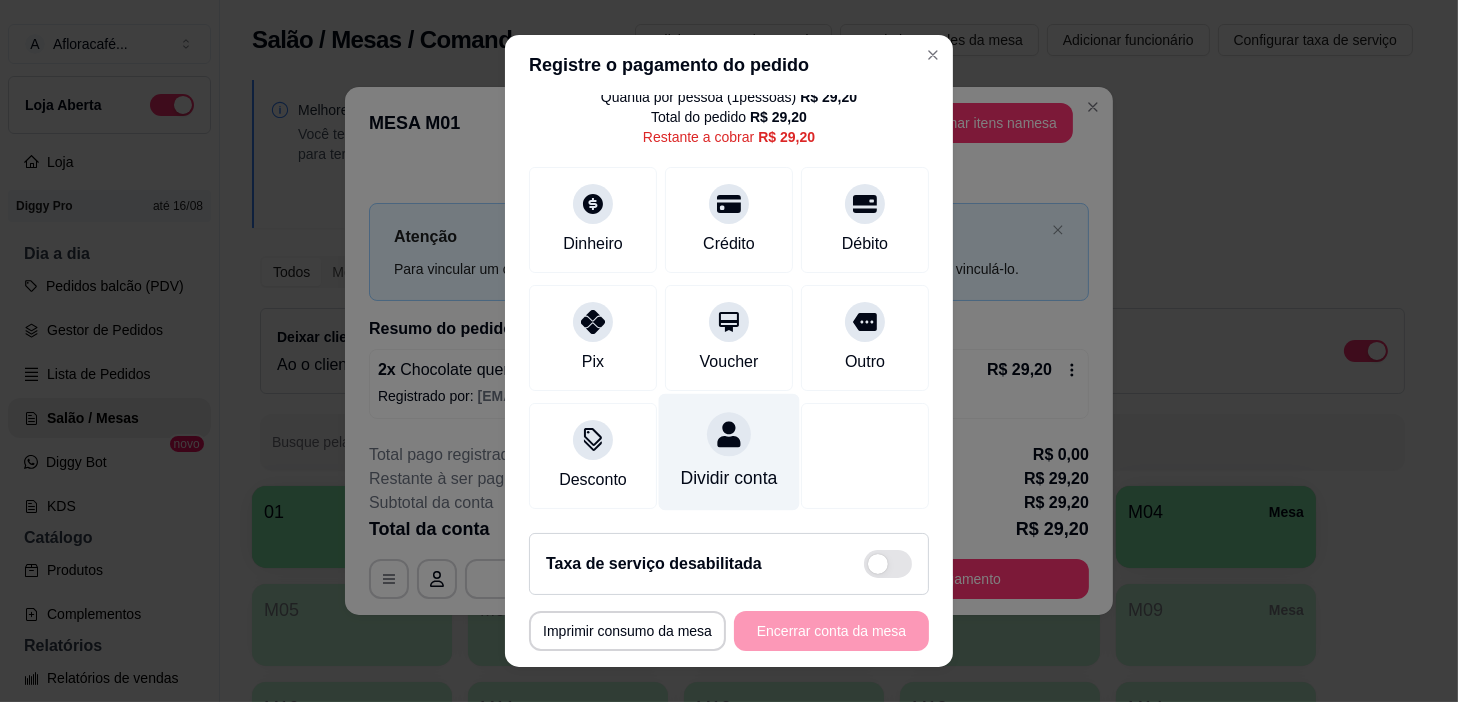 click on "Dividir conta" at bounding box center (729, 478) 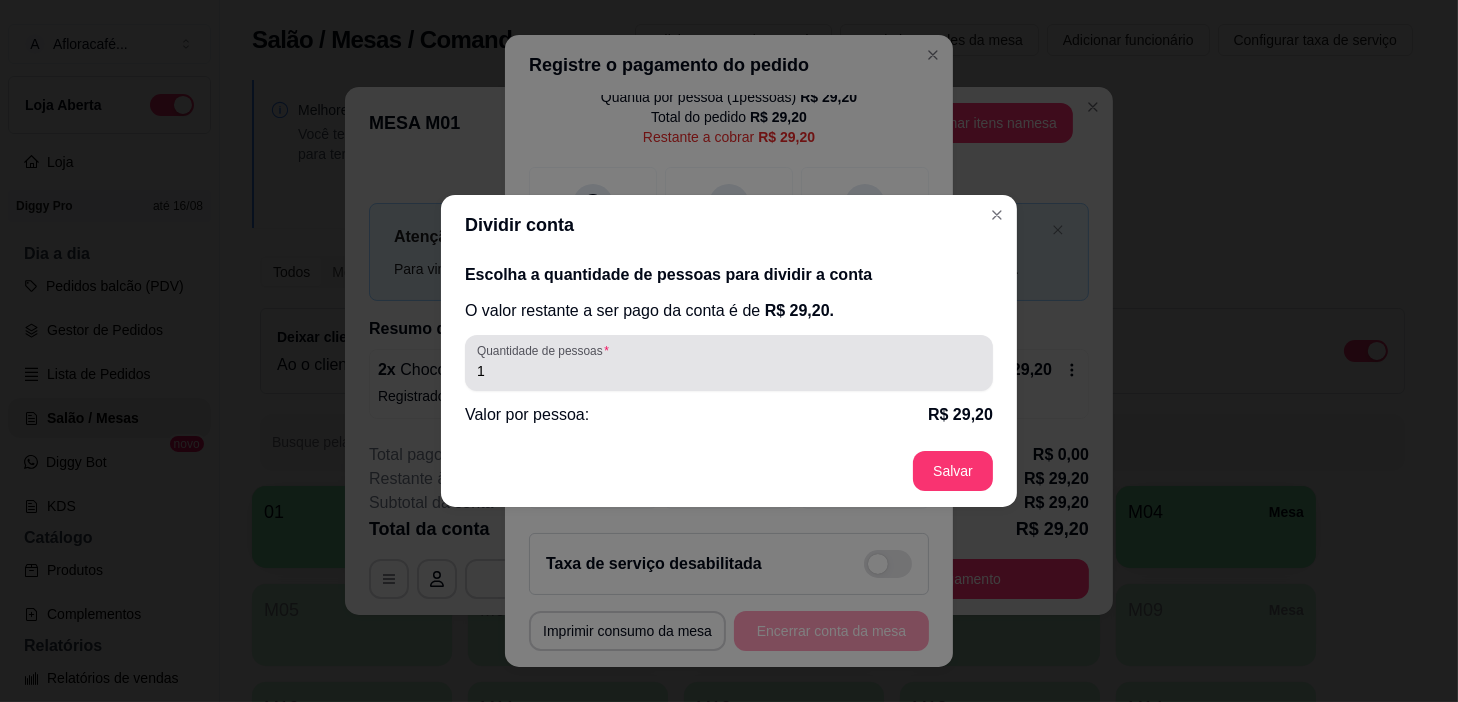click on "1" at bounding box center (729, 371) 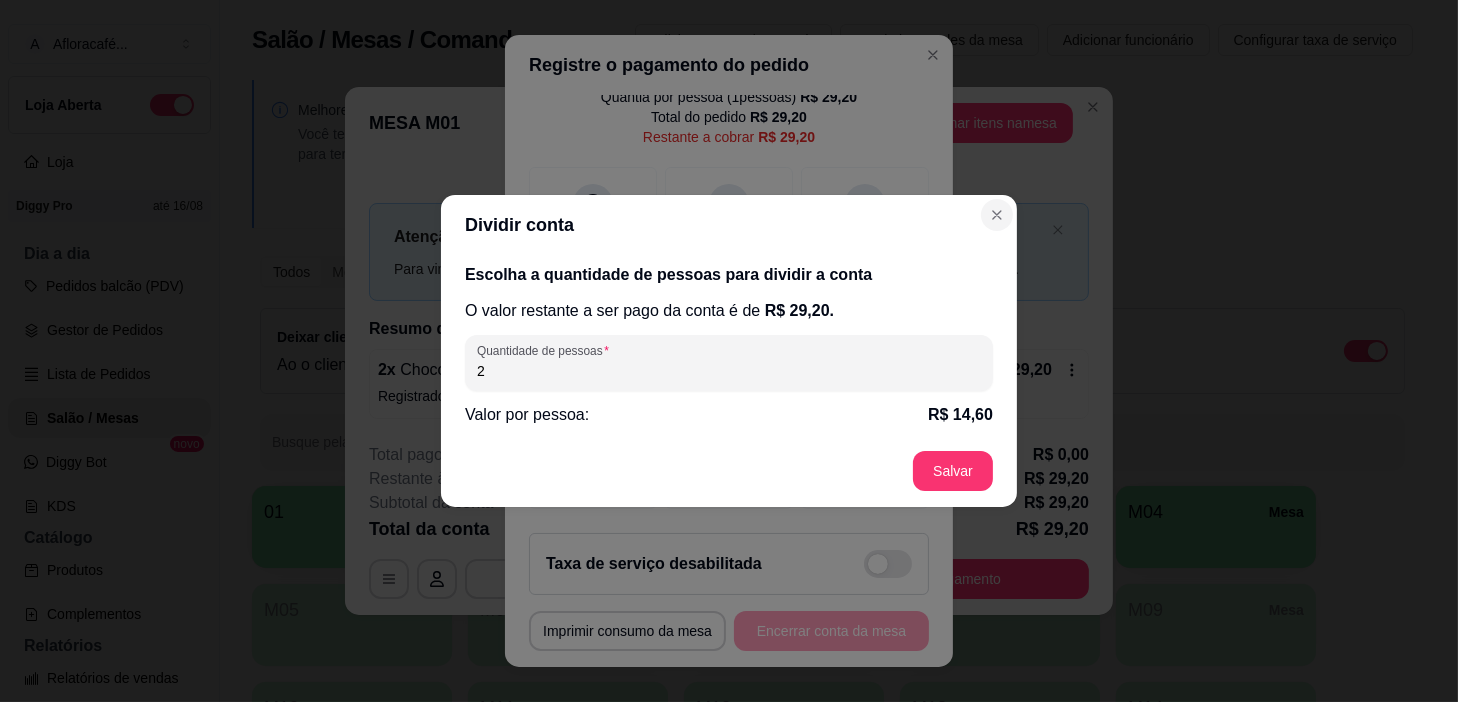 type on "2" 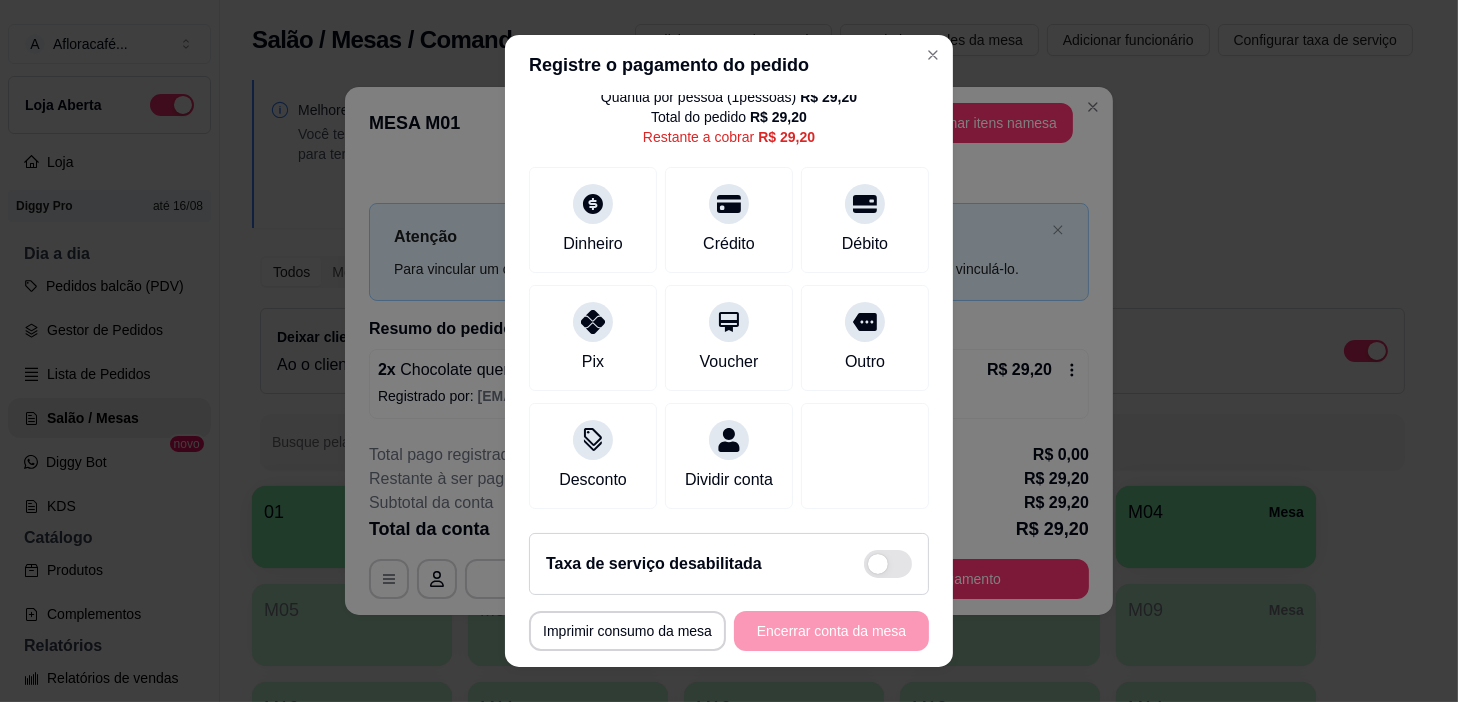 scroll, scrollTop: 0, scrollLeft: 0, axis: both 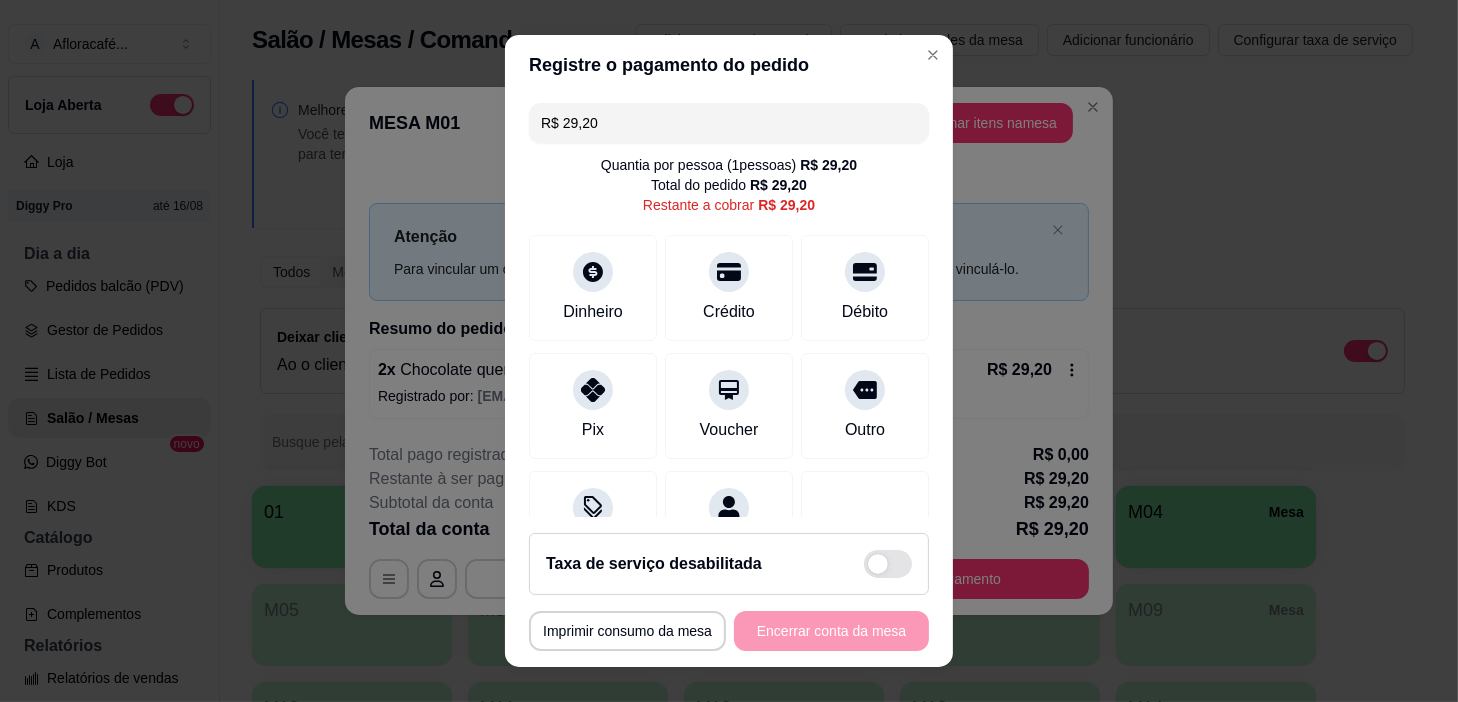 click on "R$ 29,20" at bounding box center (729, 123) 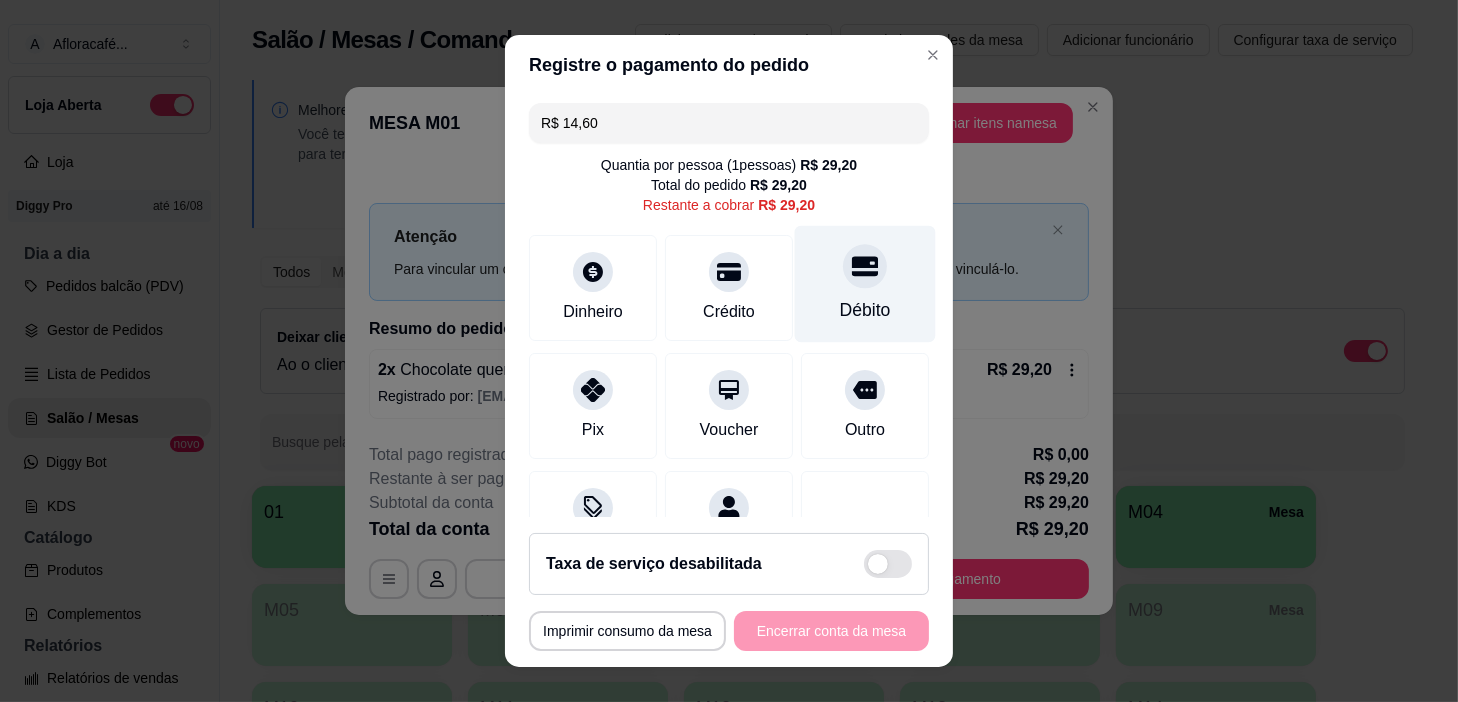 drag, startPoint x: 844, startPoint y: 276, endPoint x: 830, endPoint y: 268, distance: 16.124516 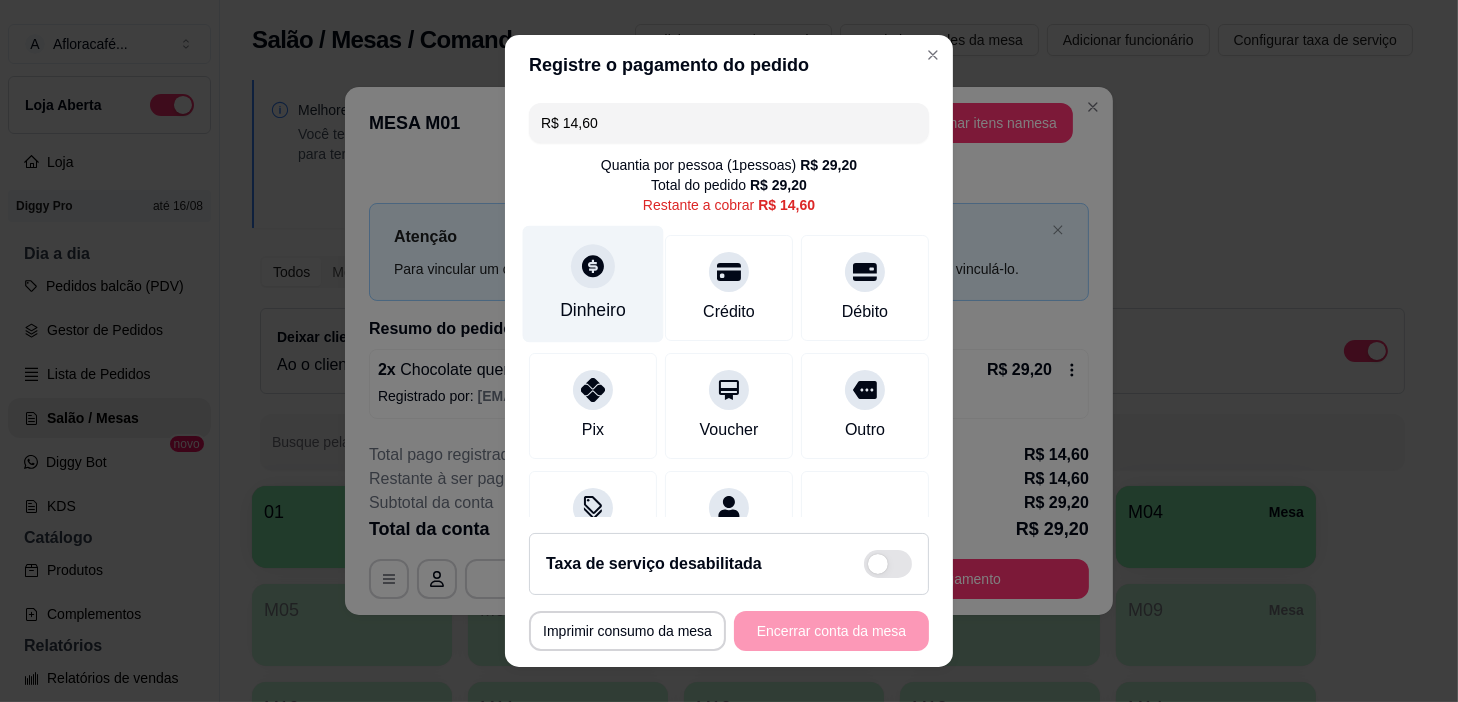 click on "Dinheiro" at bounding box center (593, 310) 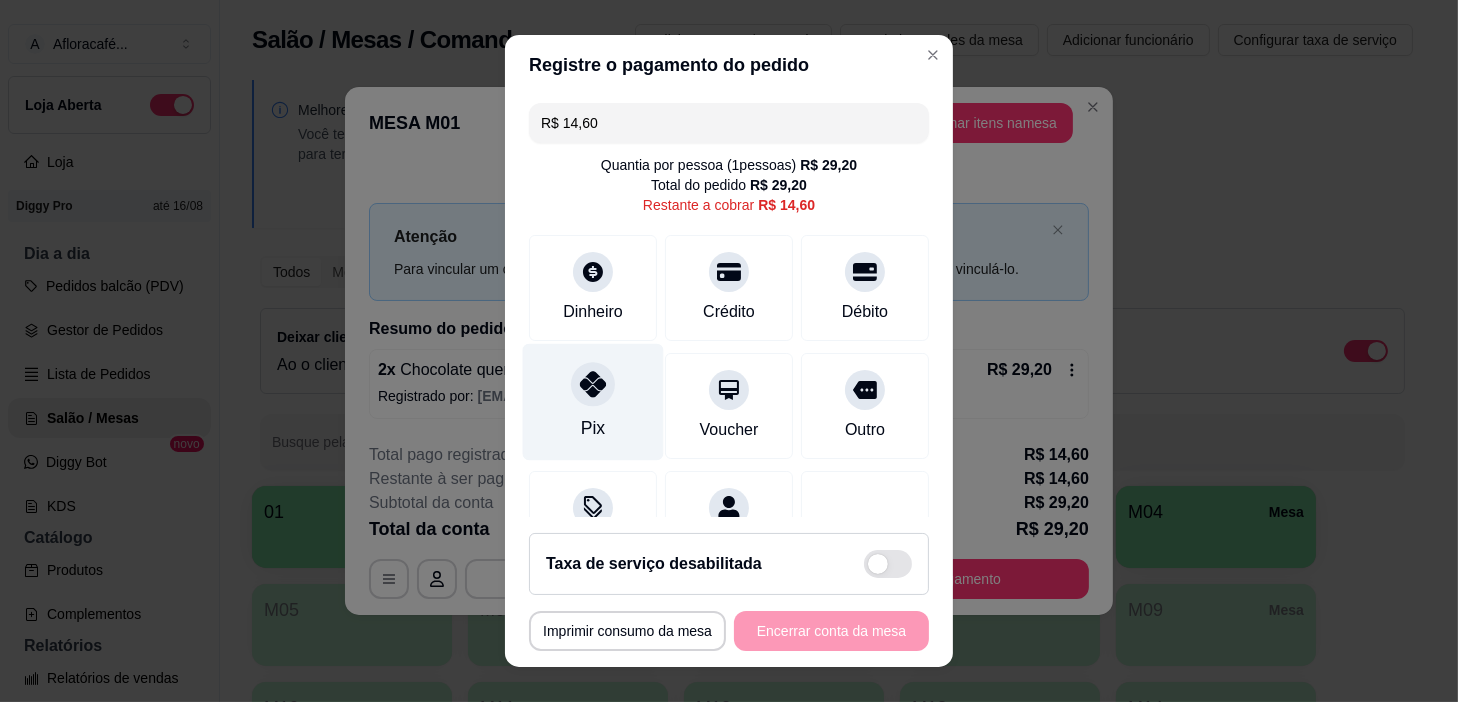 click on "Pix" at bounding box center (593, 402) 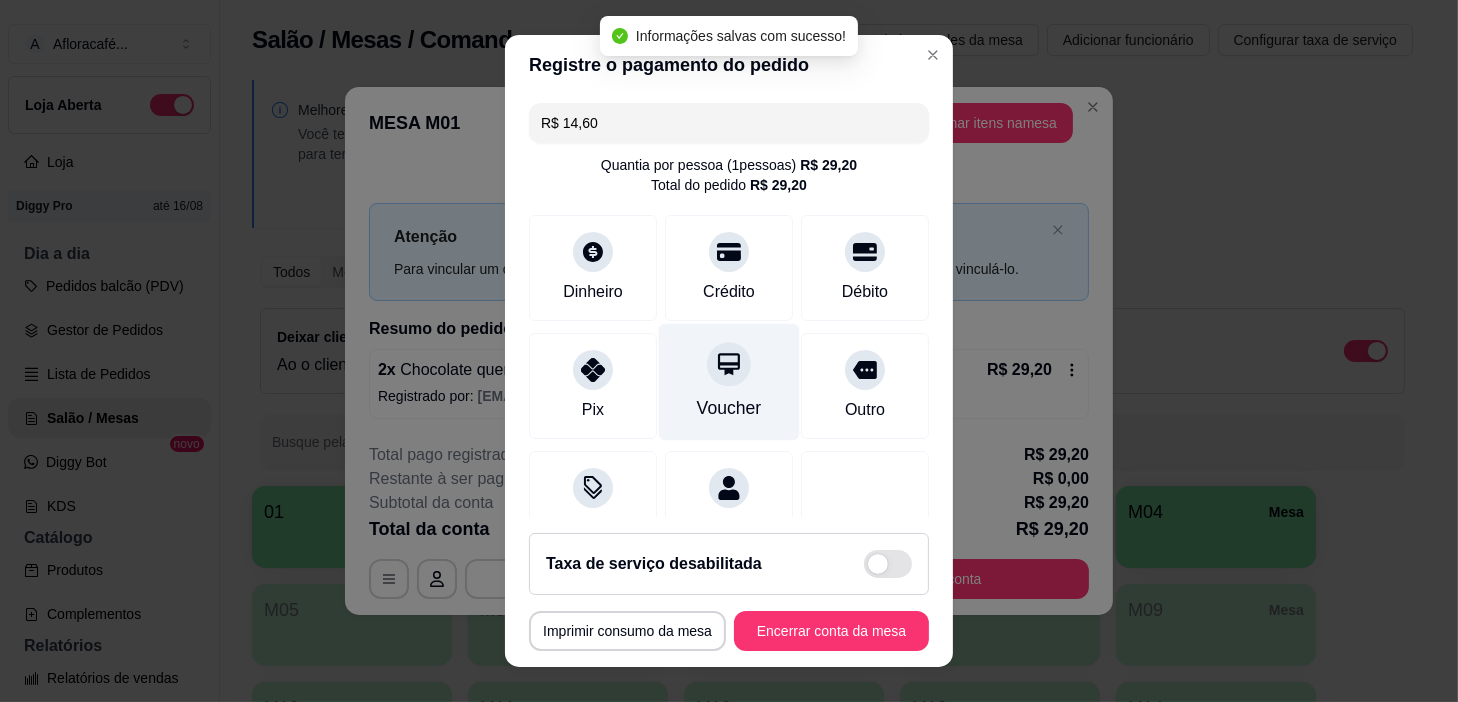 type on "R$ 0,00" 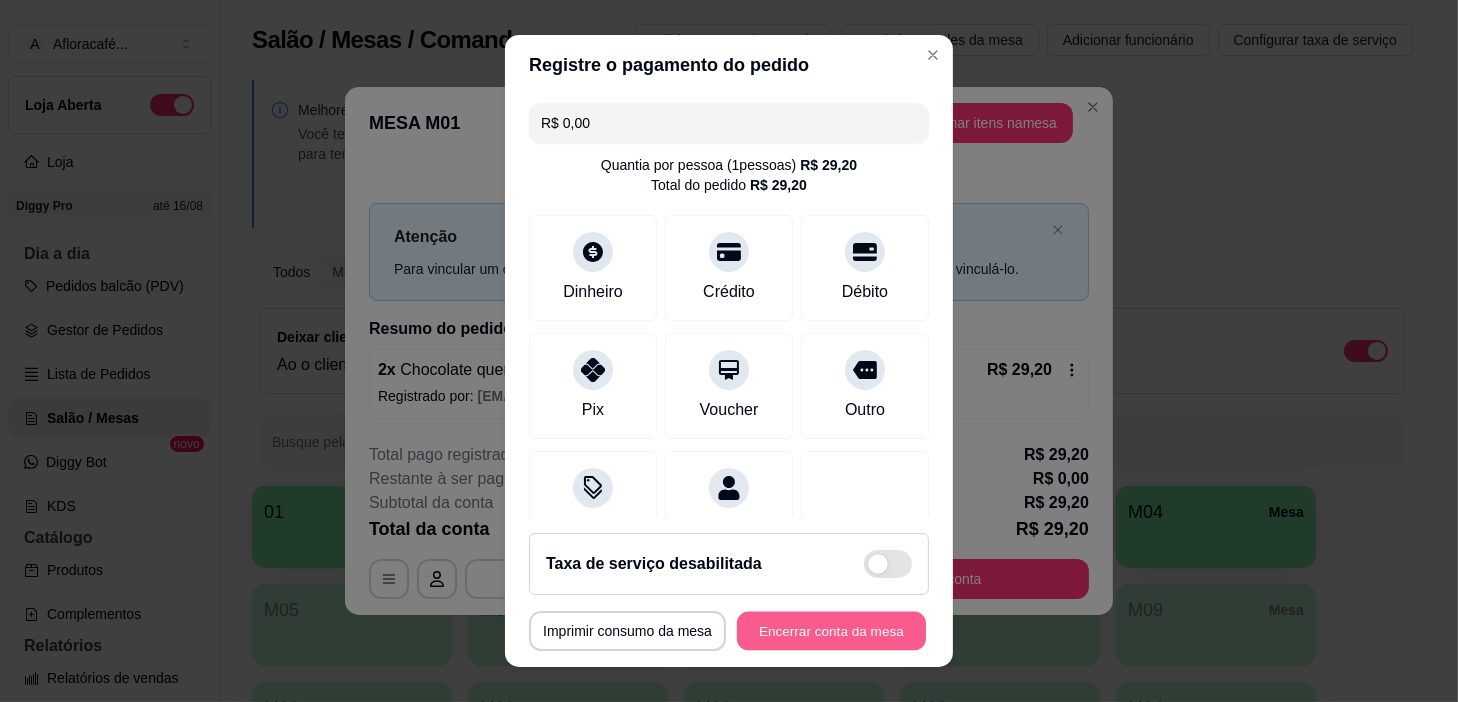 click on "Encerrar conta da mesa" at bounding box center (831, 631) 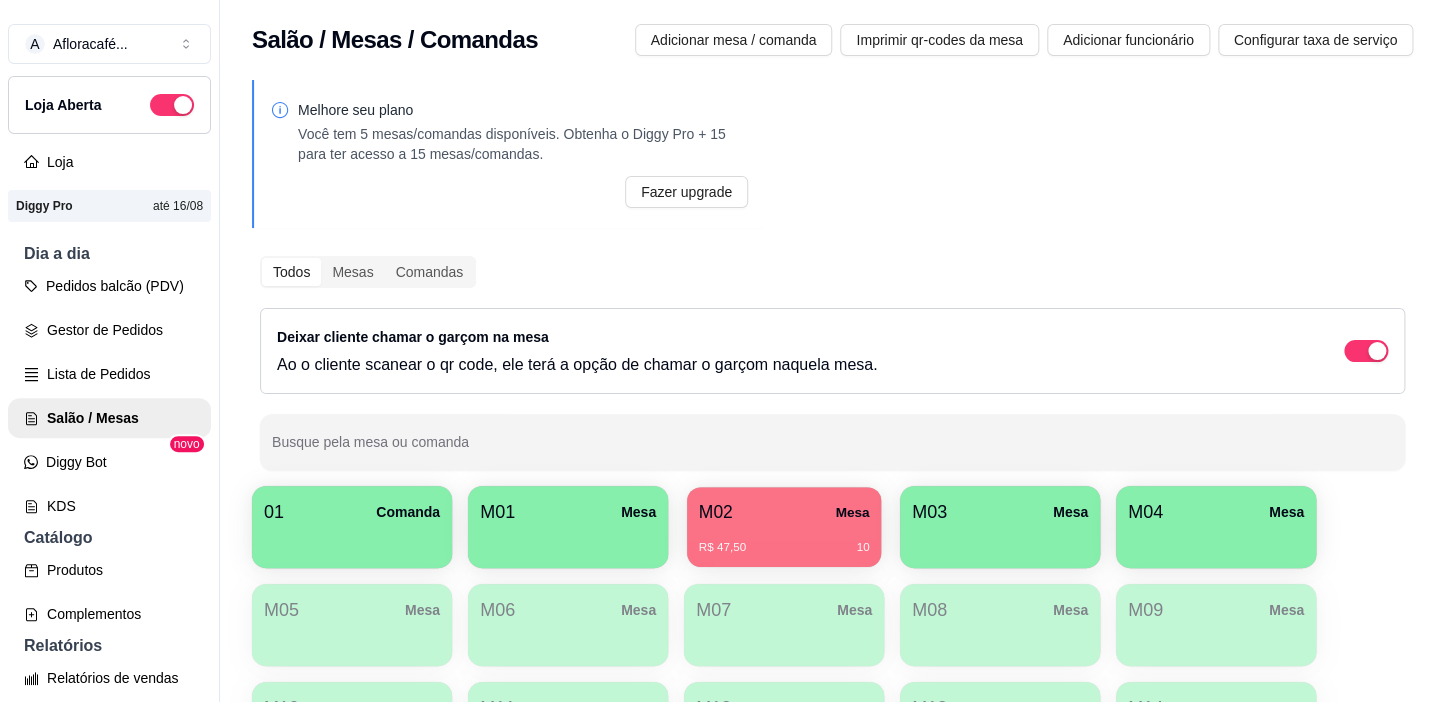 click on "R$ 47,50 10" at bounding box center (784, 540) 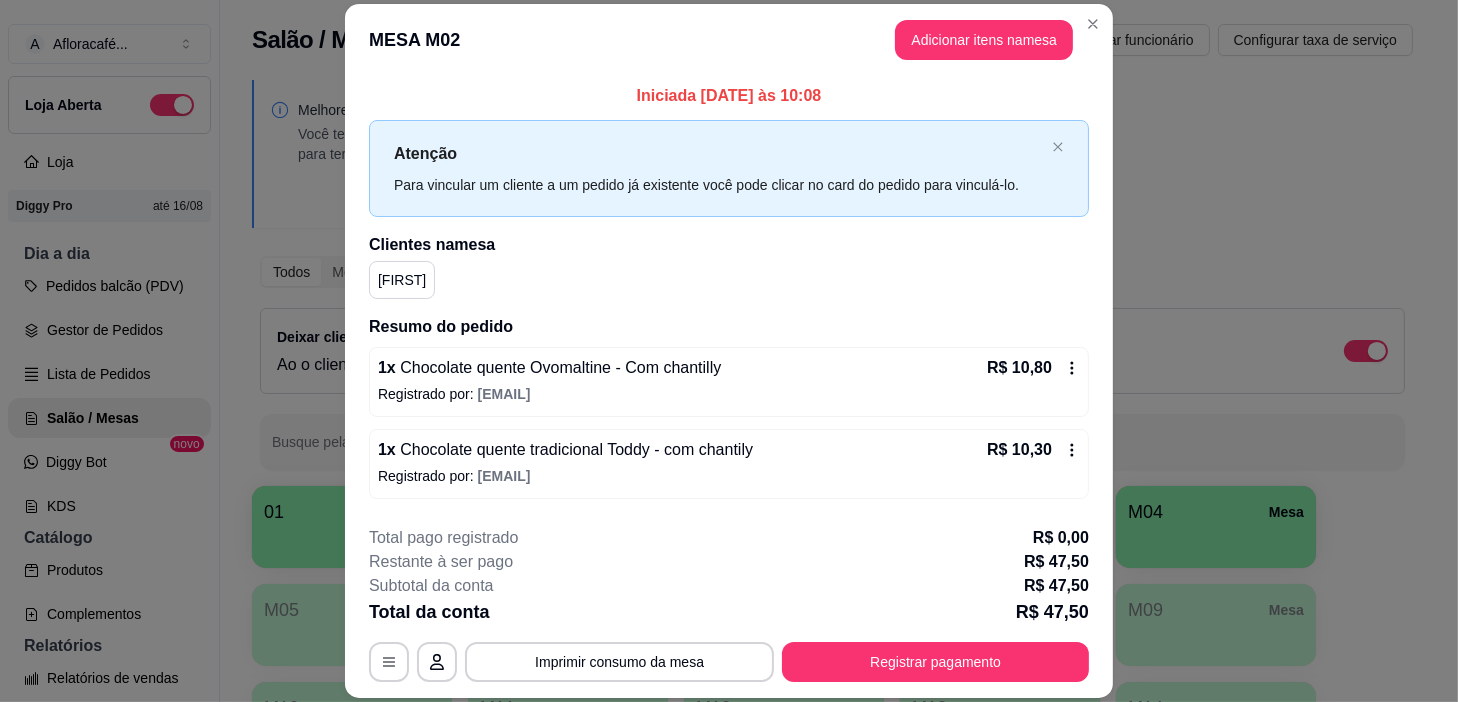 scroll, scrollTop: 77, scrollLeft: 0, axis: vertical 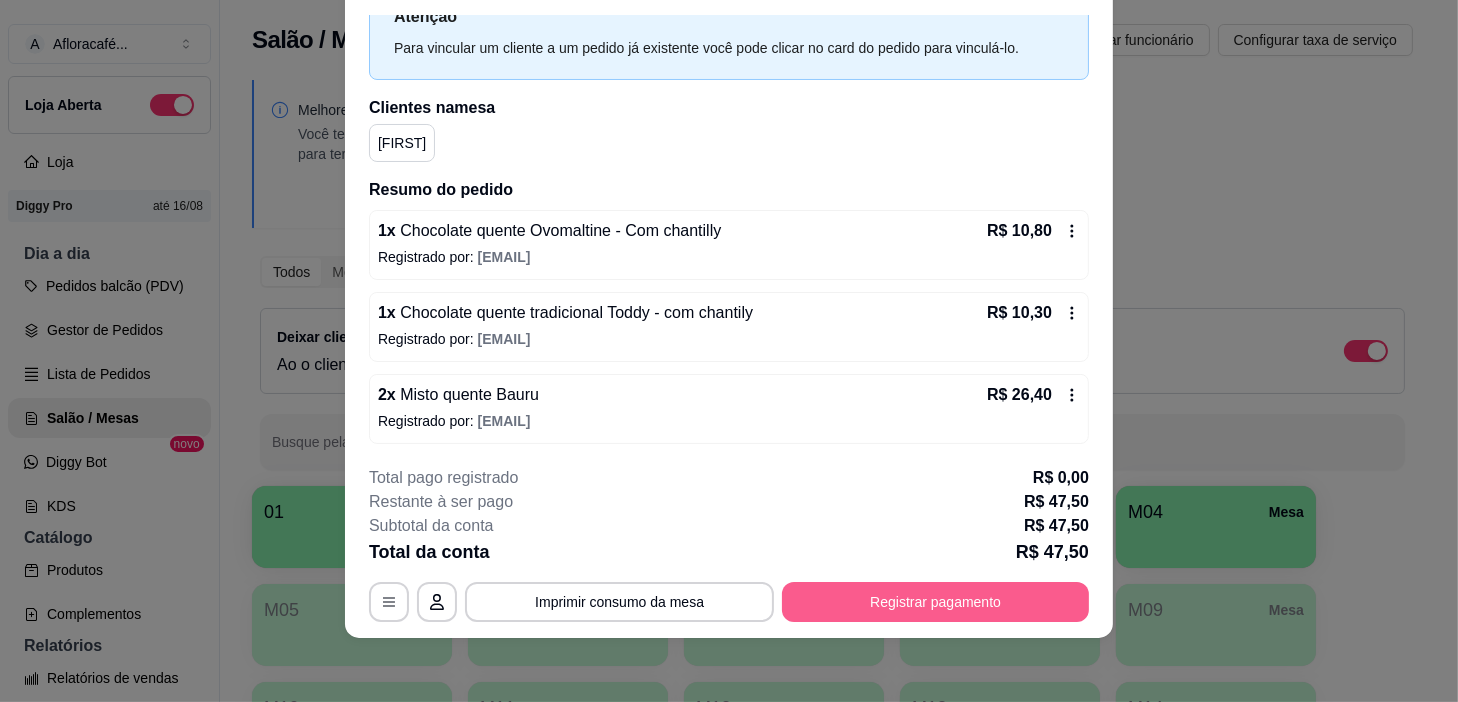 click on "Registrar pagamento" at bounding box center [935, 602] 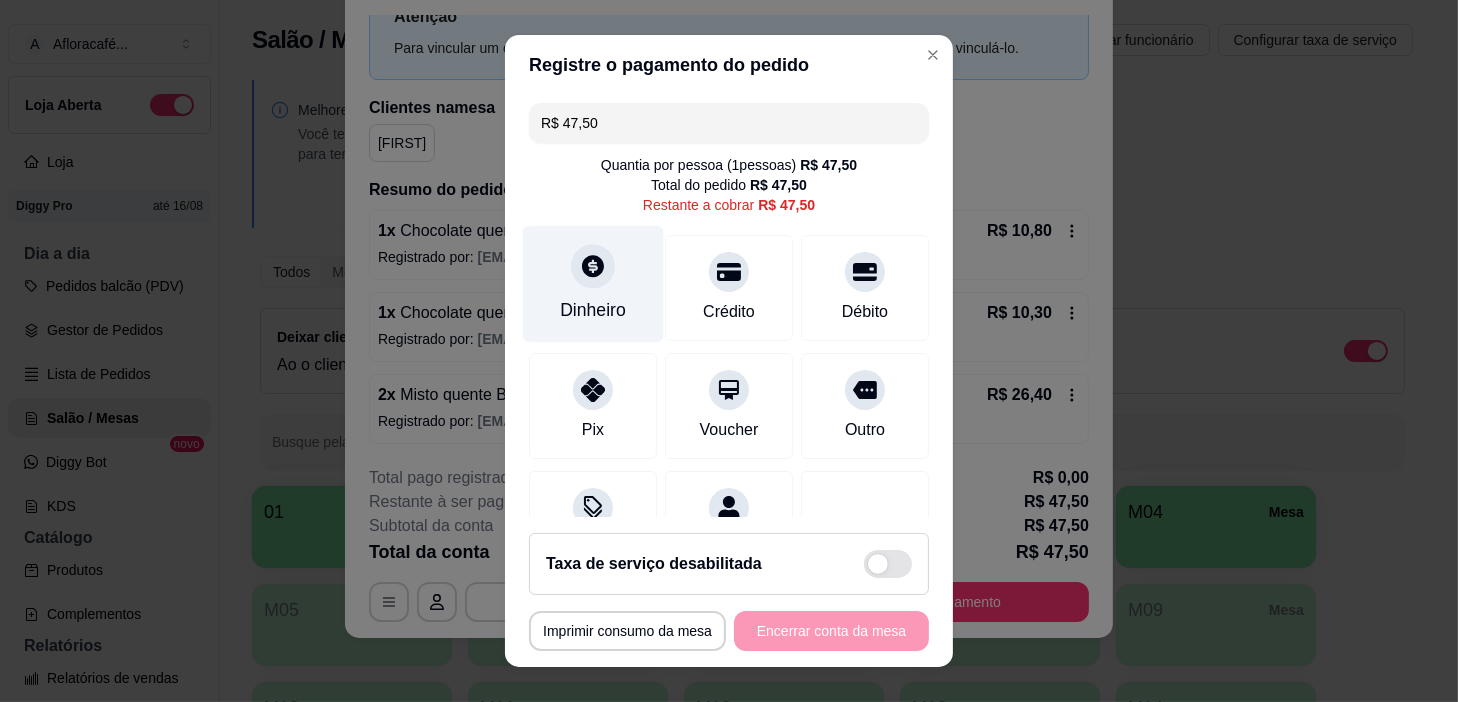 click on "Dinheiro" at bounding box center (593, 284) 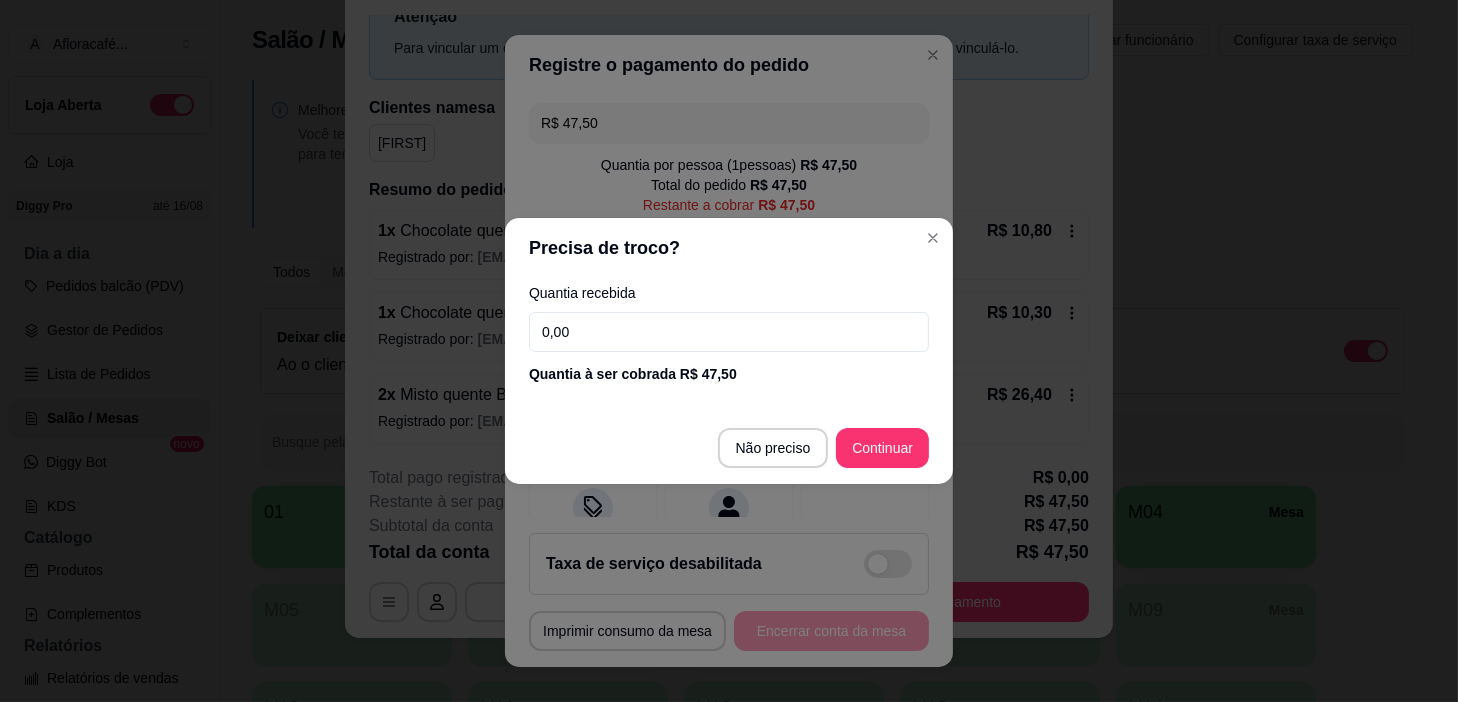 drag, startPoint x: 675, startPoint y: 328, endPoint x: 692, endPoint y: 322, distance: 18.027756 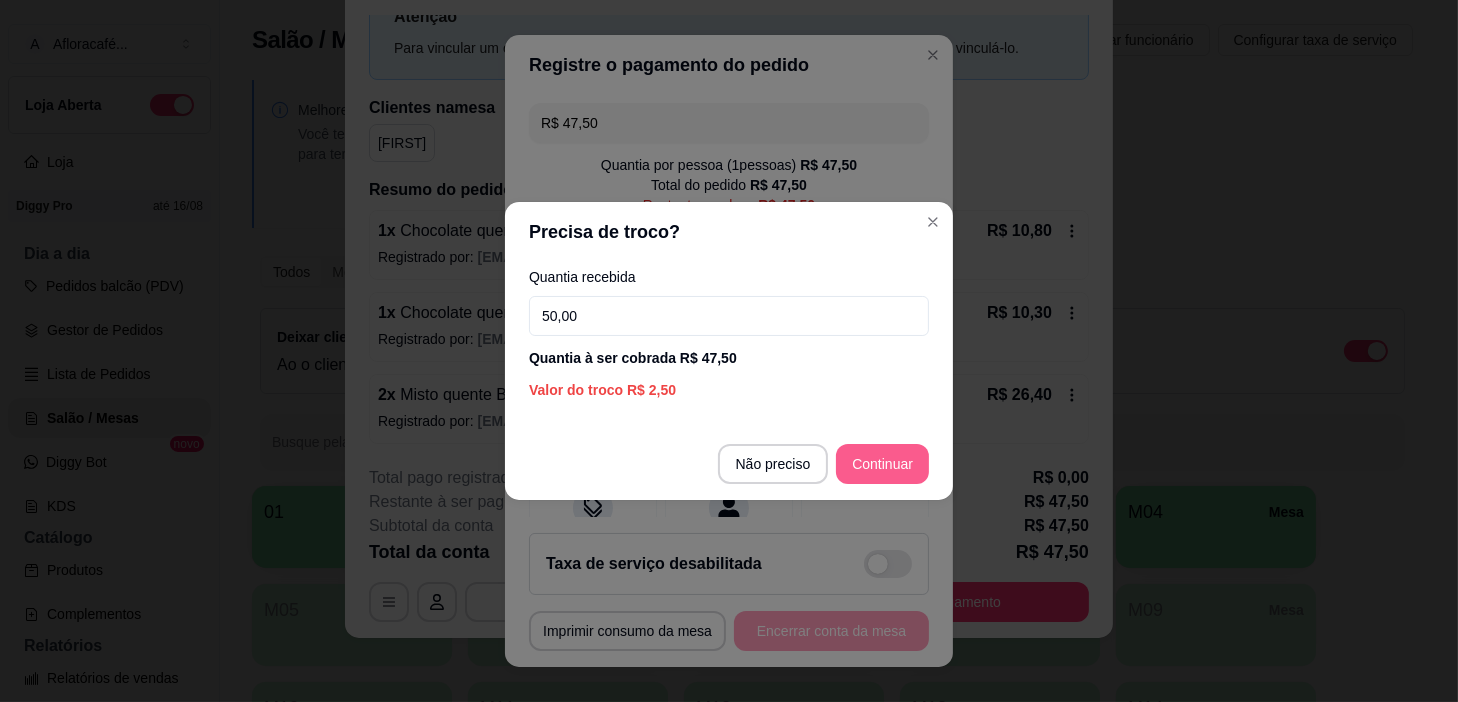 type on "50,00" 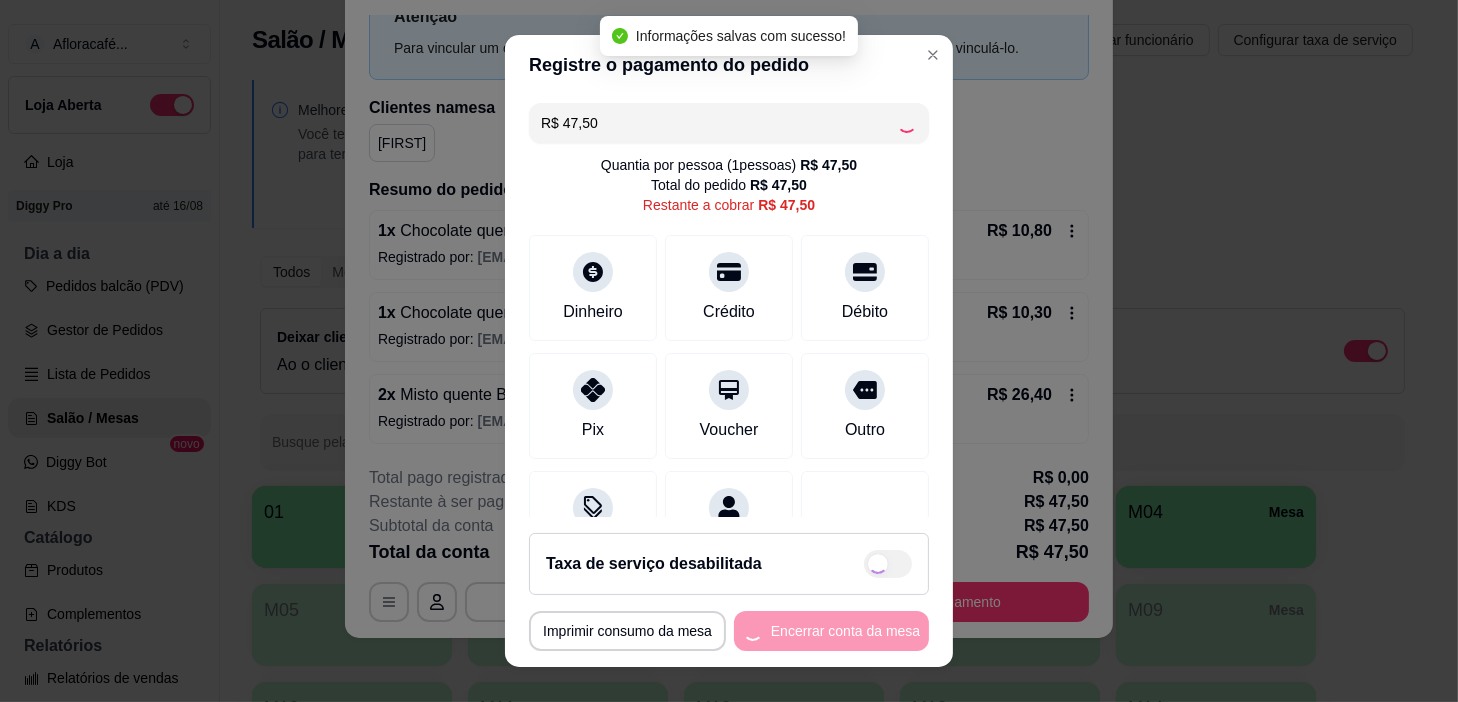 type on "R$ 0,00" 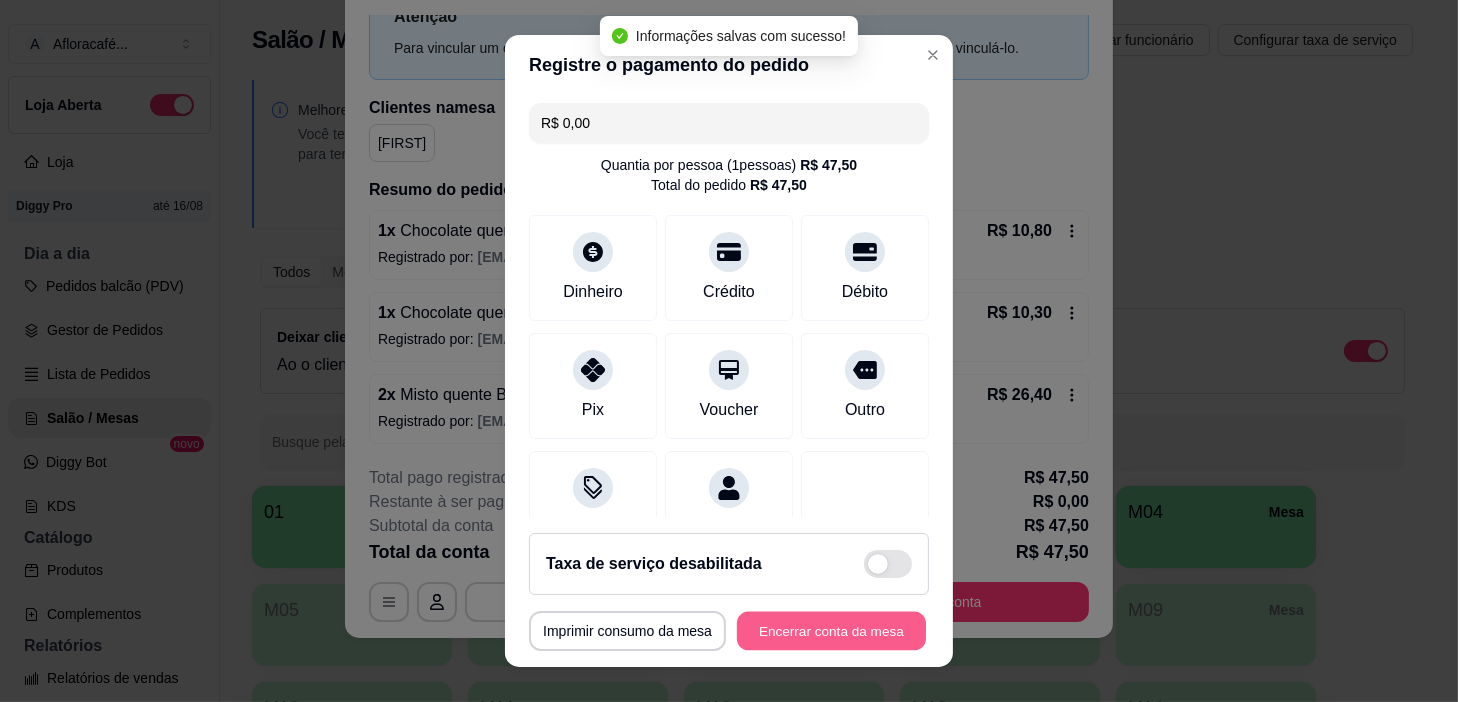 click on "Encerrar conta da mesa" at bounding box center [831, 631] 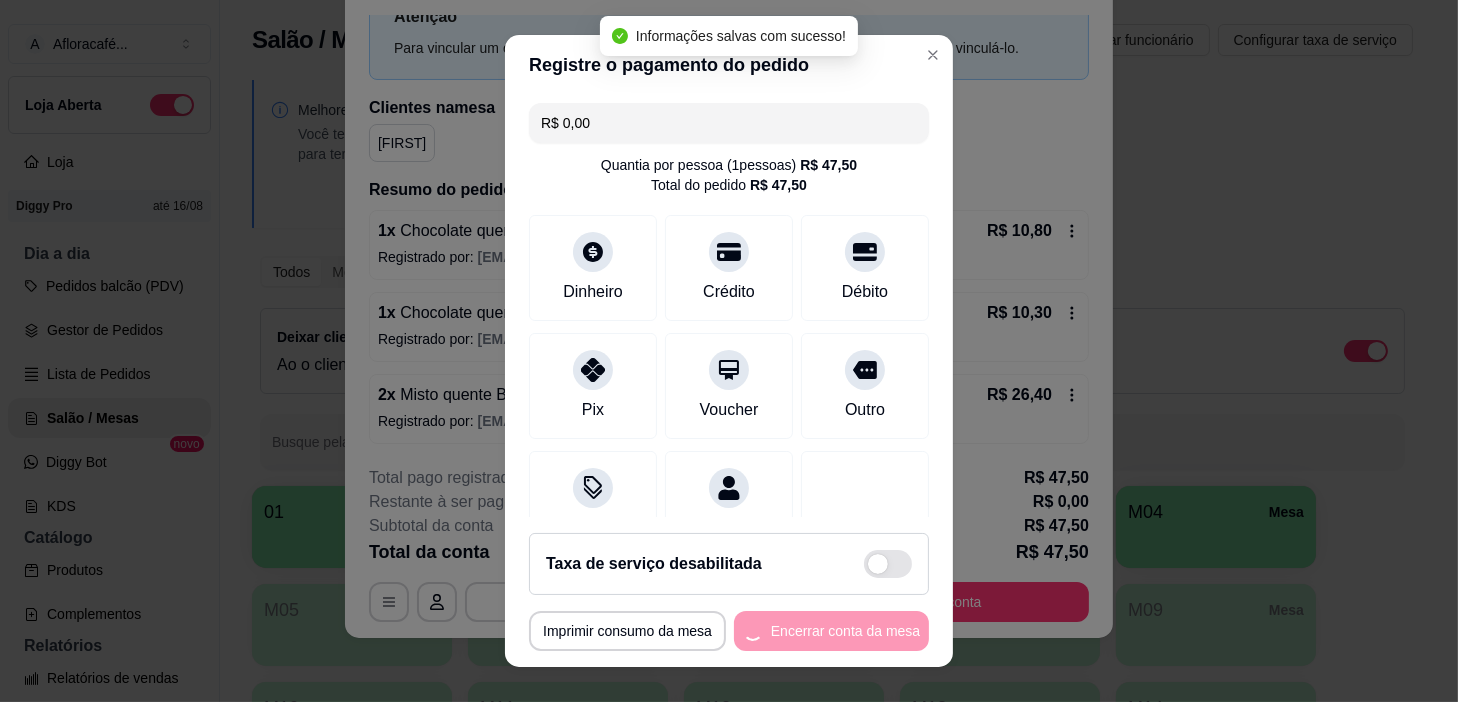 scroll, scrollTop: 0, scrollLeft: 0, axis: both 